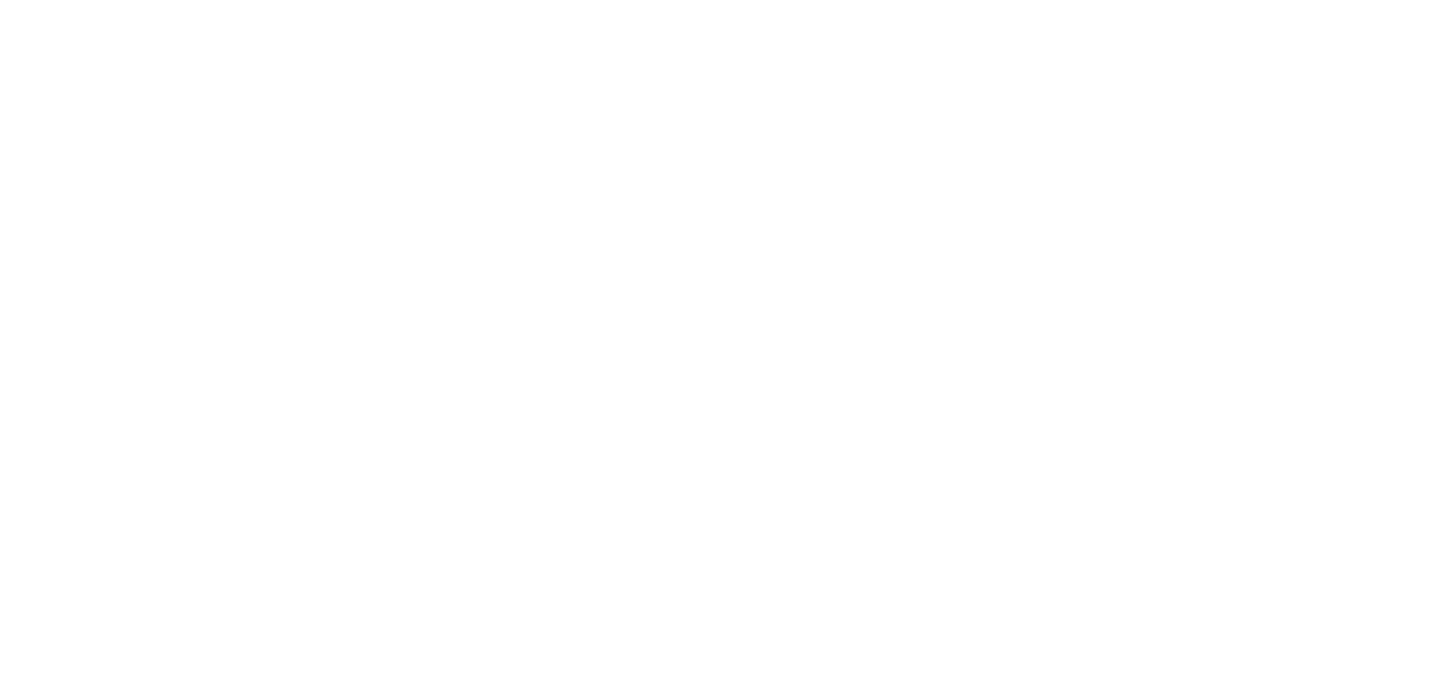 scroll, scrollTop: 0, scrollLeft: 0, axis: both 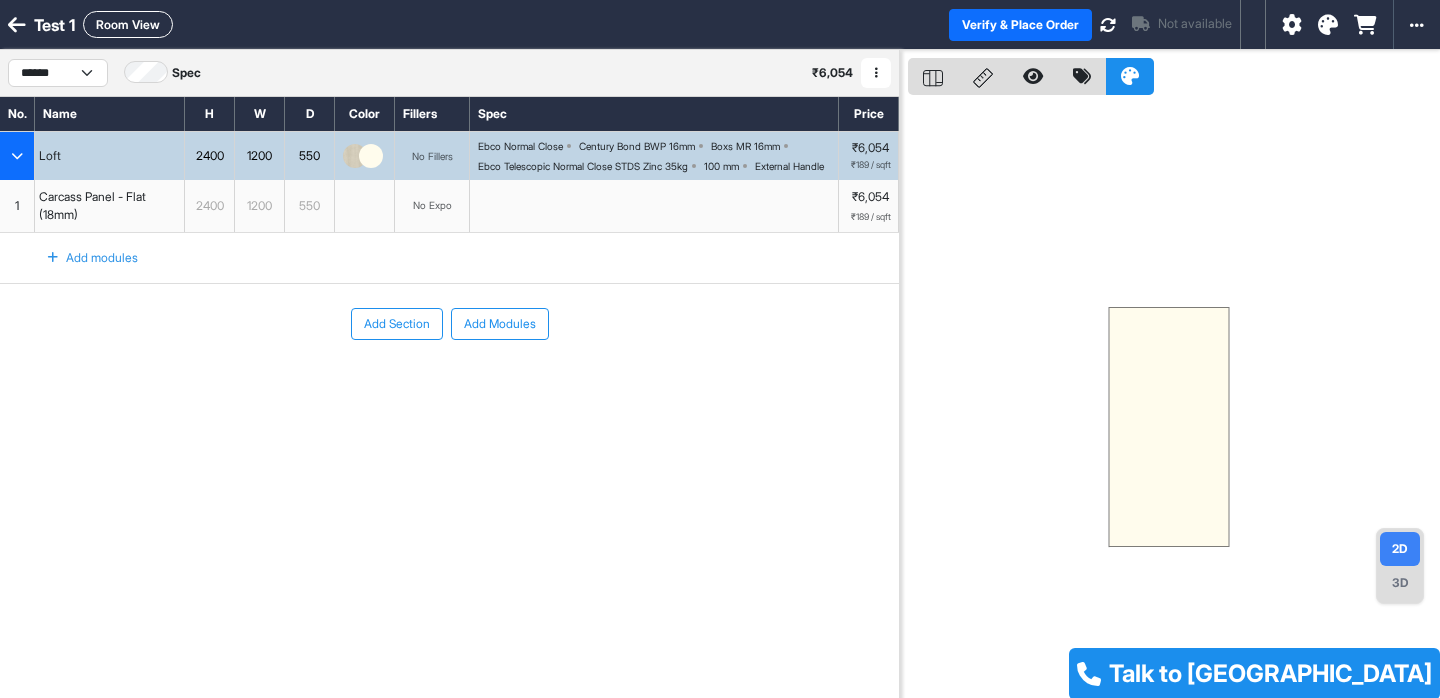 click at bounding box center (17, 25) 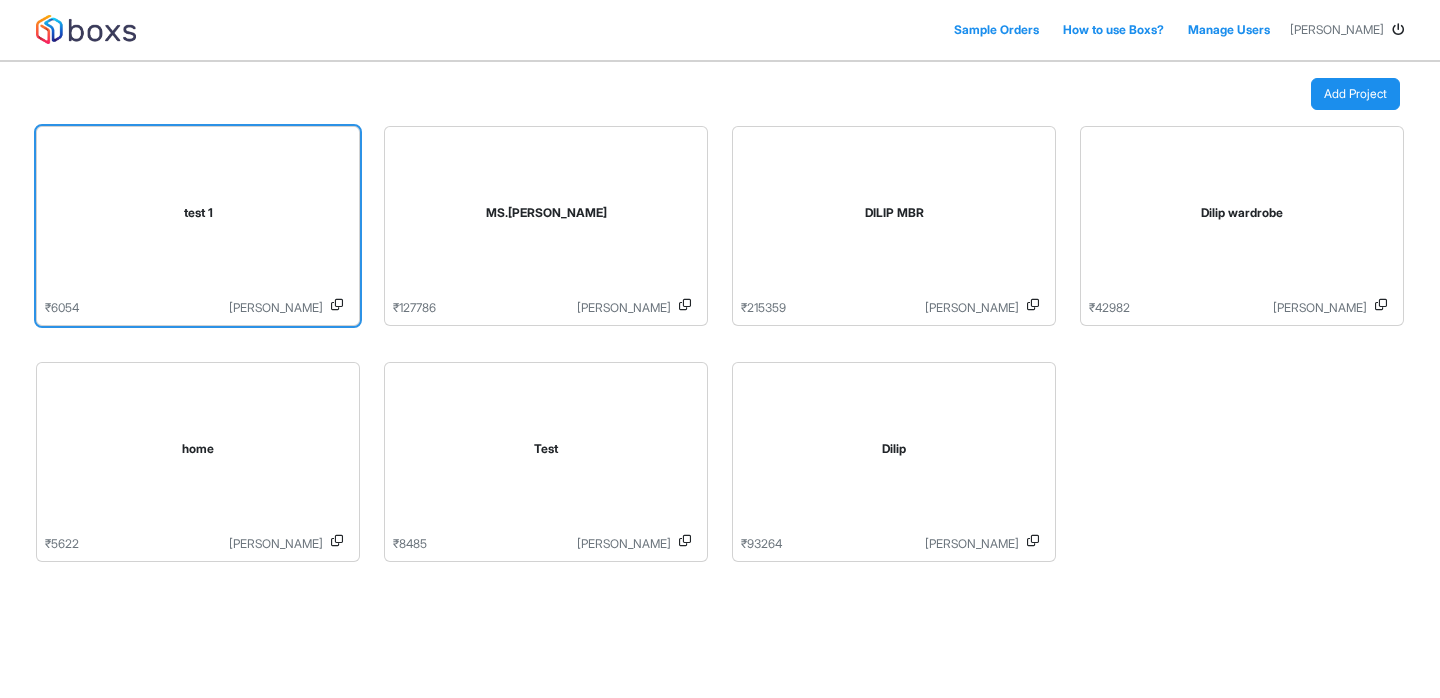 click on "test 1" at bounding box center (198, 213) 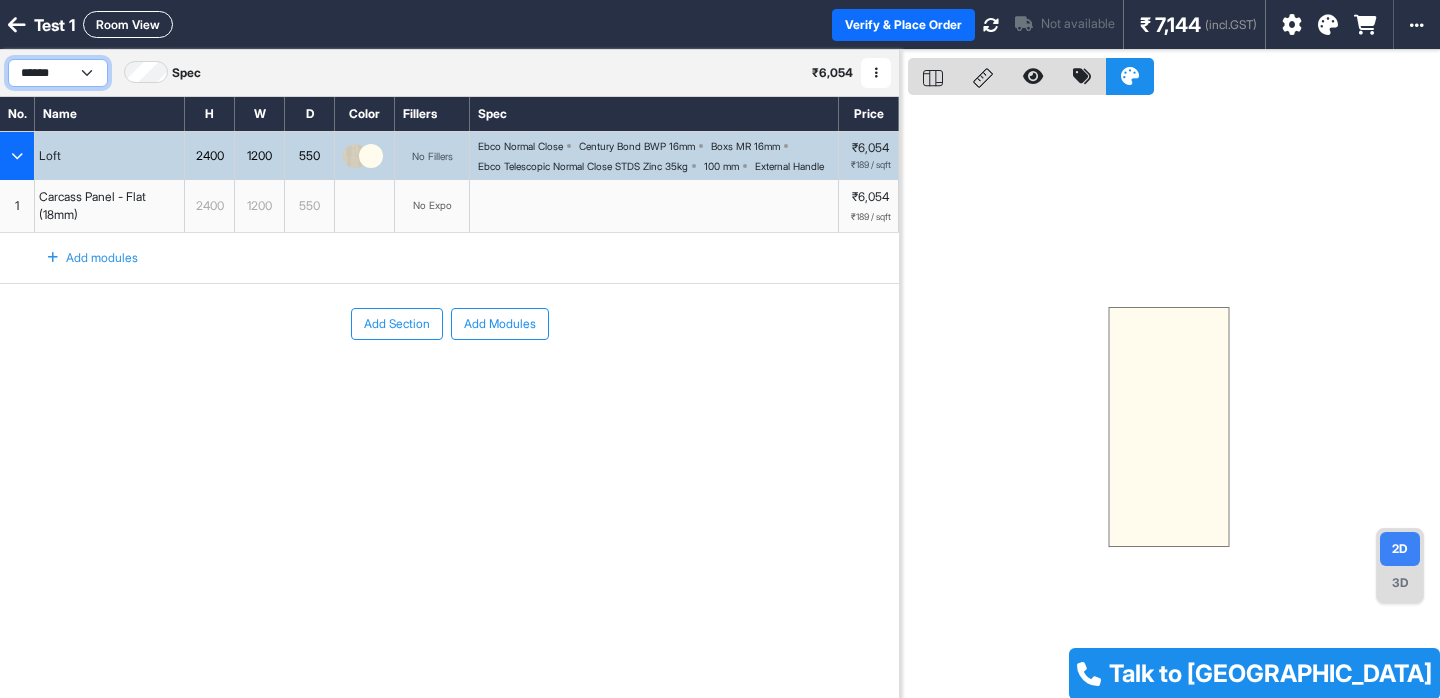 click on "******" at bounding box center [58, 73] 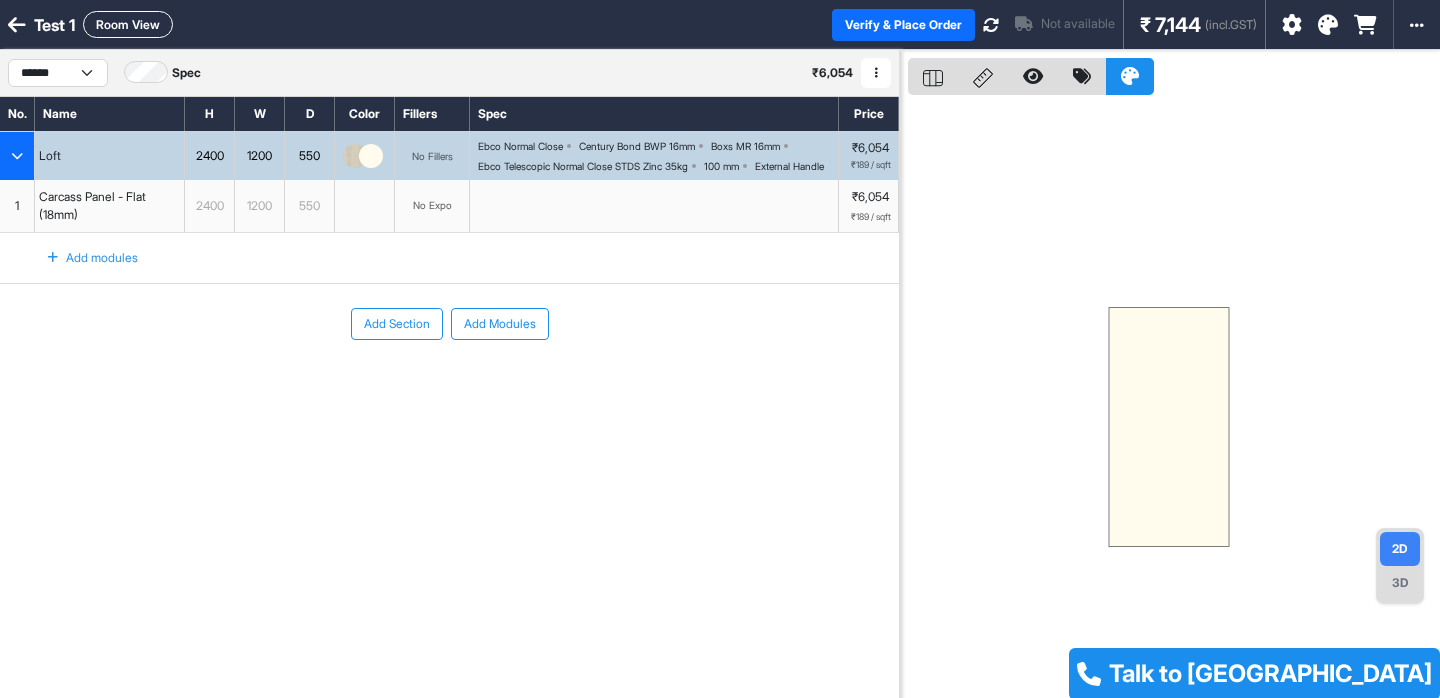 click at bounding box center (17, 25) 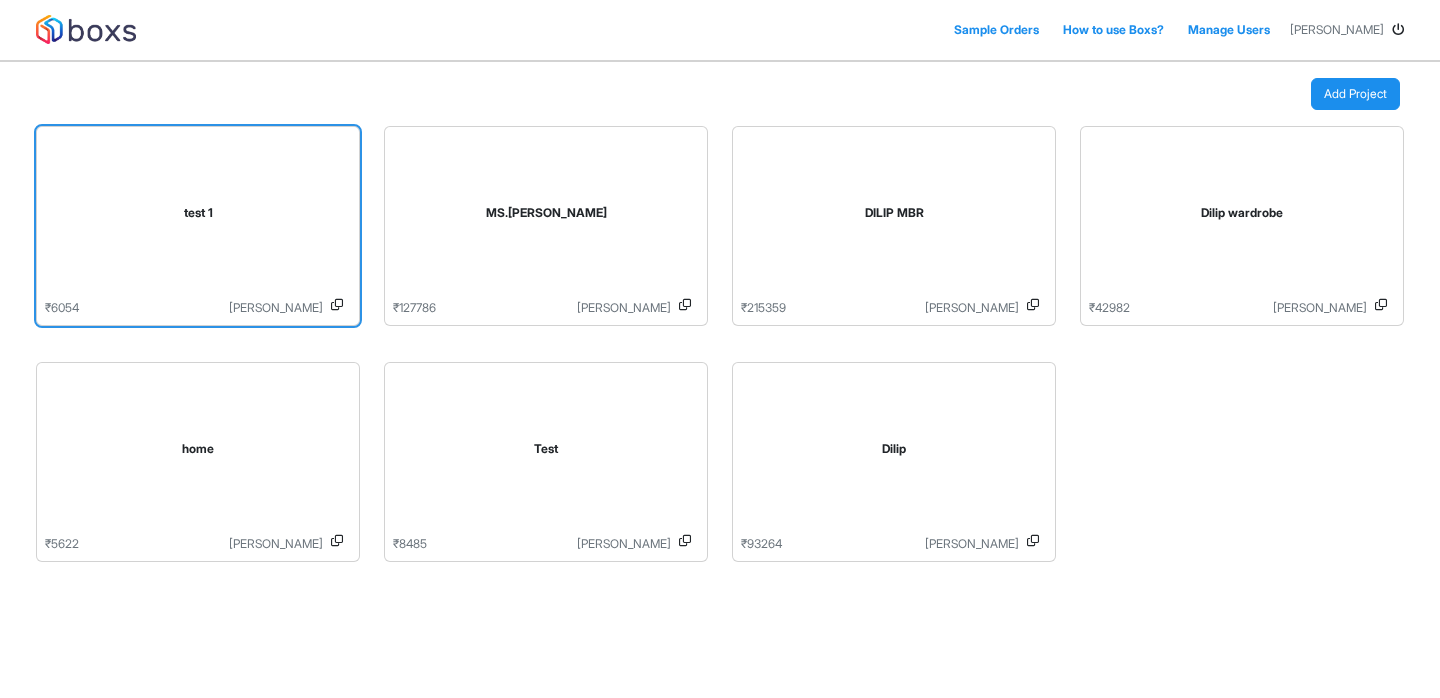 click on "test 1" at bounding box center [198, 217] 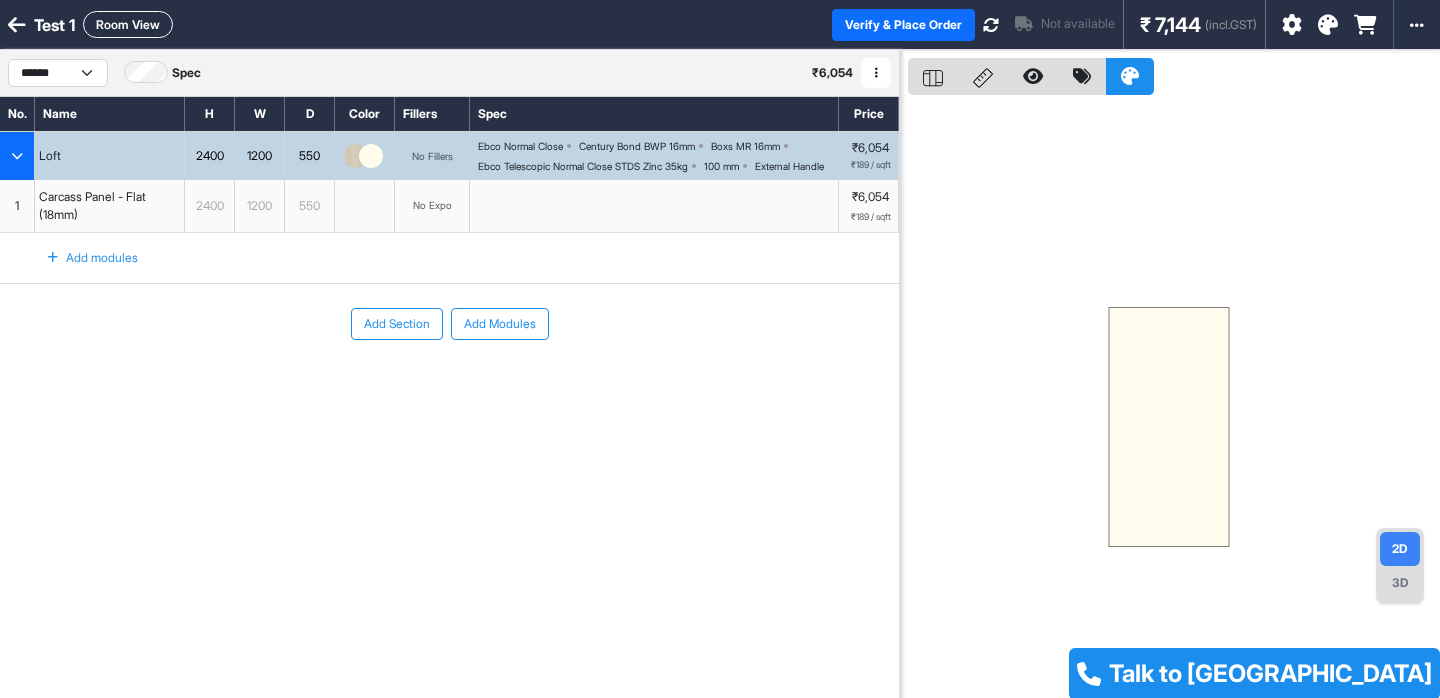 click at bounding box center [876, 73] 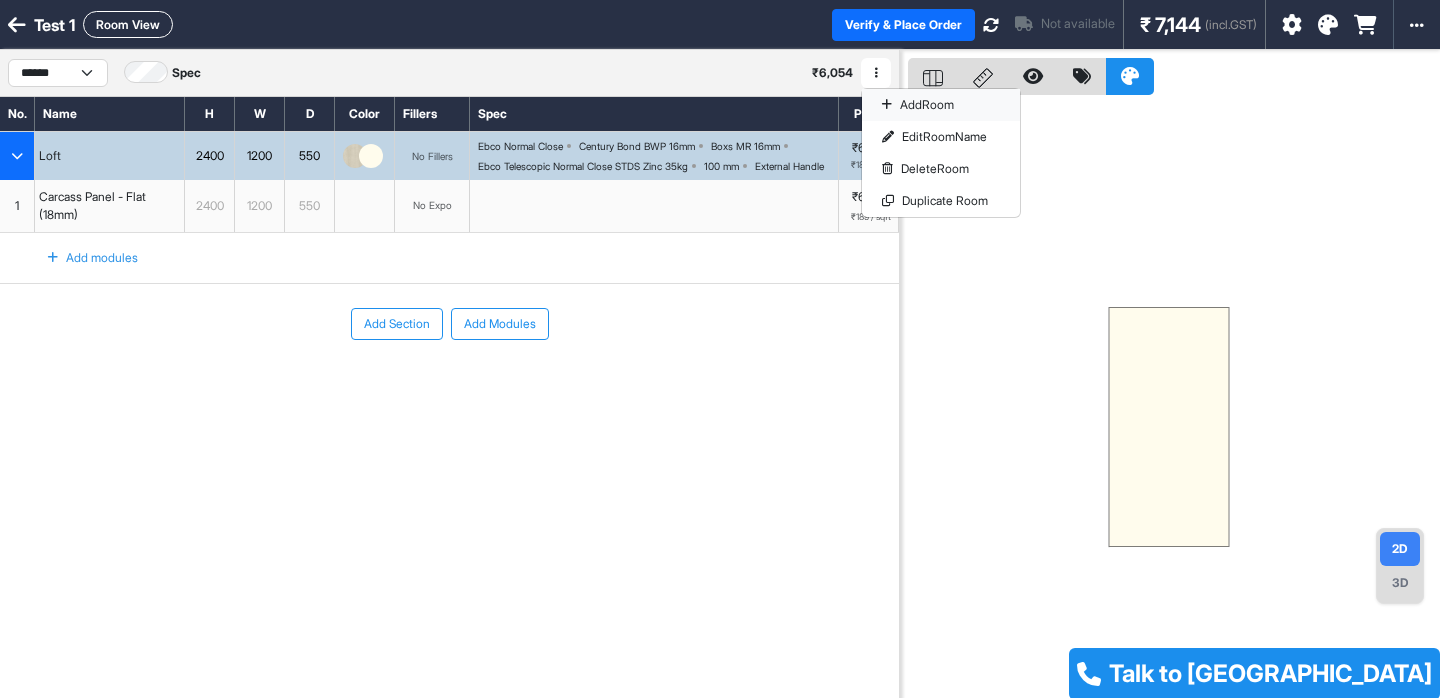 click on "Add  Room" at bounding box center [941, 105] 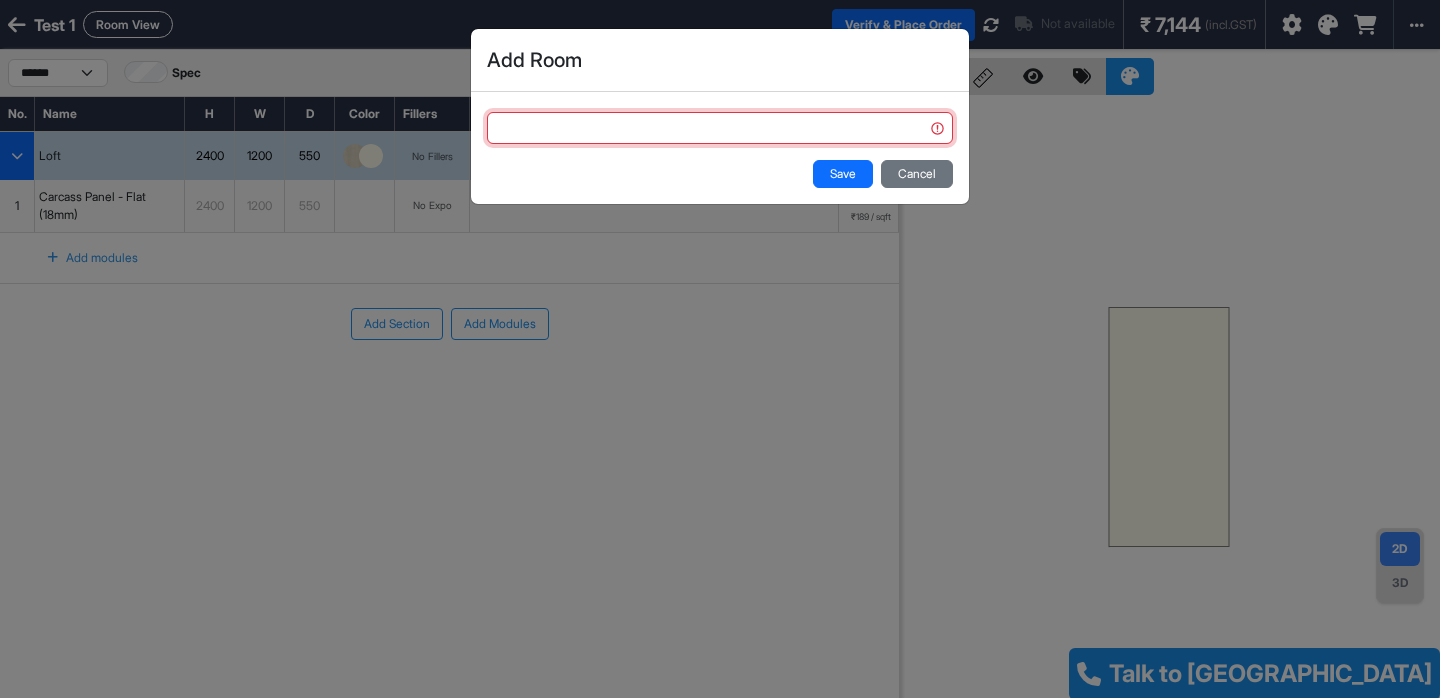 click at bounding box center [720, 128] 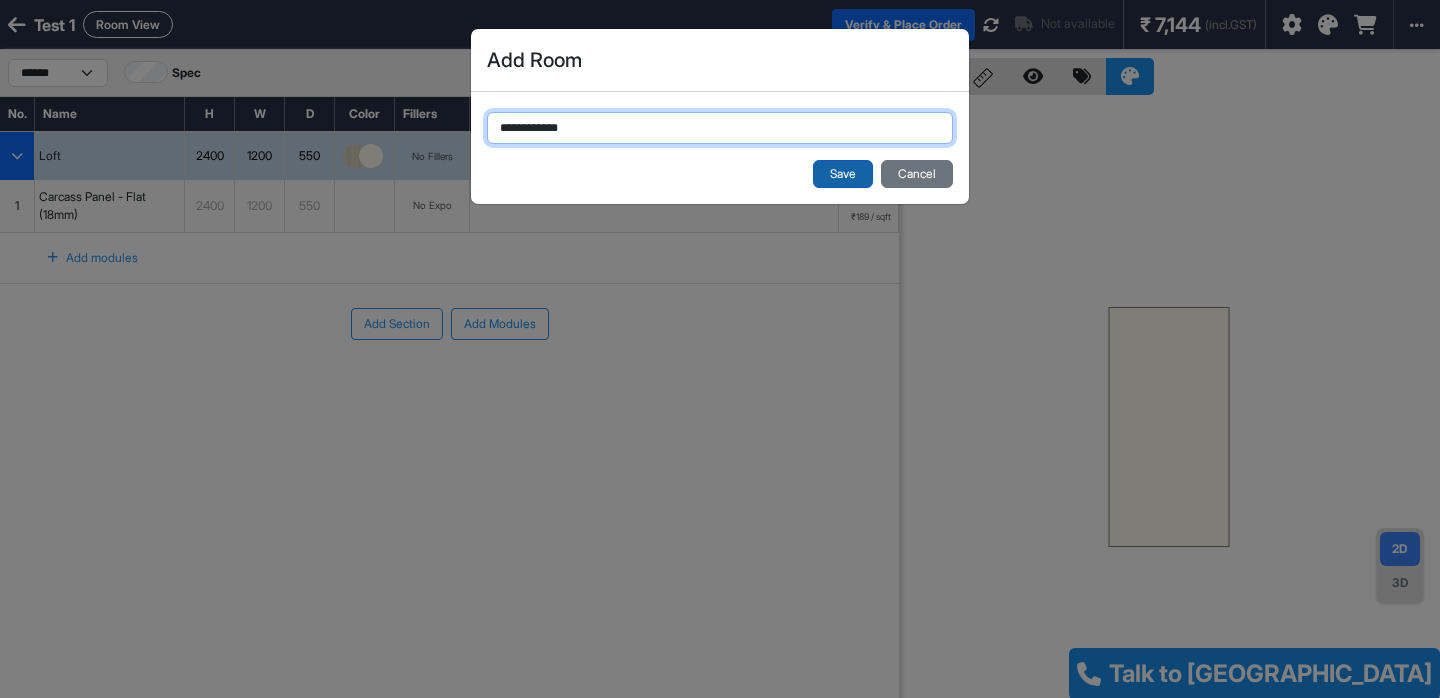 type on "**********" 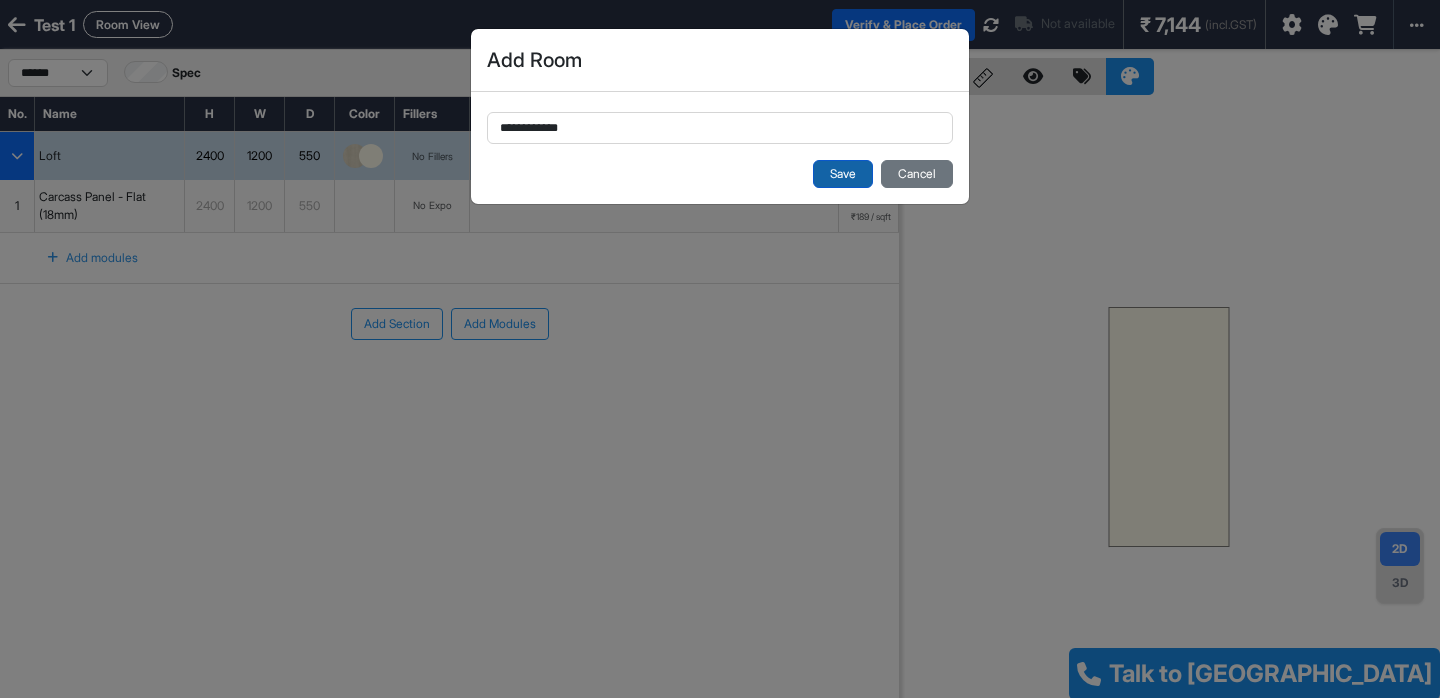 click on "Save" at bounding box center (843, 174) 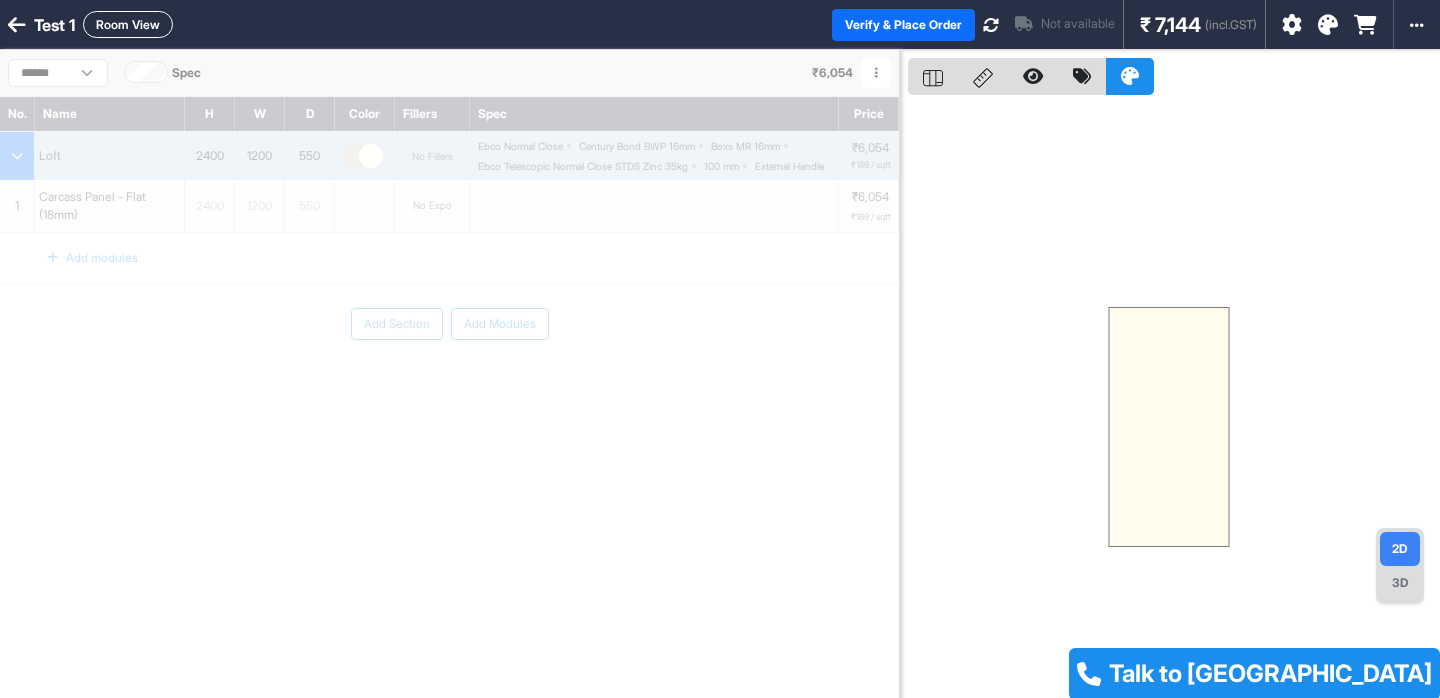 select on "****" 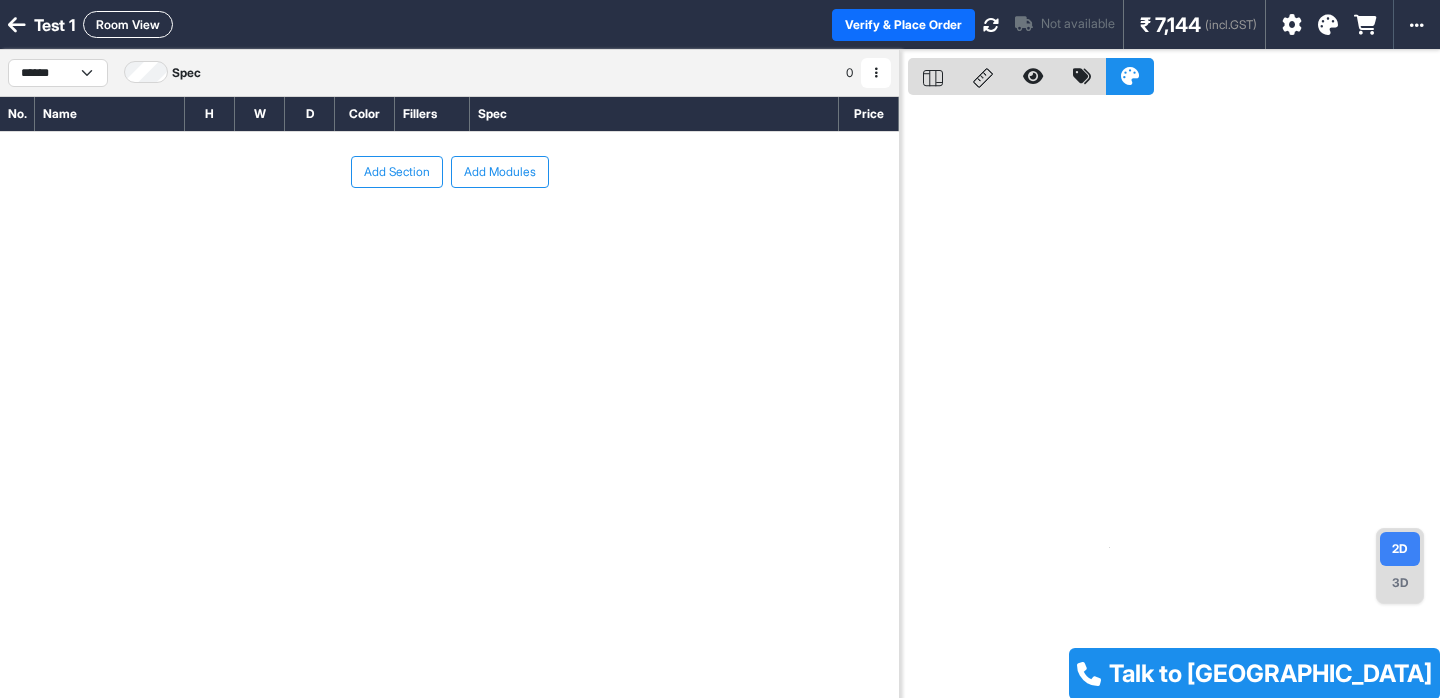 click on "Add Section" at bounding box center (397, 172) 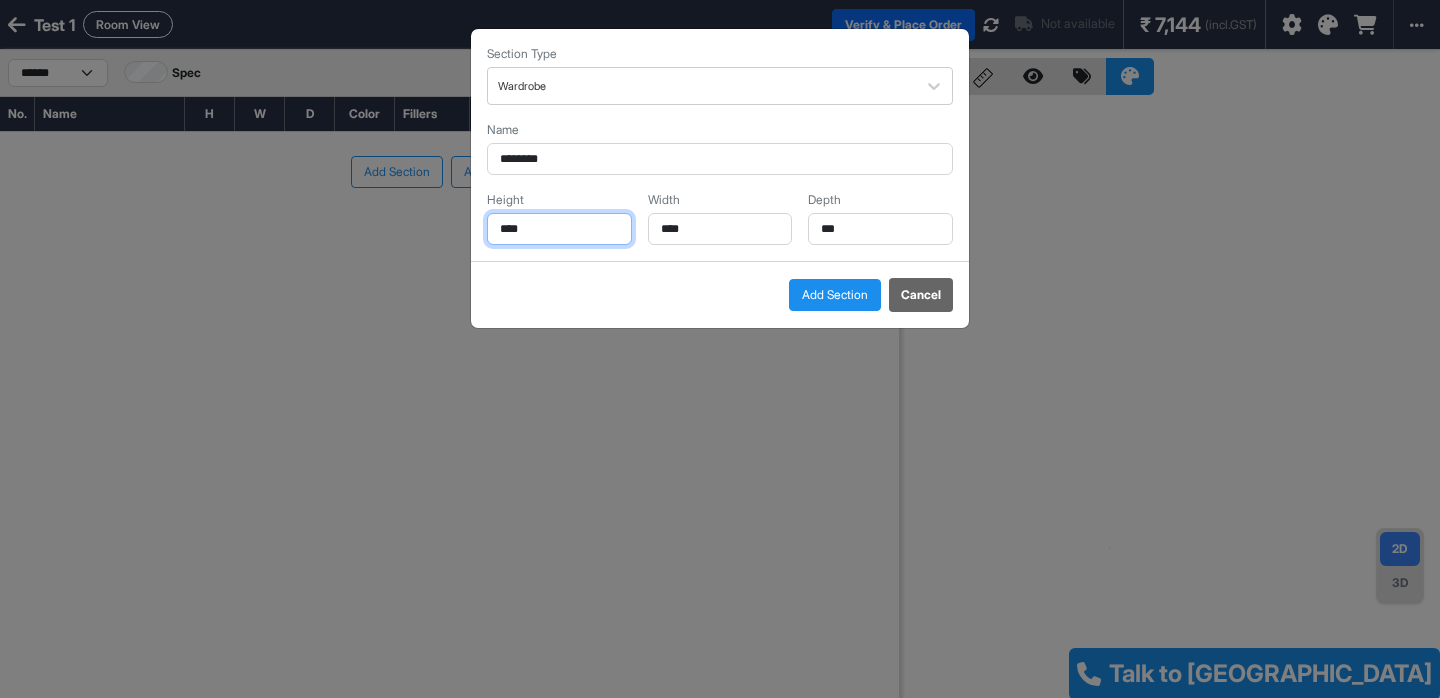 click on "****" at bounding box center (559, 229) 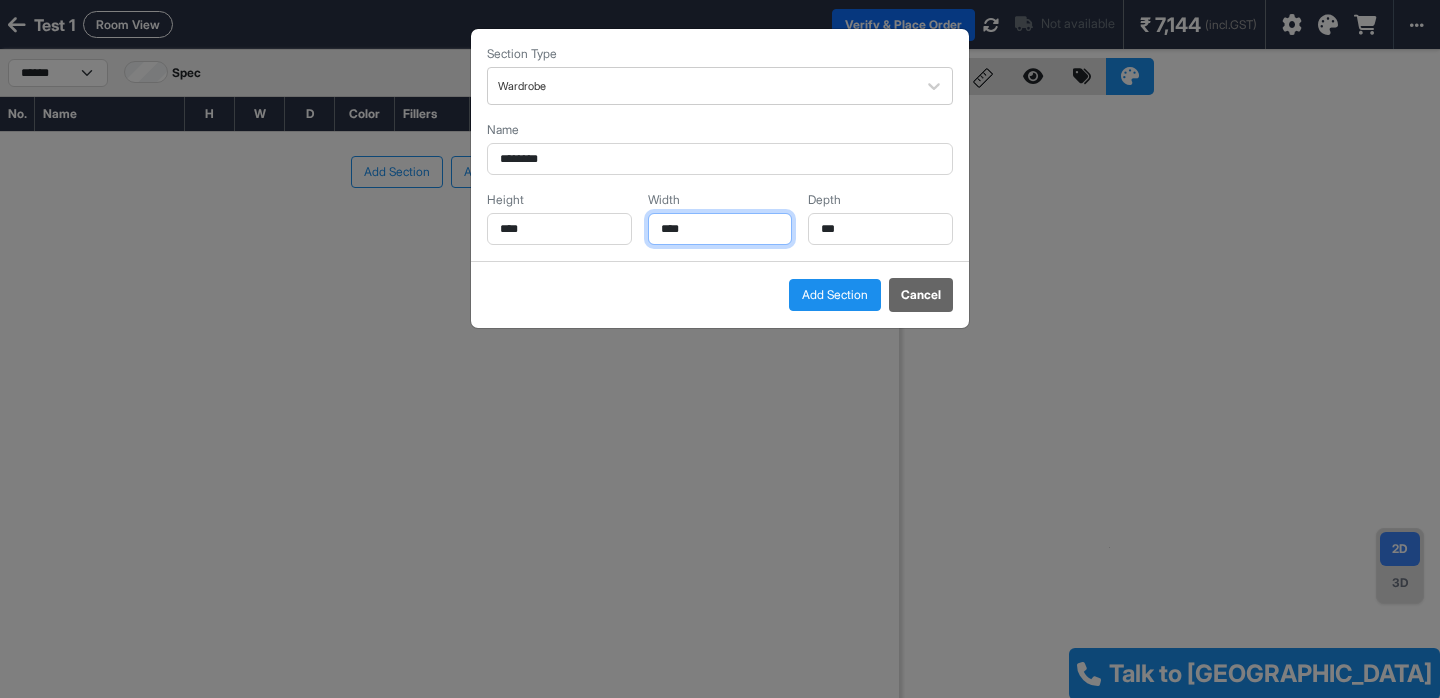 click on "****" at bounding box center (720, 229) 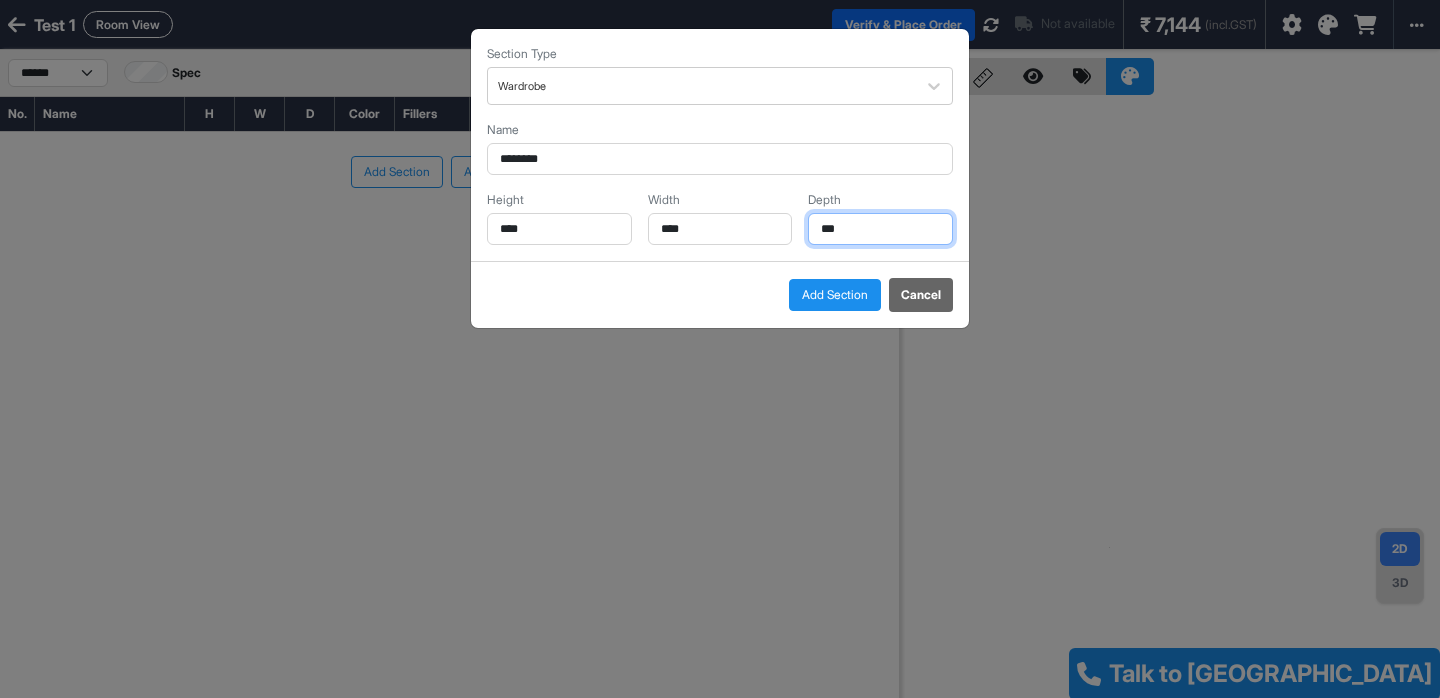 click on "***" at bounding box center [880, 229] 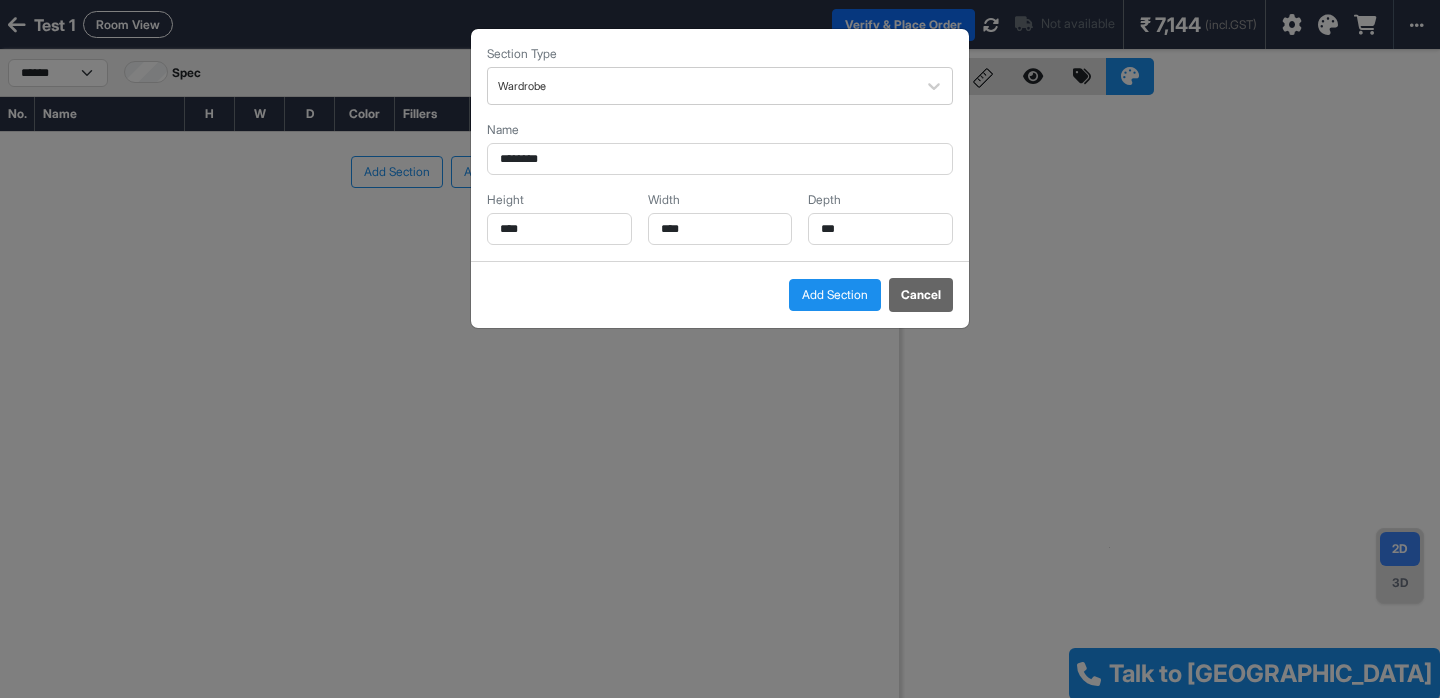 click on "Add Section" at bounding box center (835, 295) 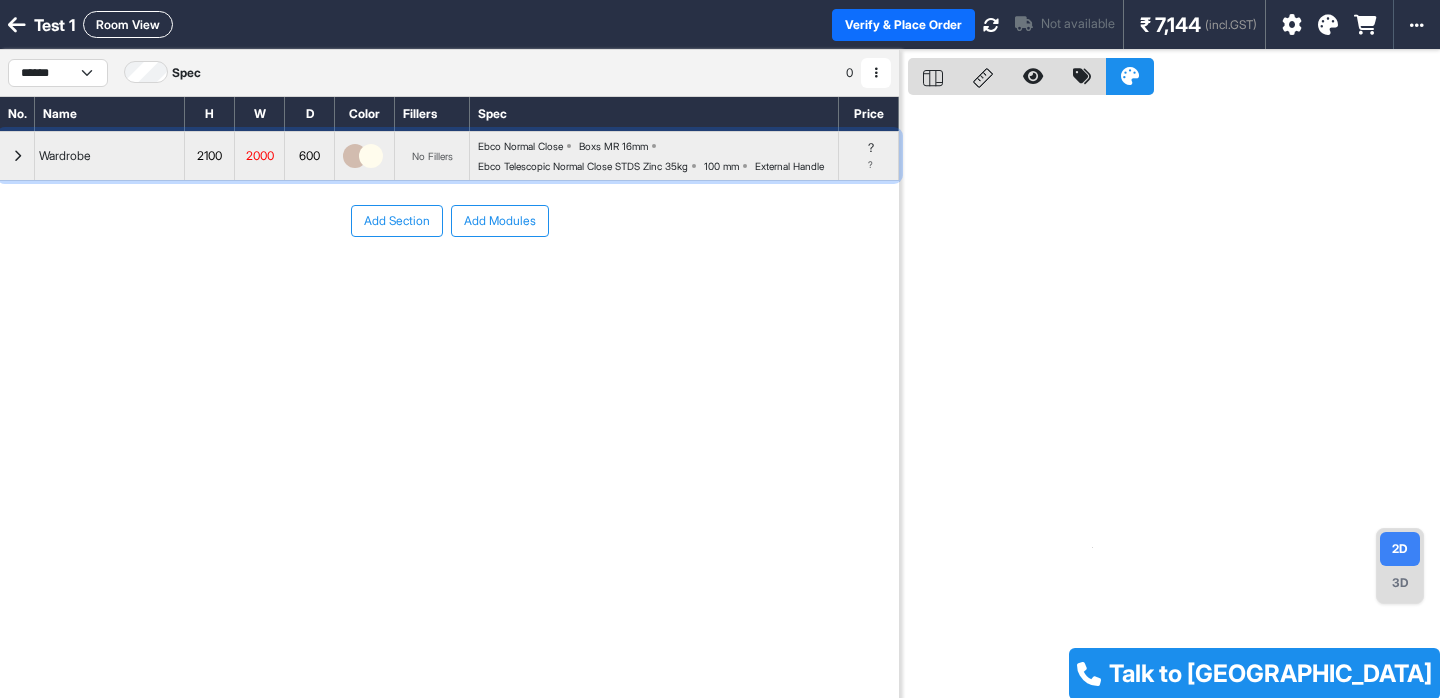 click at bounding box center (17, 156) 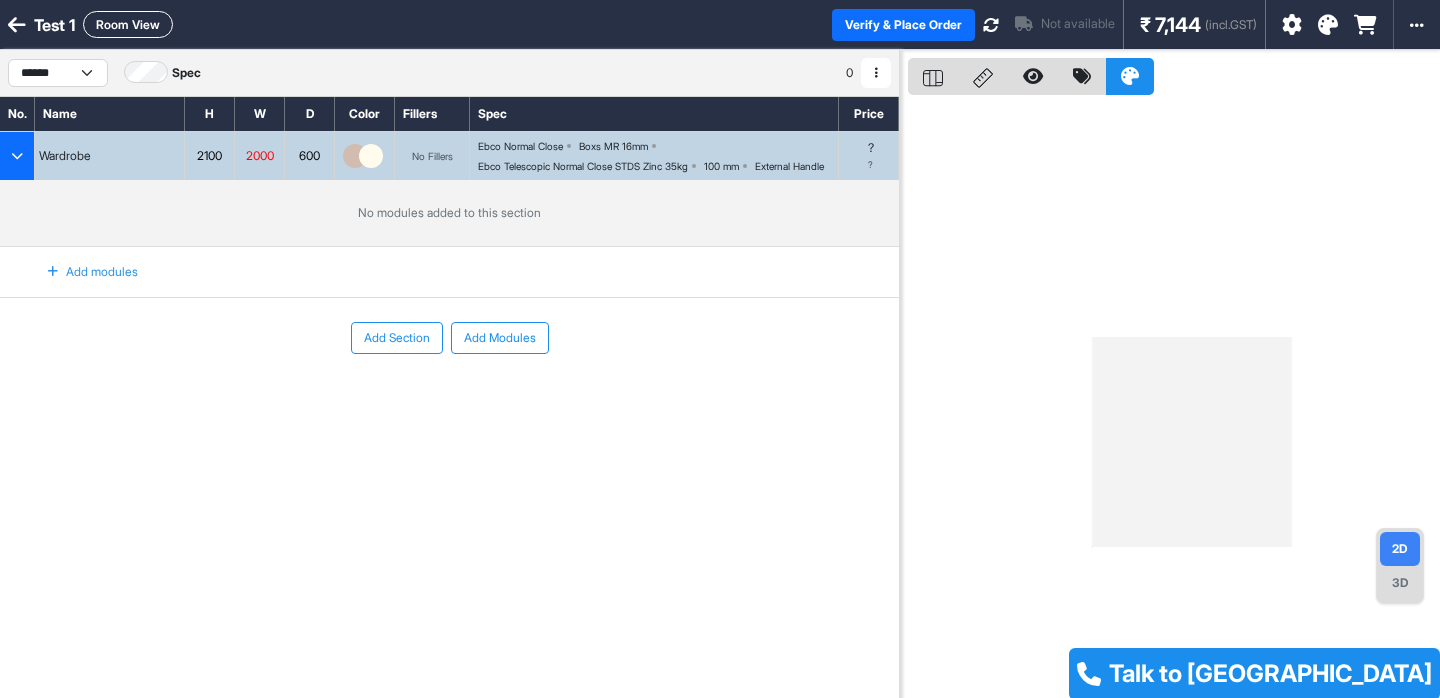 click on "Add modules" at bounding box center [92, 272] 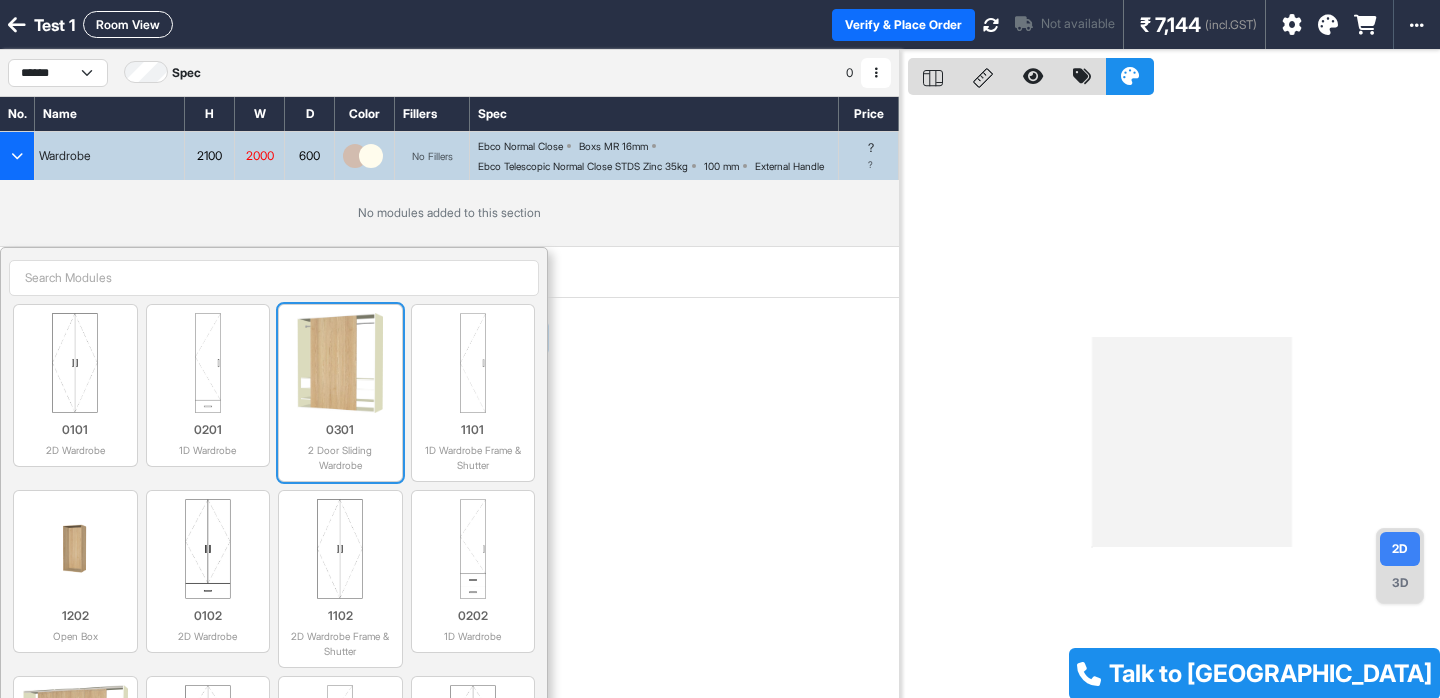 click at bounding box center (340, 363) 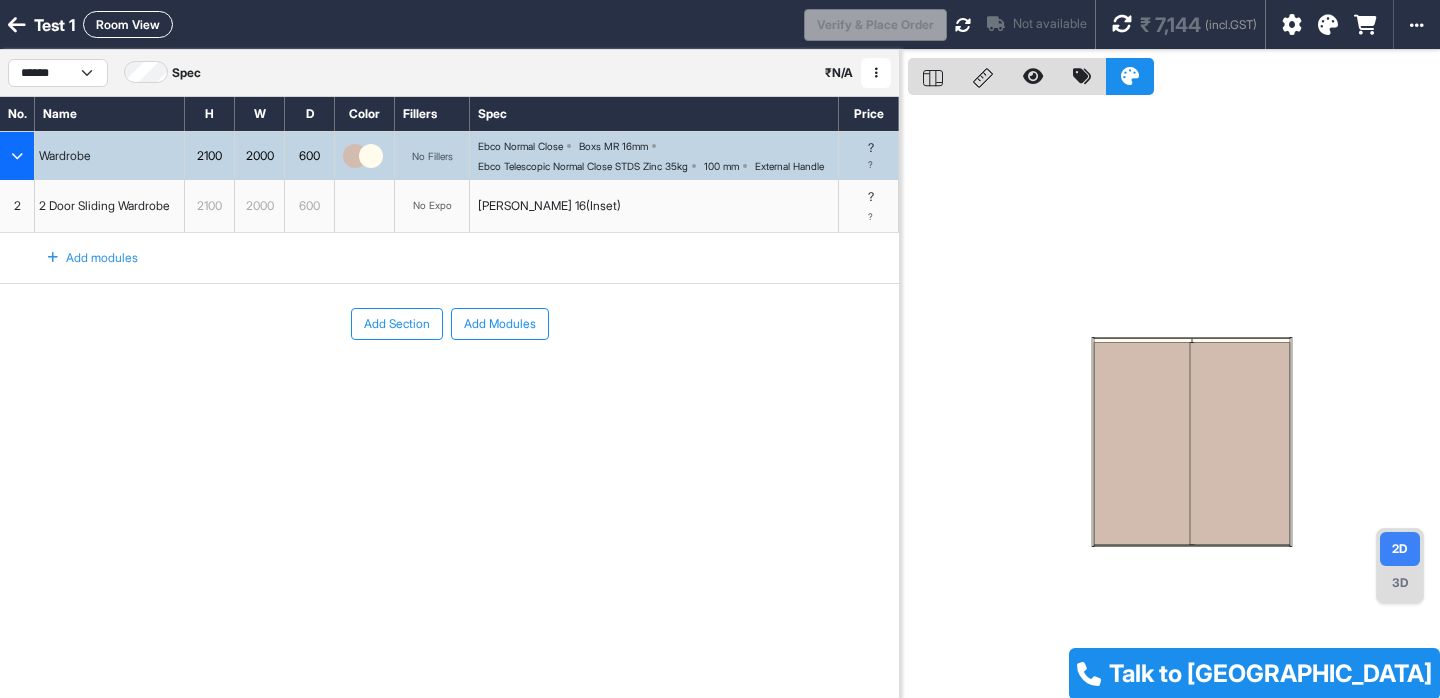 click on "Add modules" at bounding box center (81, 258) 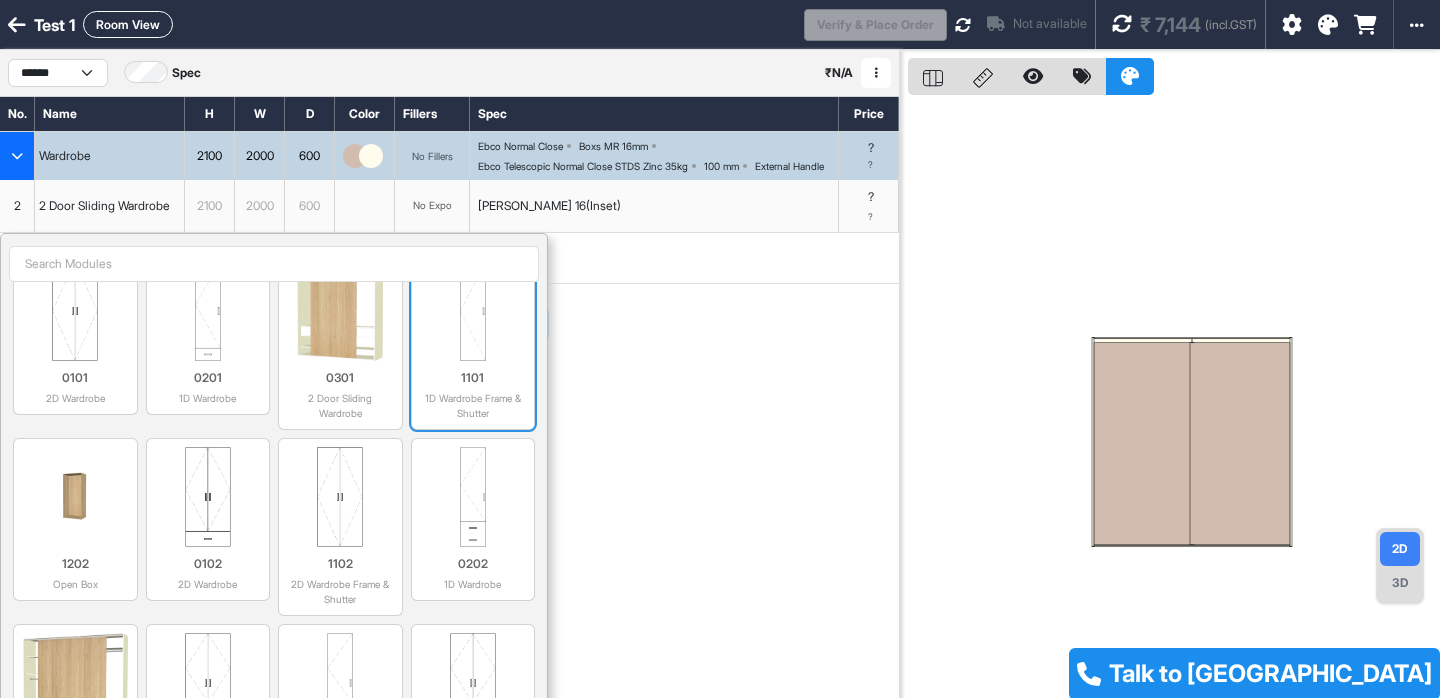 scroll, scrollTop: 0, scrollLeft: 0, axis: both 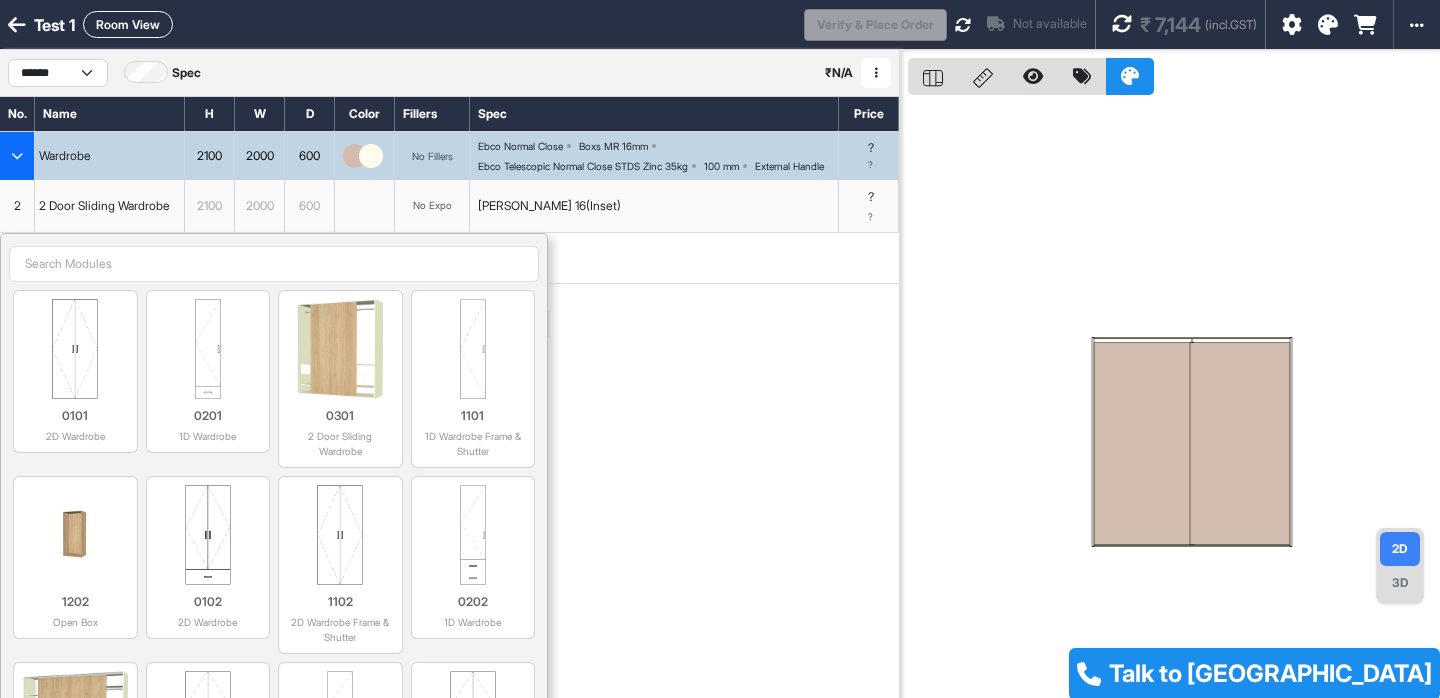 click on "Add Section Add Modules" at bounding box center [449, 384] 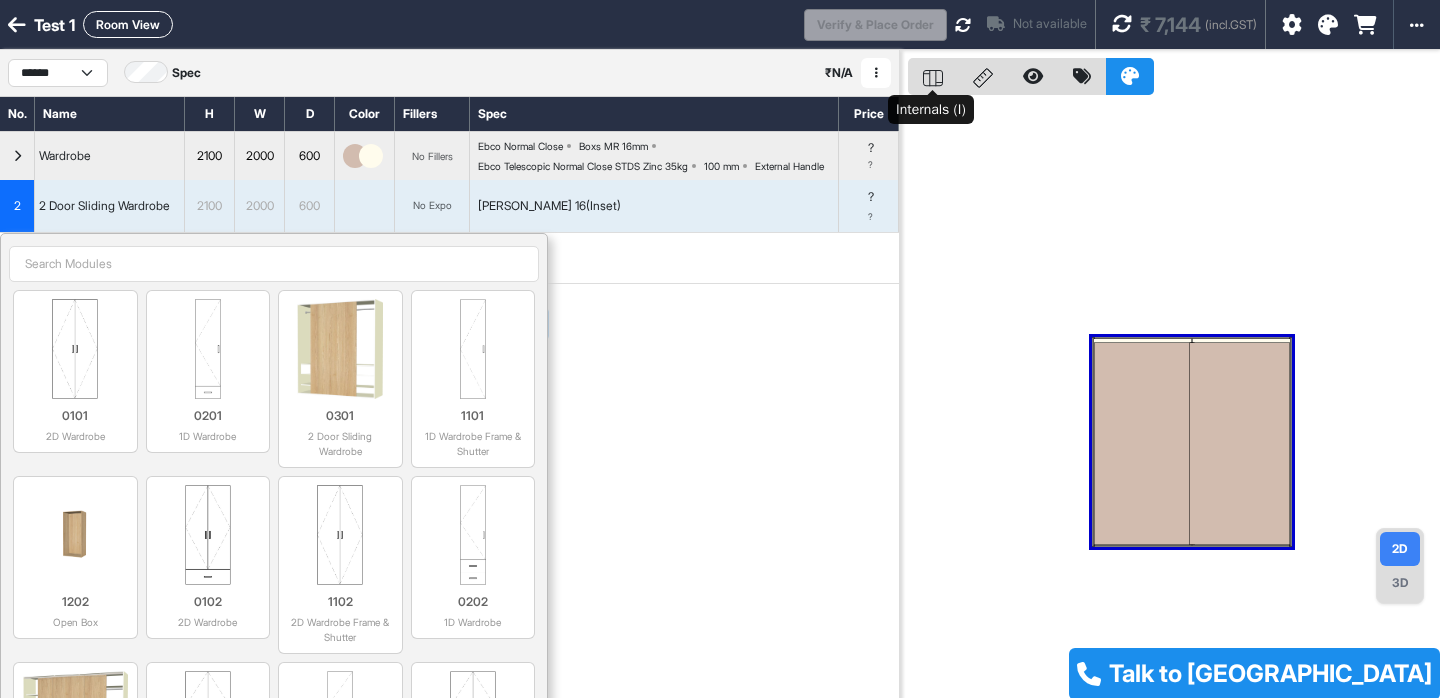 click 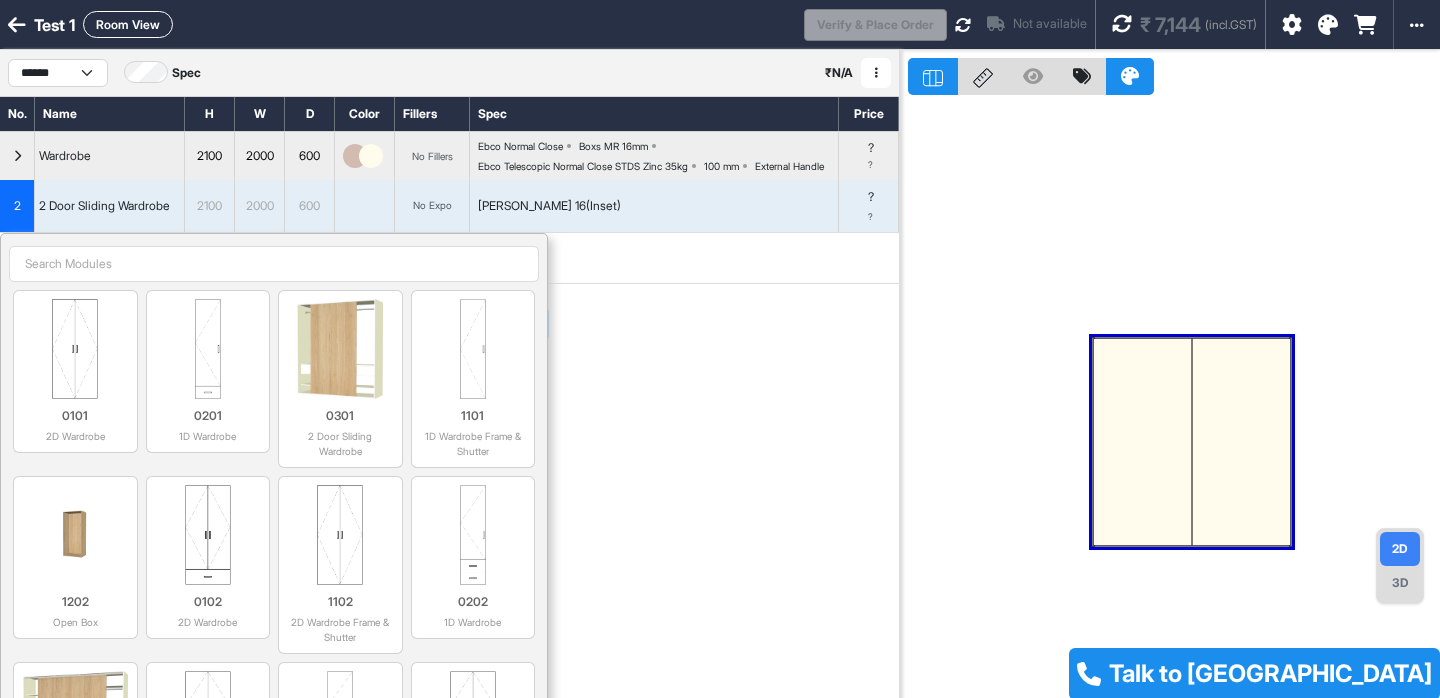 click at bounding box center [1192, 441] 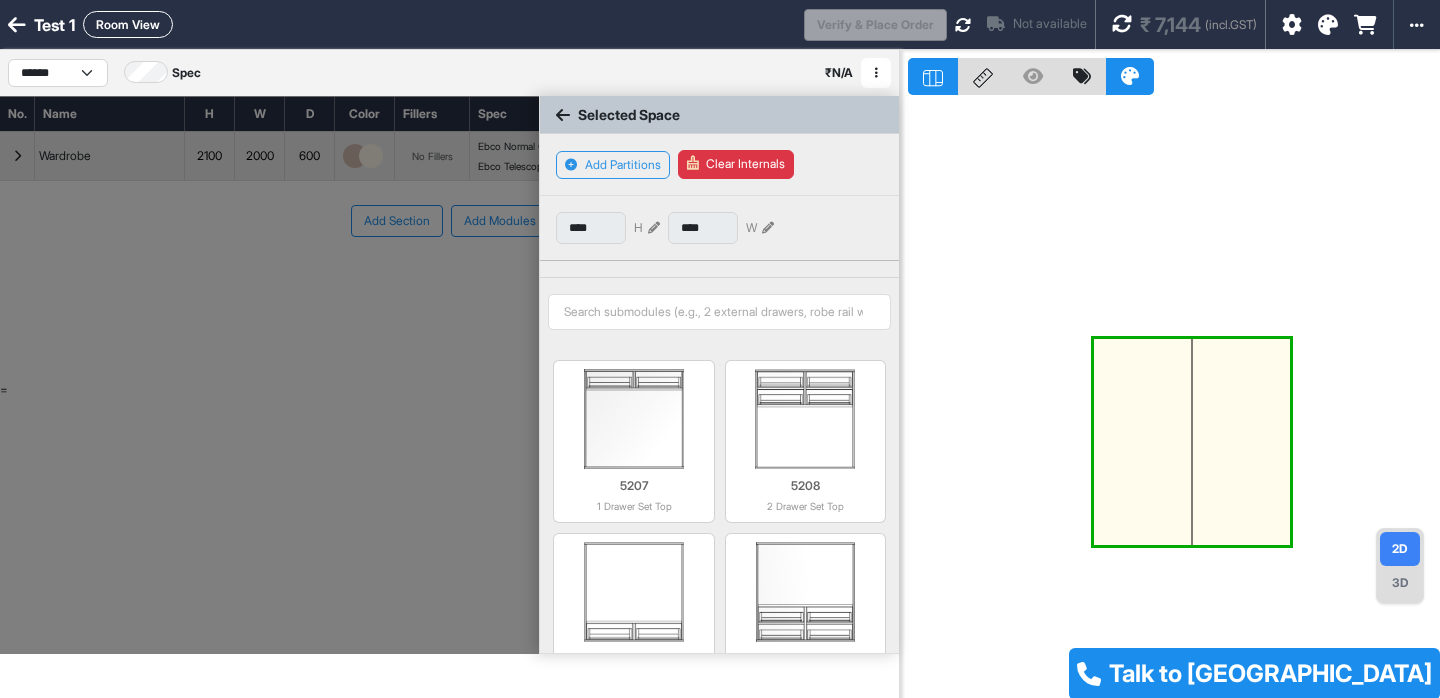 scroll, scrollTop: 234, scrollLeft: 0, axis: vertical 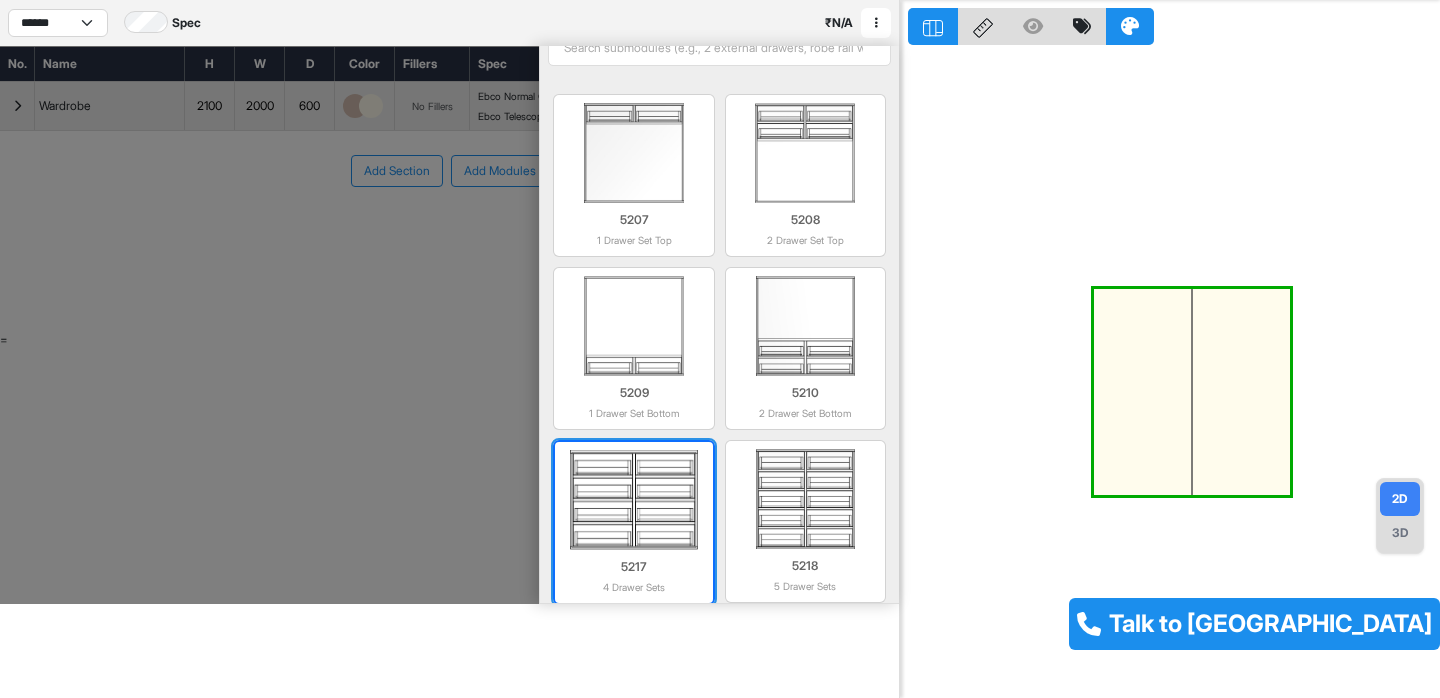 click at bounding box center [633, 500] 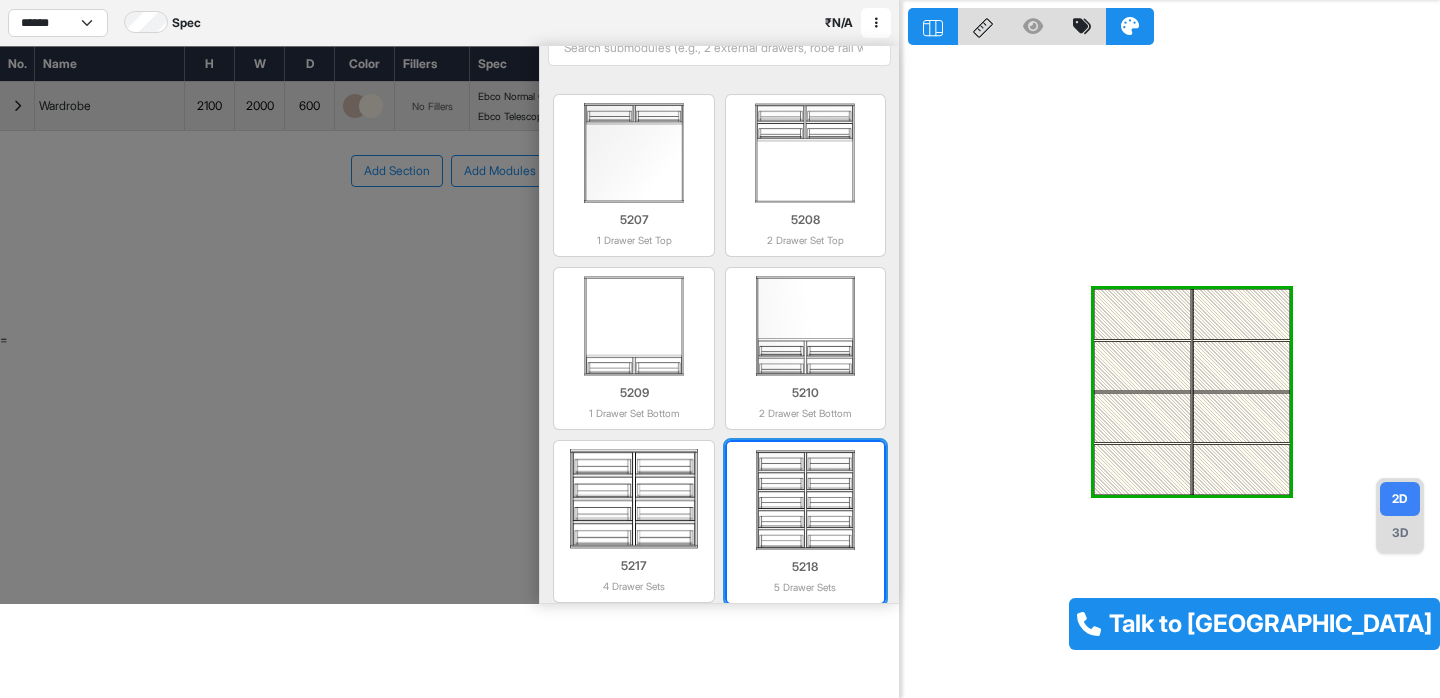 scroll, scrollTop: 234, scrollLeft: 0, axis: vertical 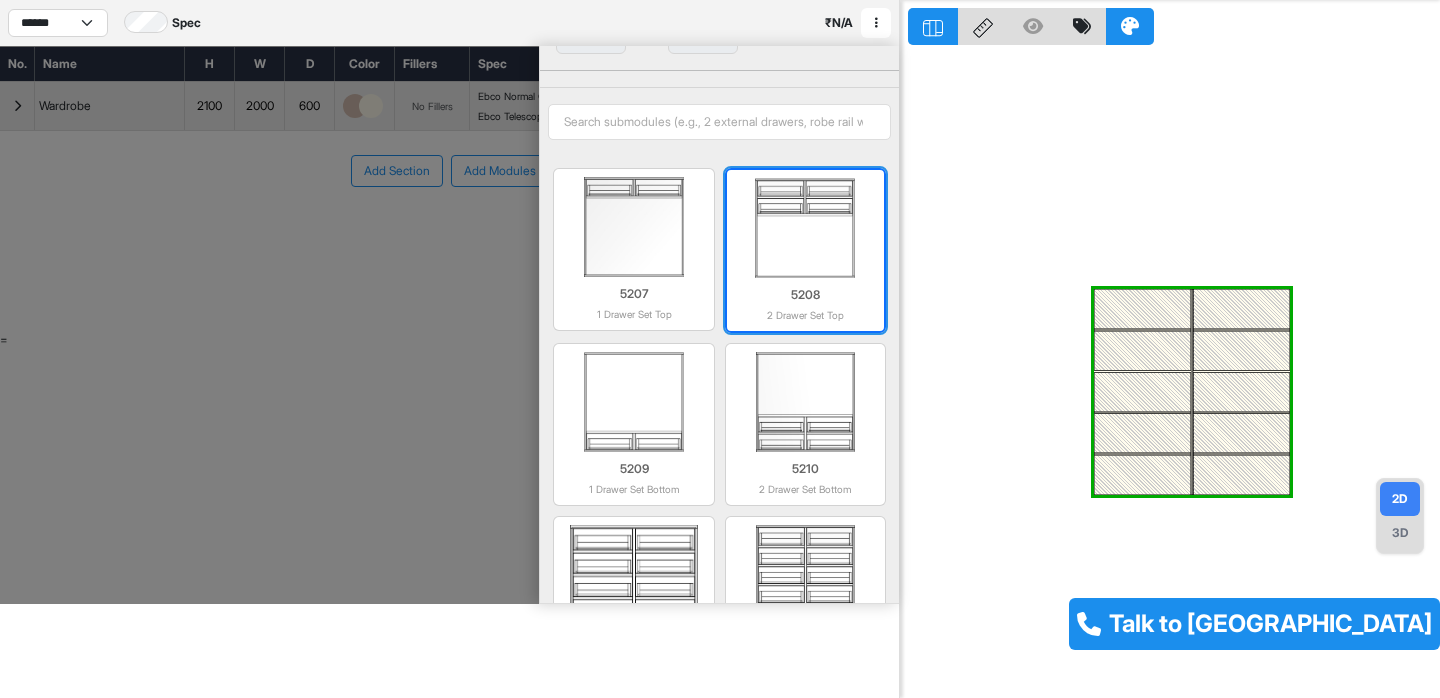 click at bounding box center (805, 228) 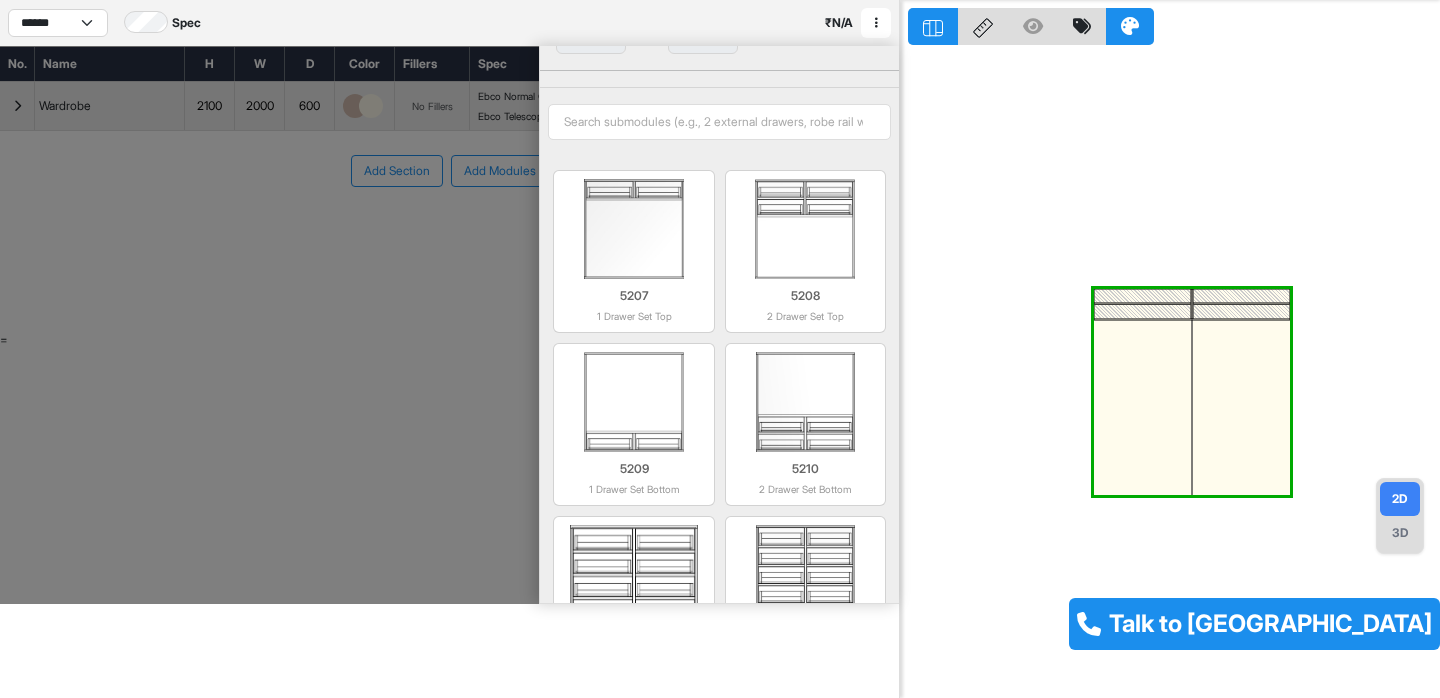 scroll, scrollTop: 232, scrollLeft: 0, axis: vertical 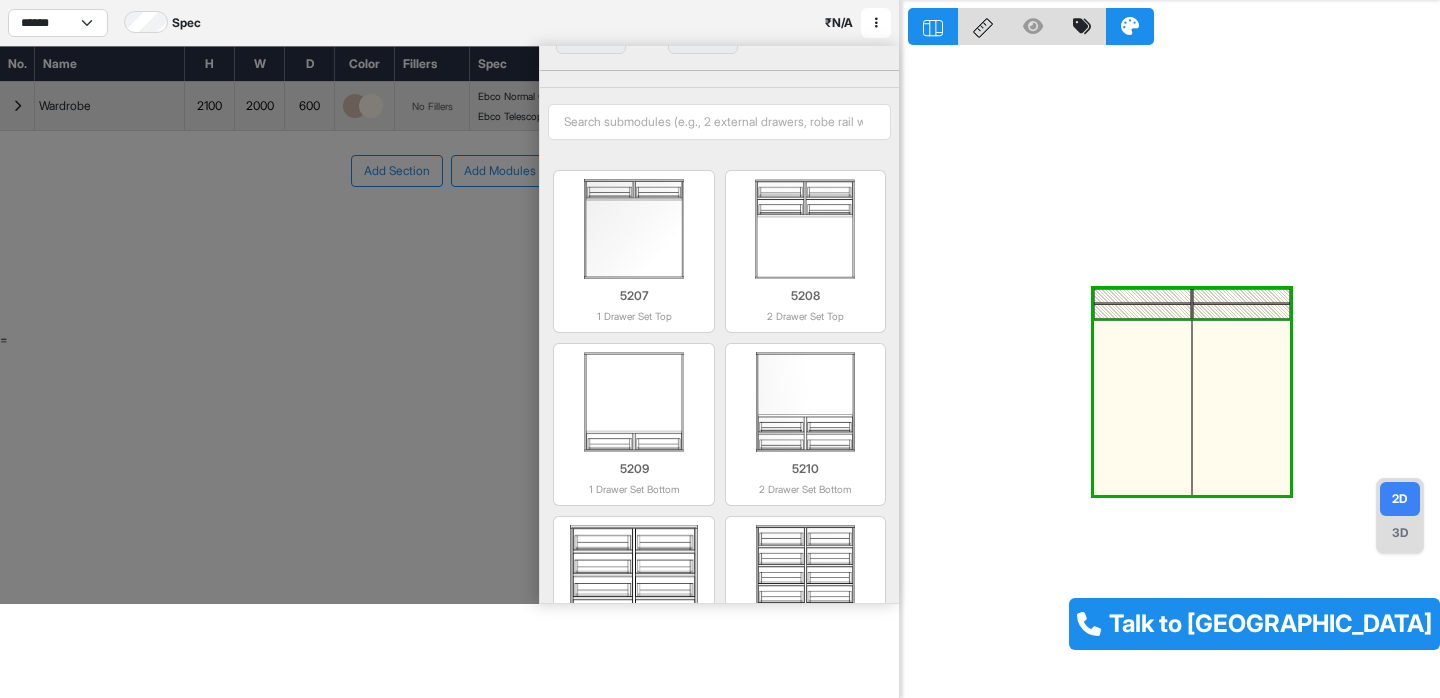 drag, startPoint x: 1156, startPoint y: 296, endPoint x: 1155, endPoint y: 376, distance: 80.00625 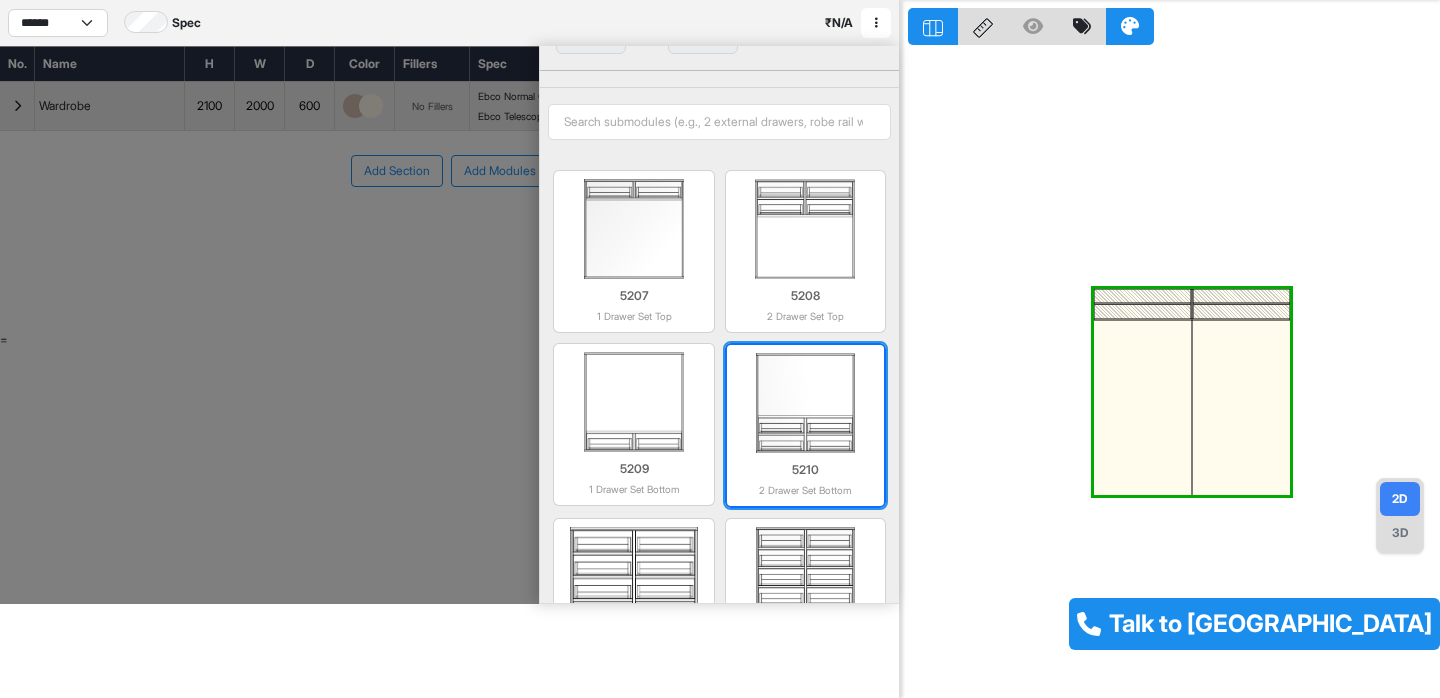 scroll, scrollTop: 234, scrollLeft: 0, axis: vertical 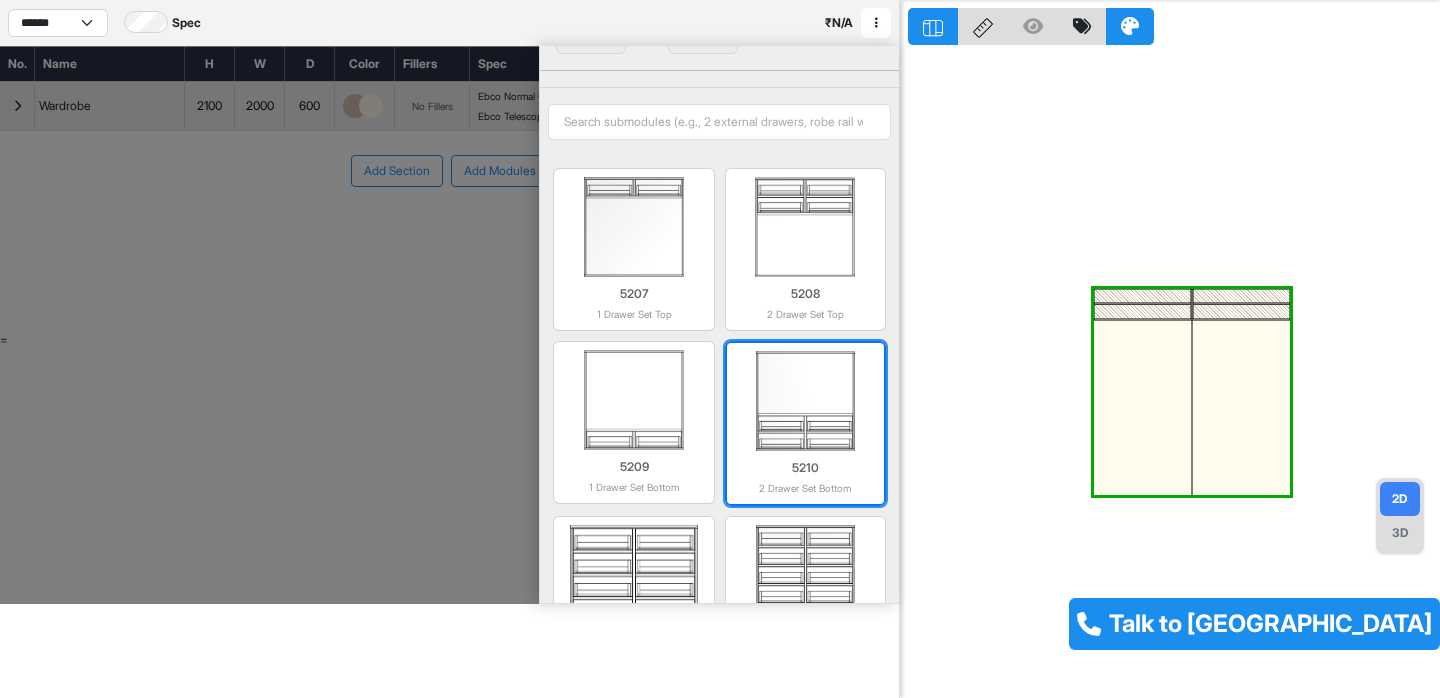 click at bounding box center (805, 401) 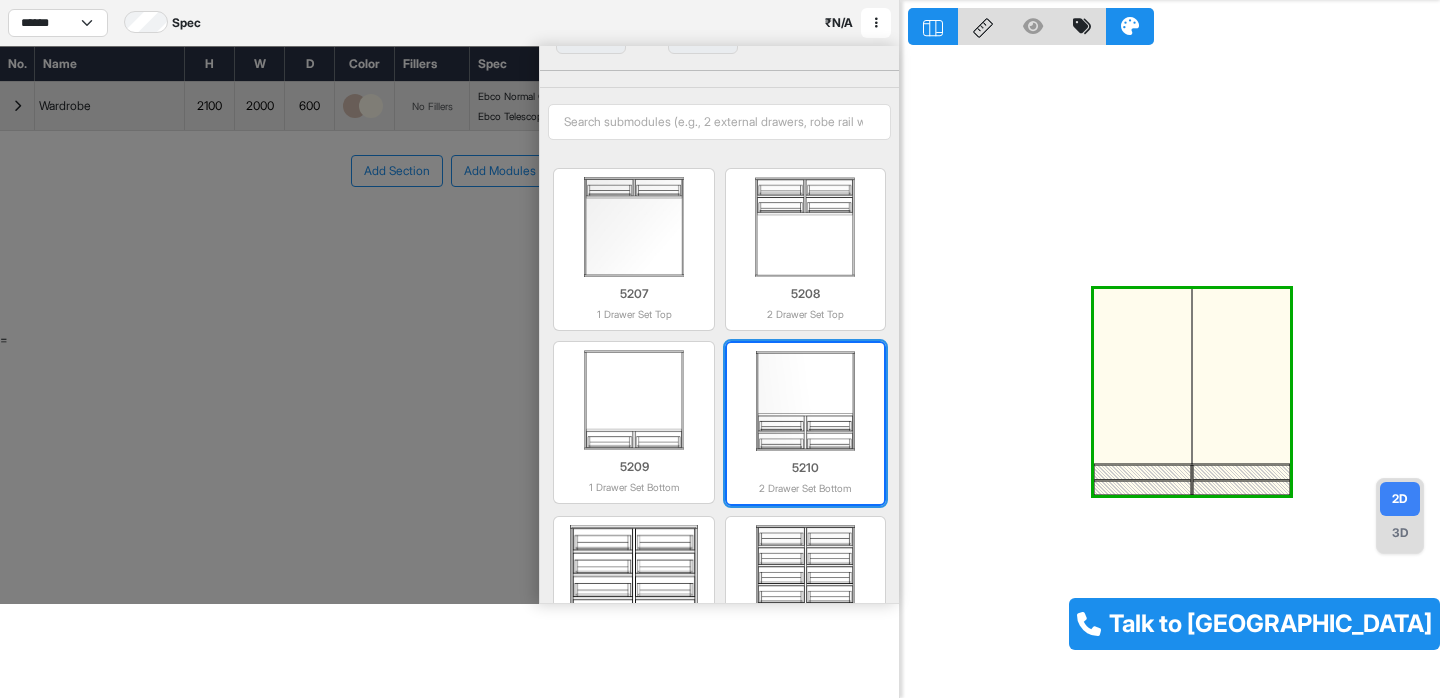 scroll, scrollTop: 74, scrollLeft: 0, axis: vertical 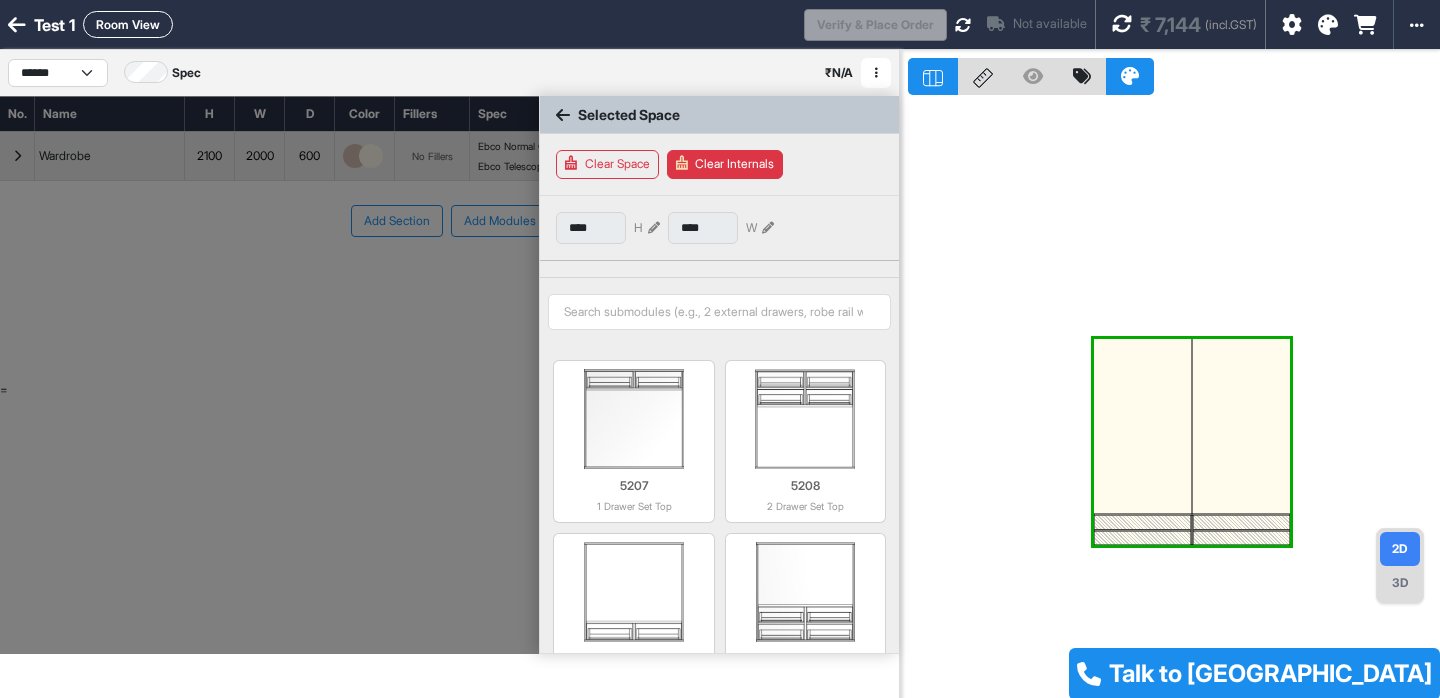 click at bounding box center (1174, 399) 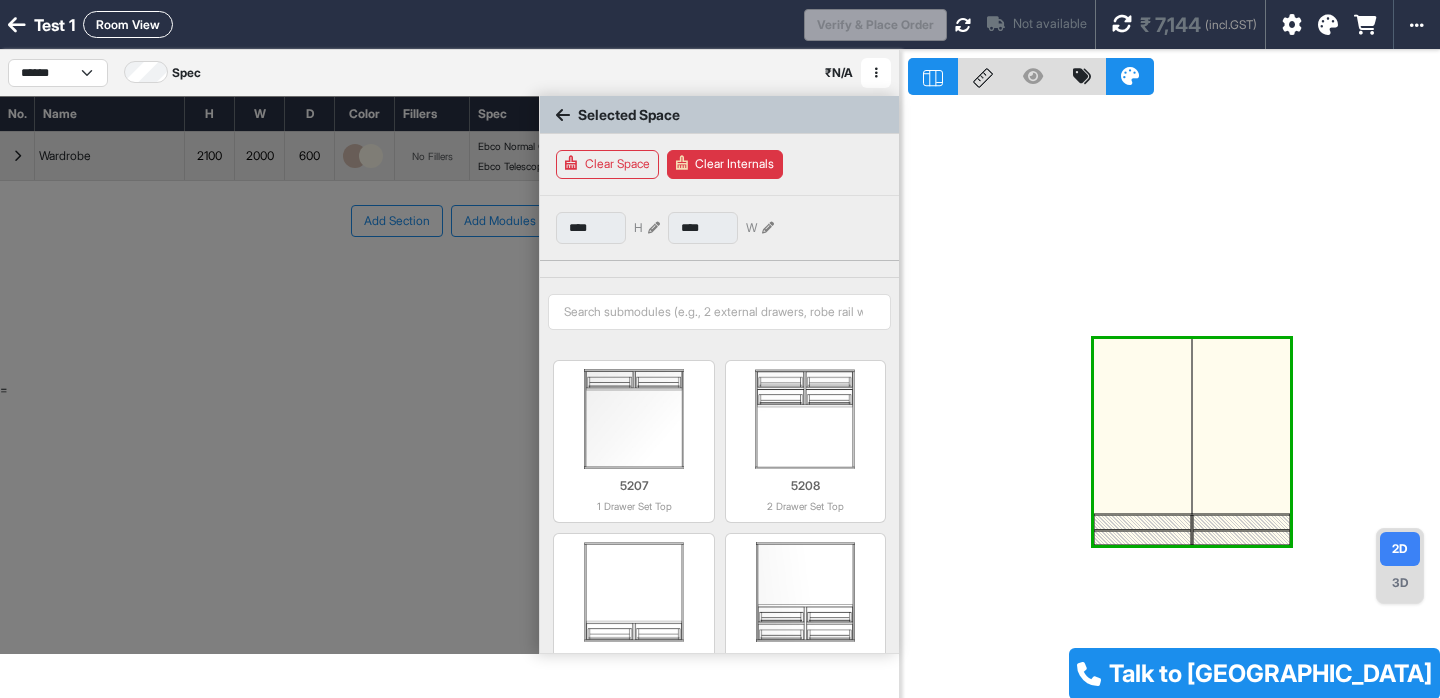 click at bounding box center (269, 375) 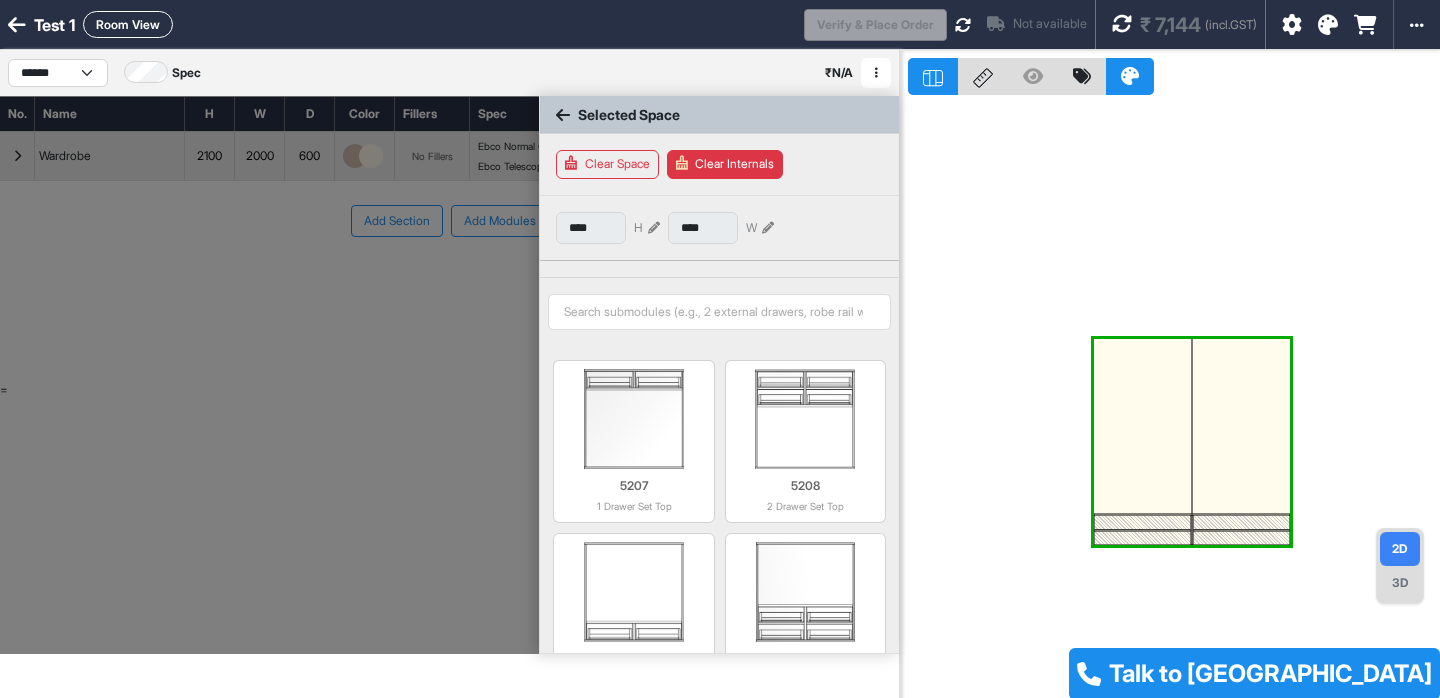 click at bounding box center (563, 115) 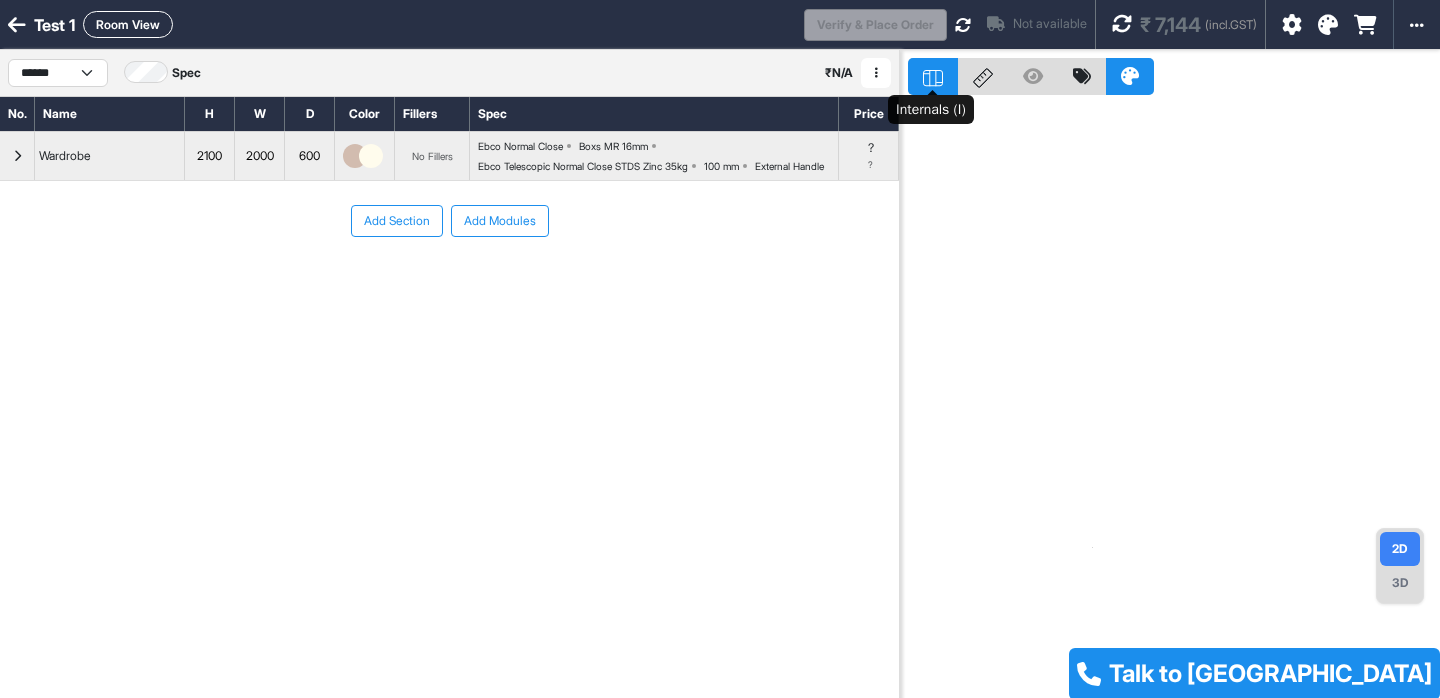click at bounding box center (933, 76) 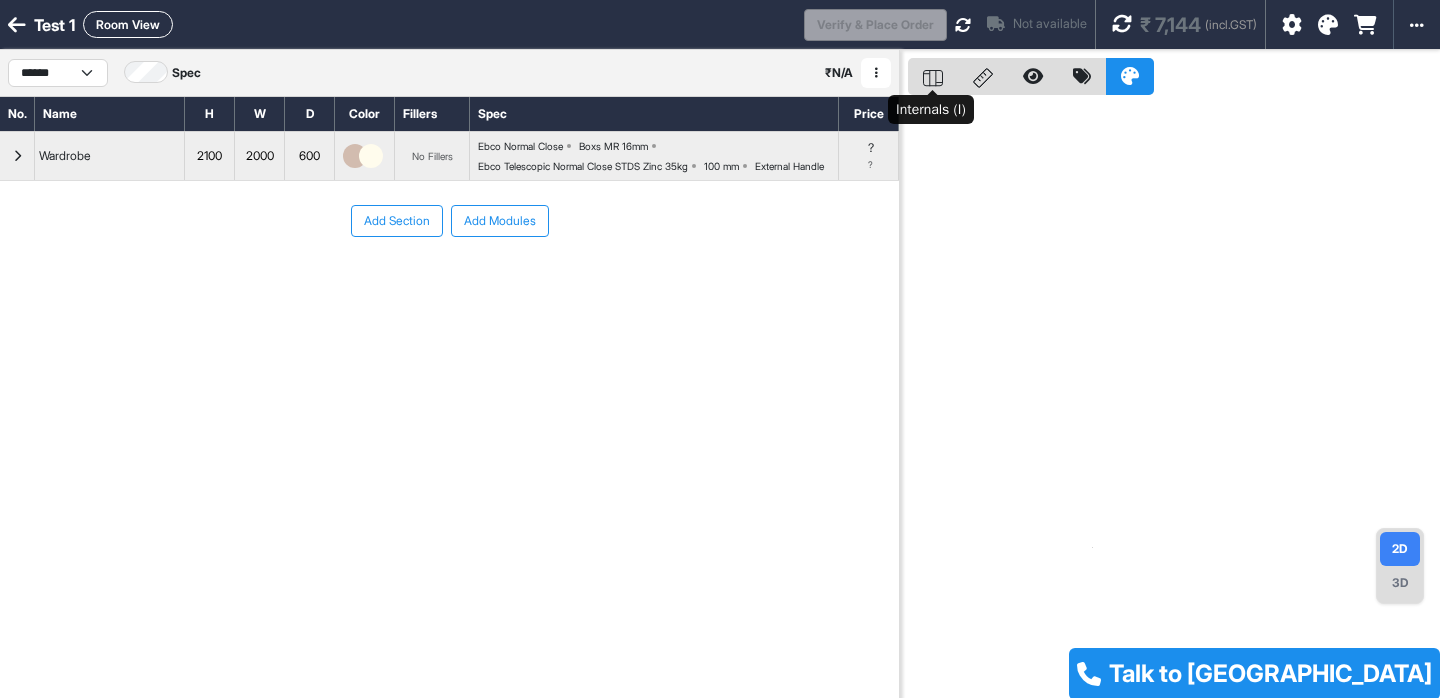 click 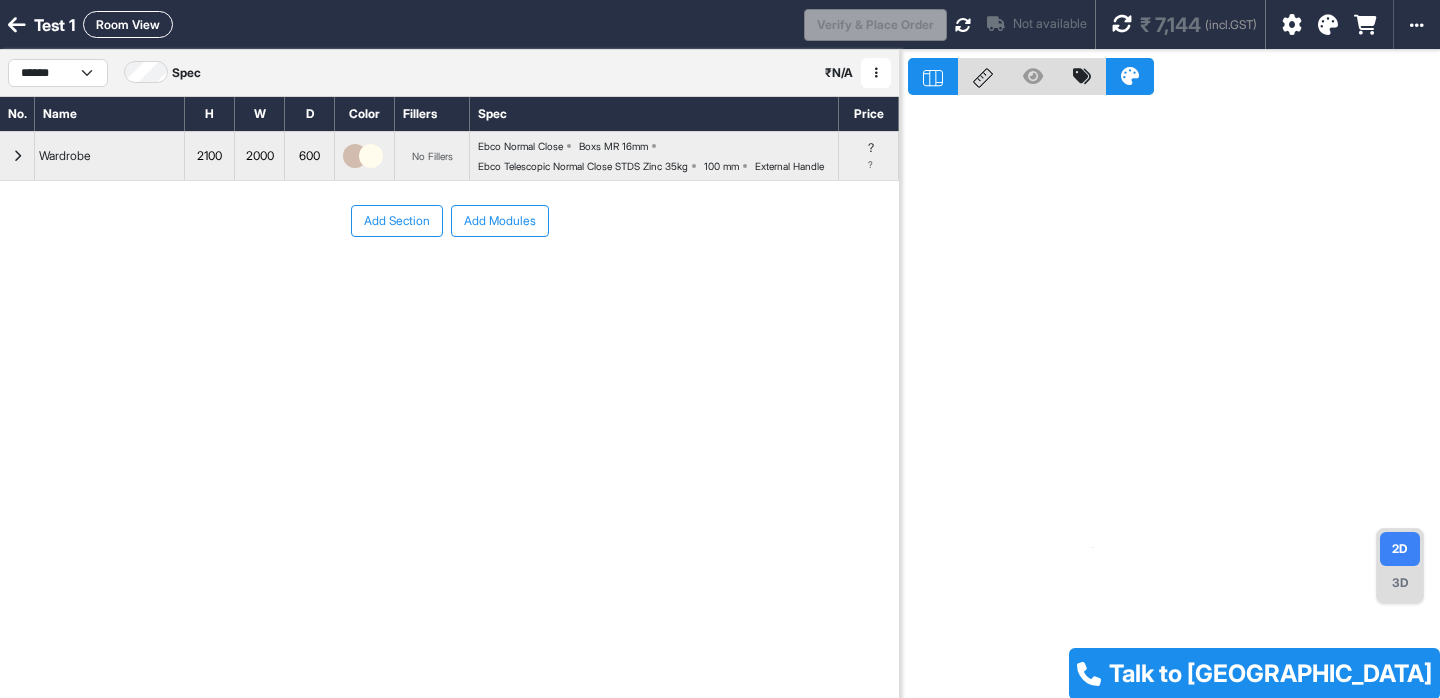 click at bounding box center [1174, 399] 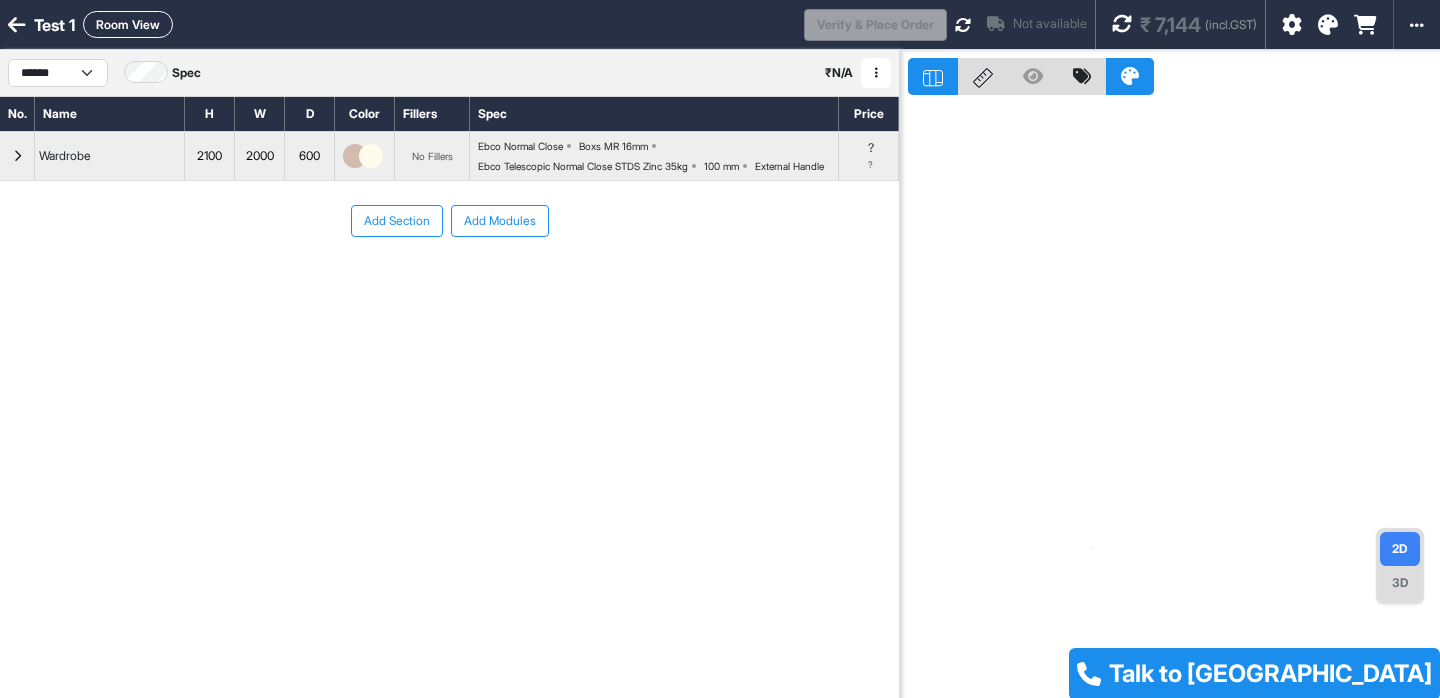 click at bounding box center [17, 156] 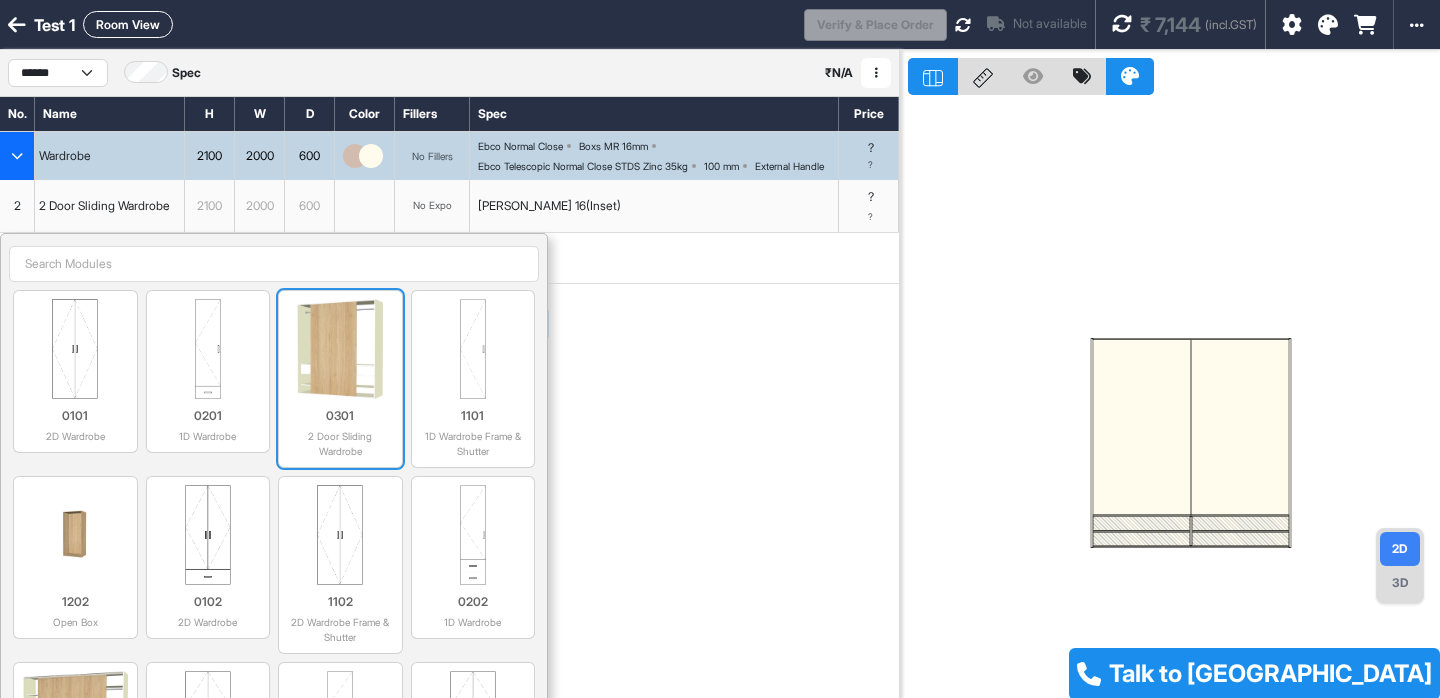 click at bounding box center [340, 349] 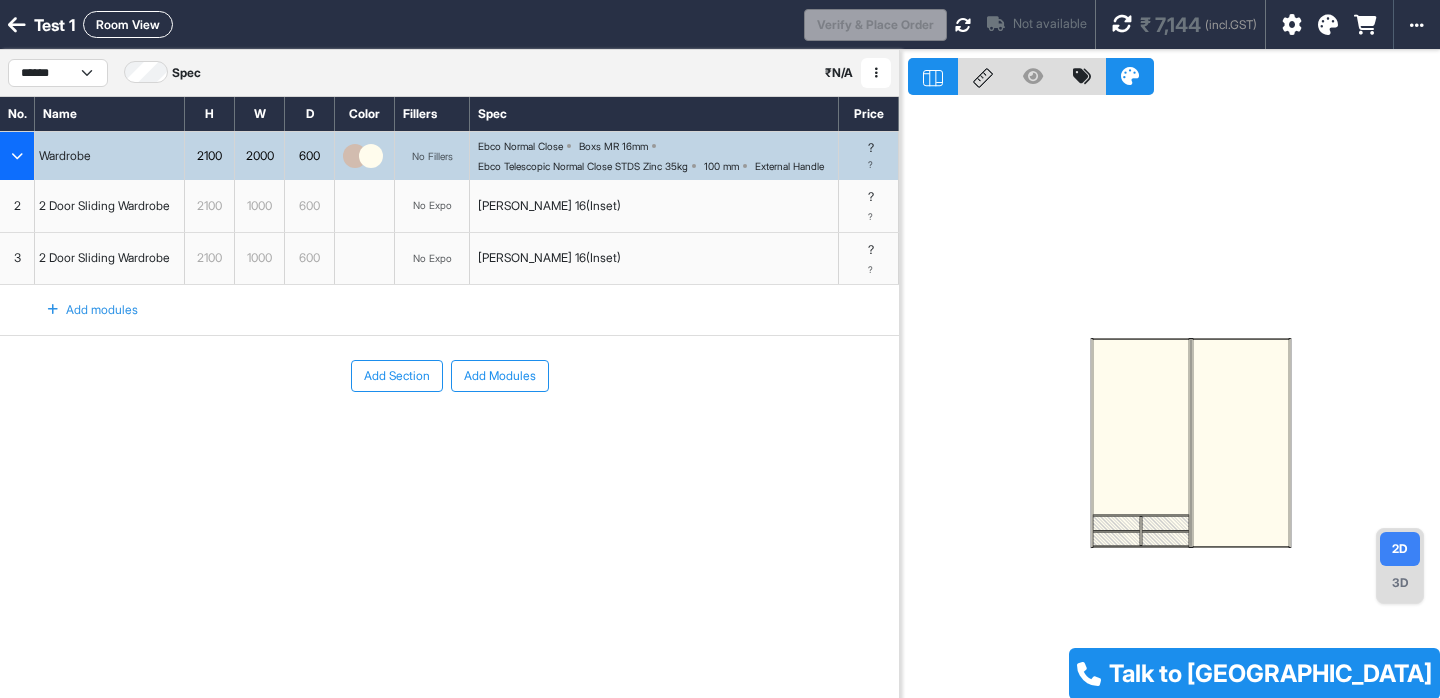 click at bounding box center [1241, 443] 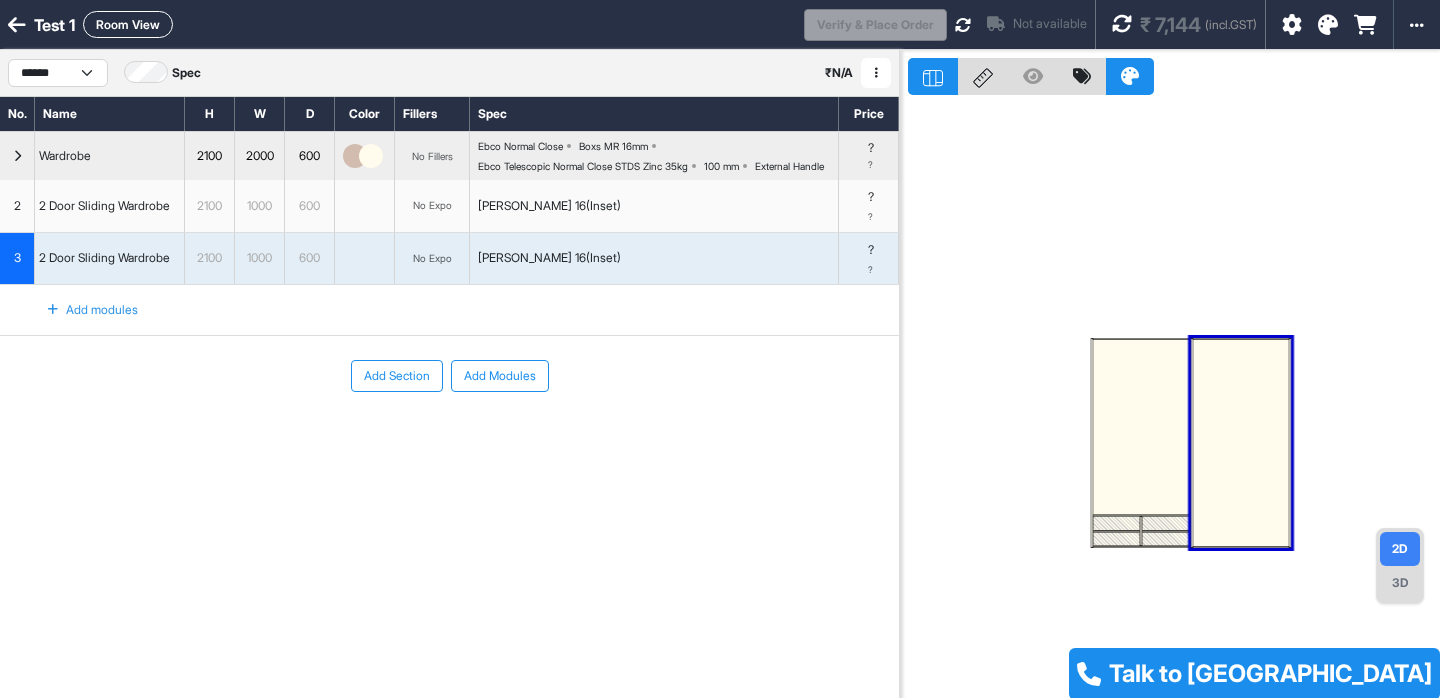 click on "Add Section Add Modules" at bounding box center (449, 376) 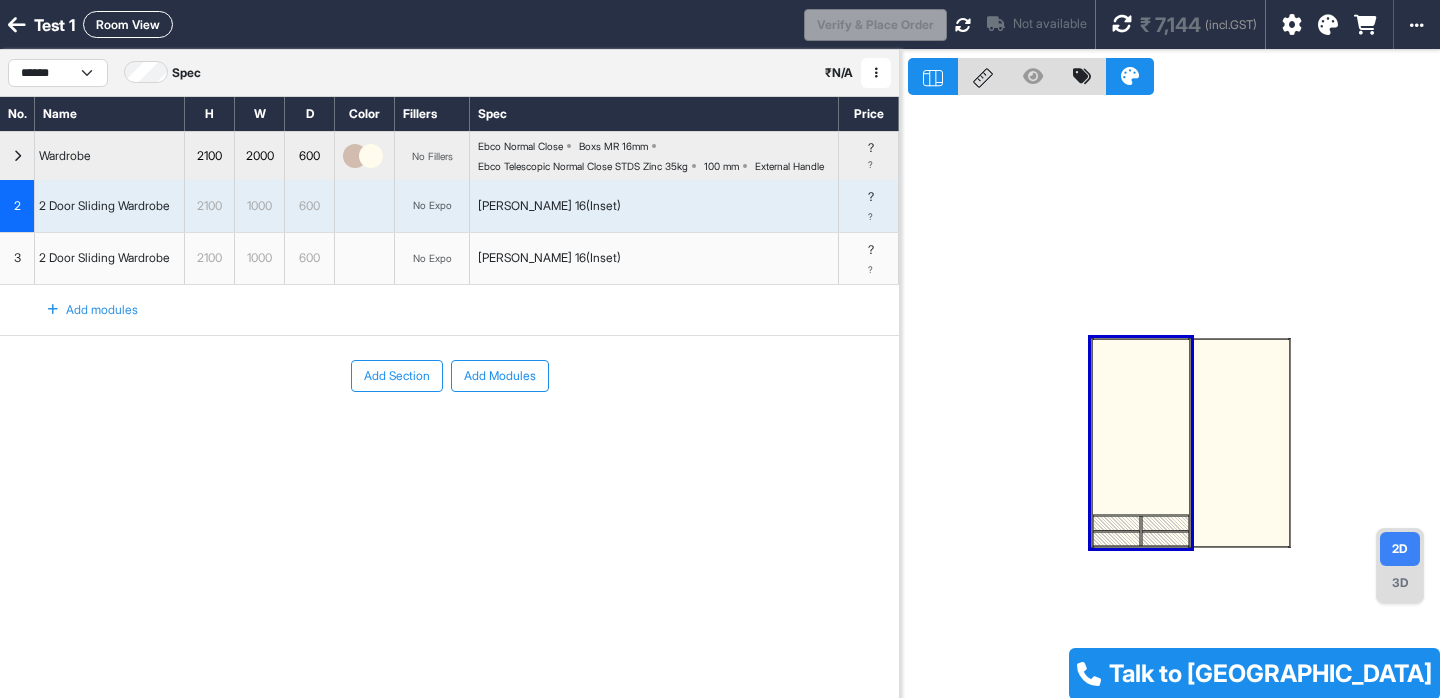 click at bounding box center (1241, 443) 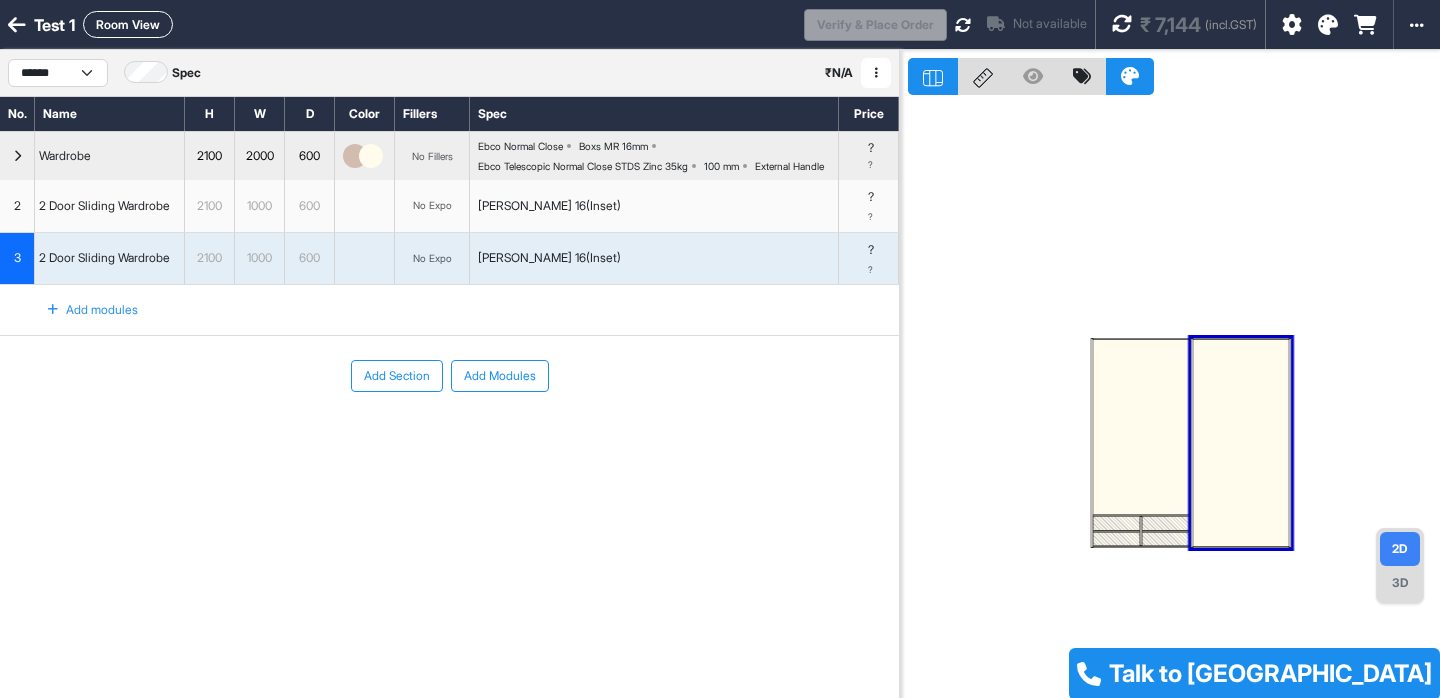 click on "Add modules" at bounding box center [81, 310] 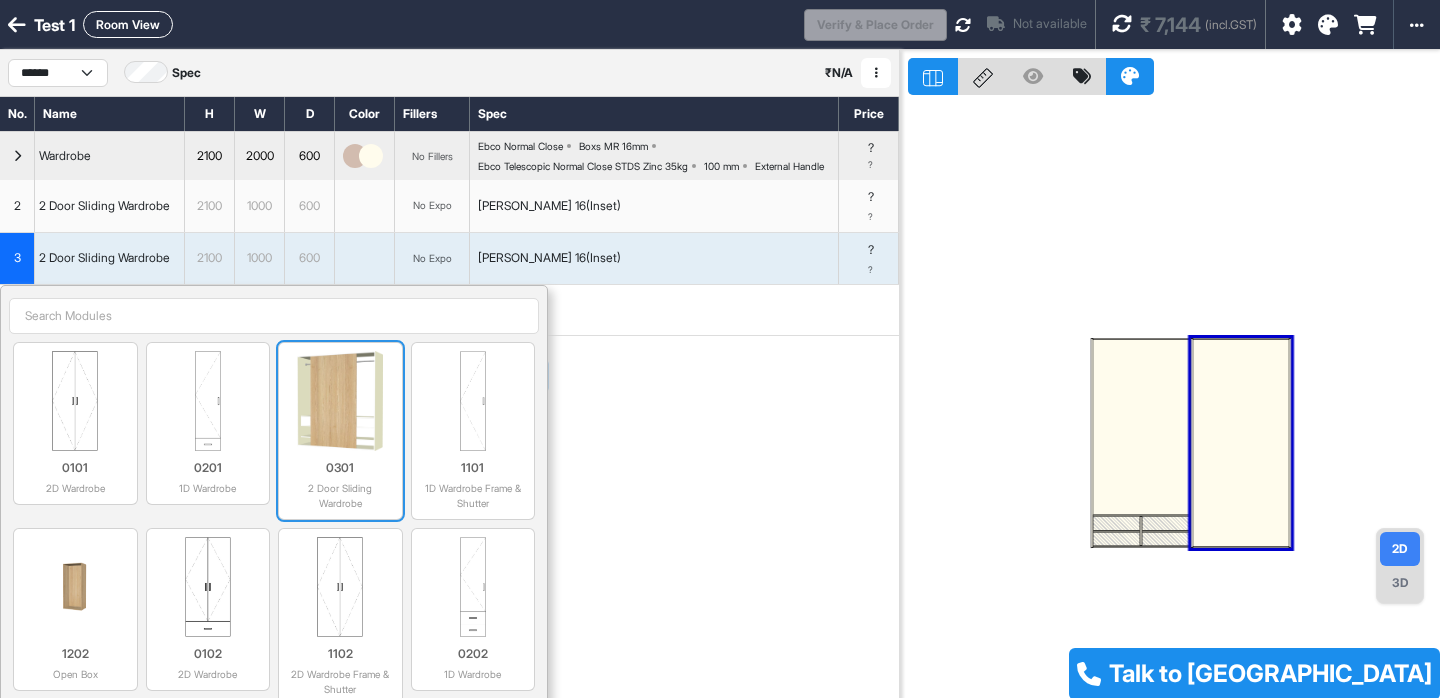 click at bounding box center (340, 401) 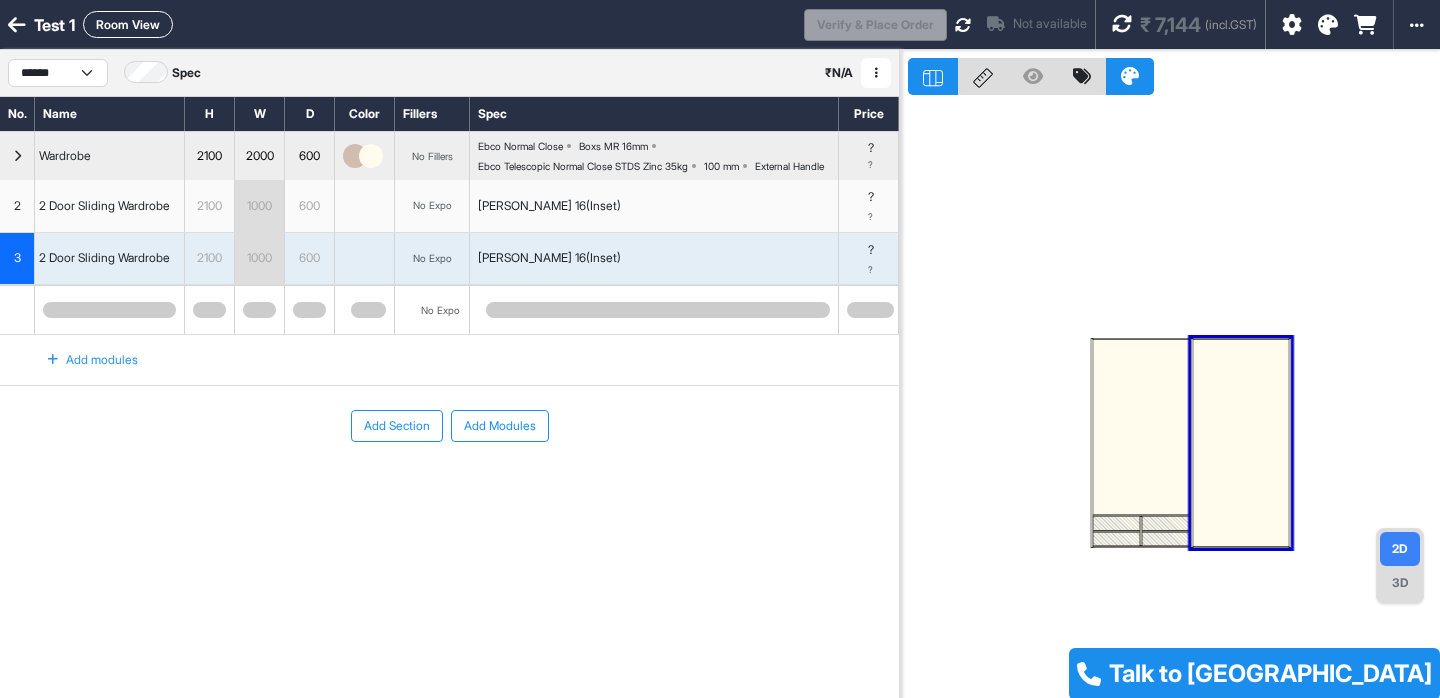 click on "Add Section Add Modules" at bounding box center (449, 426) 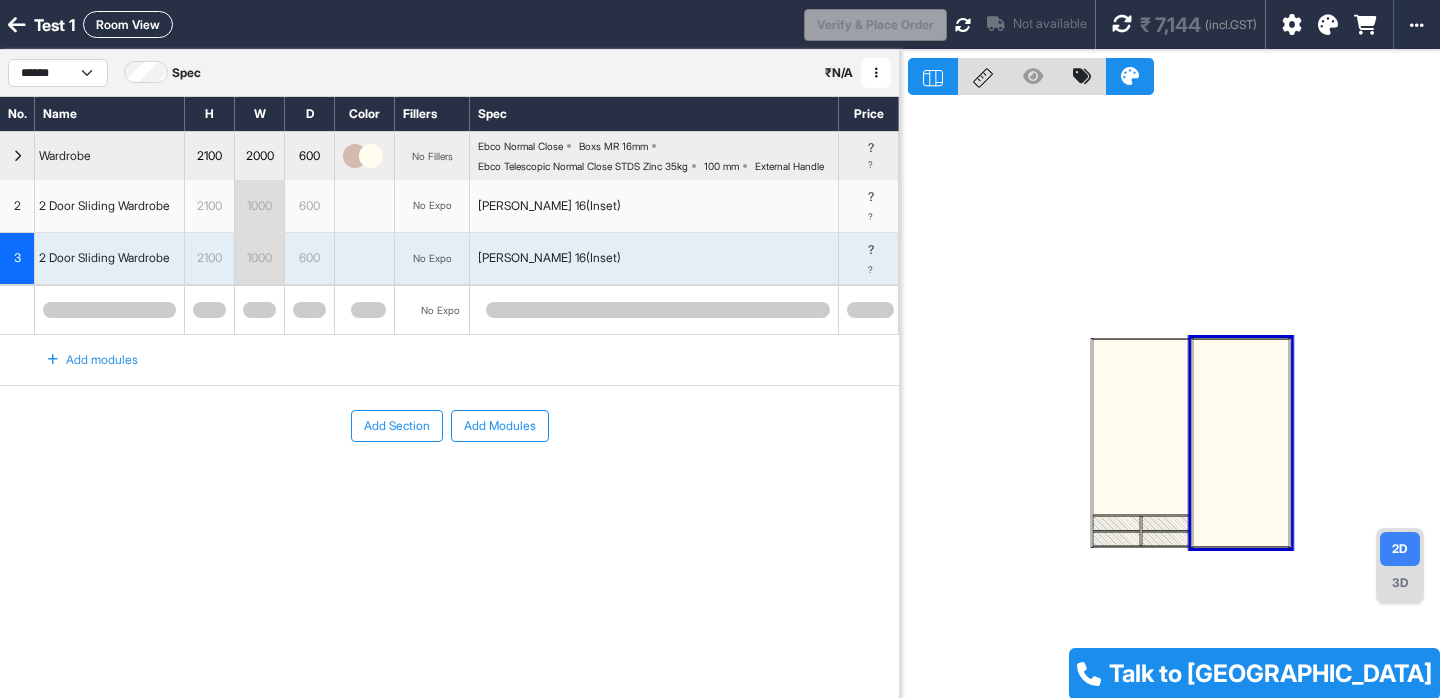 click at bounding box center (1174, 399) 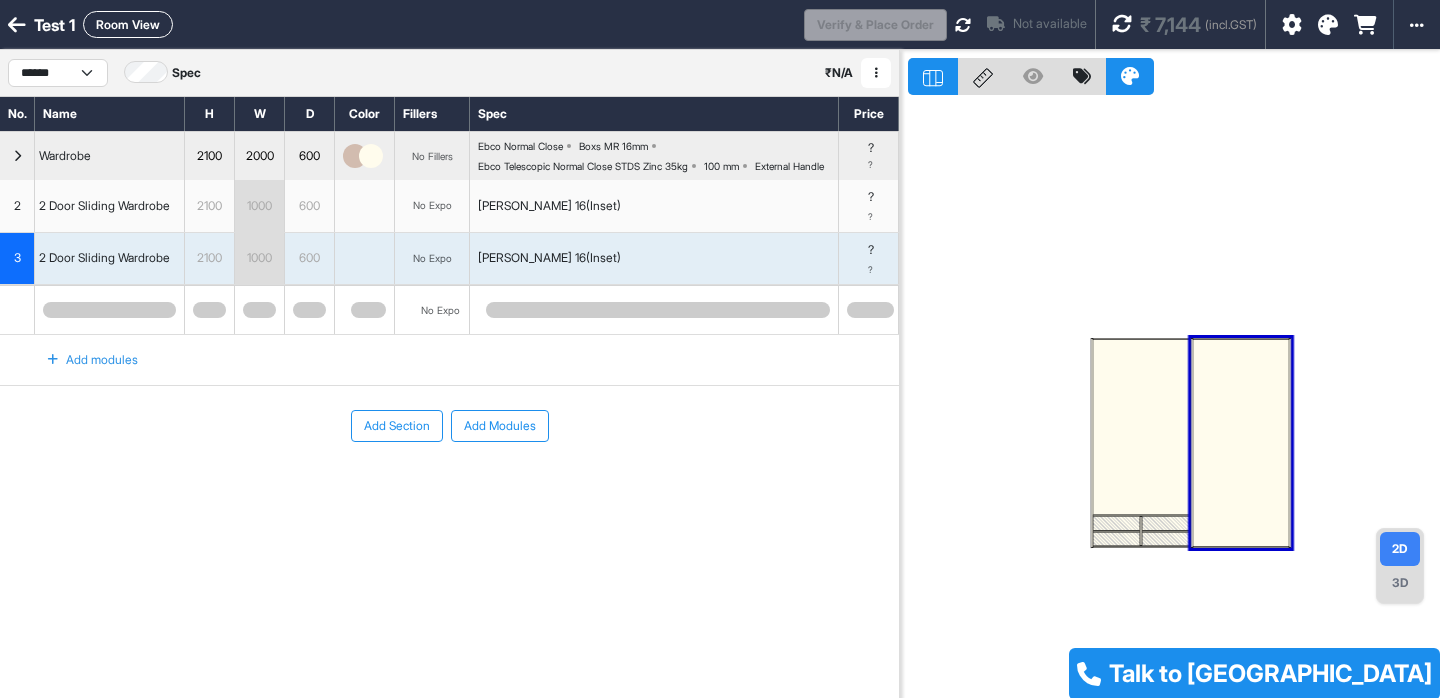 click at bounding box center (17, 156) 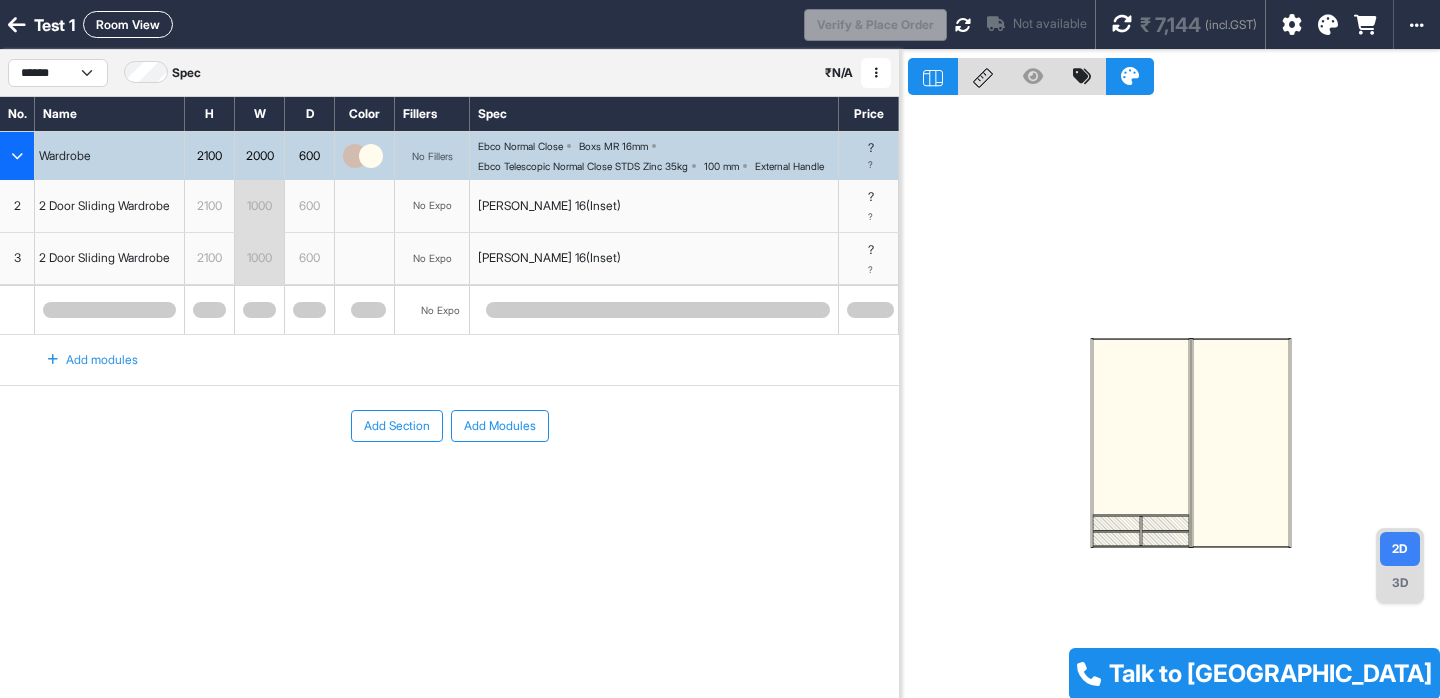 click at bounding box center (17, 156) 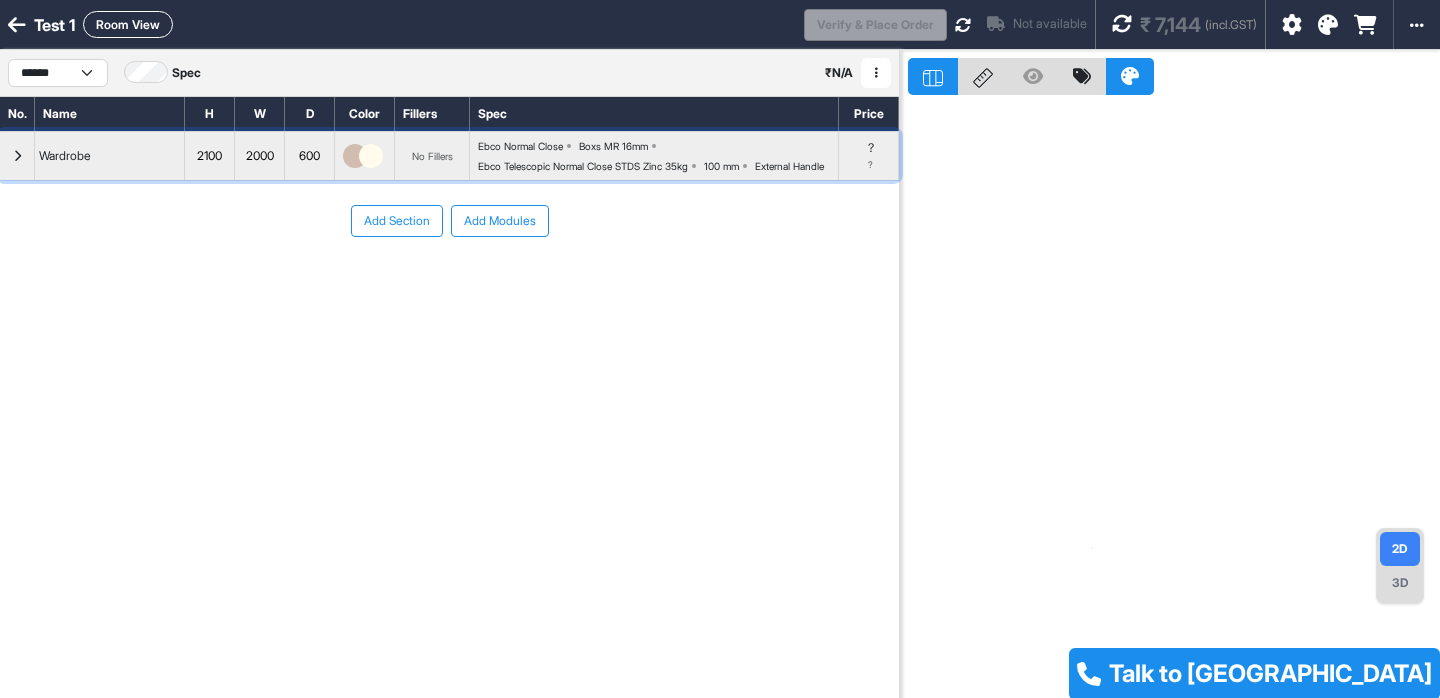 click at bounding box center (17, 156) 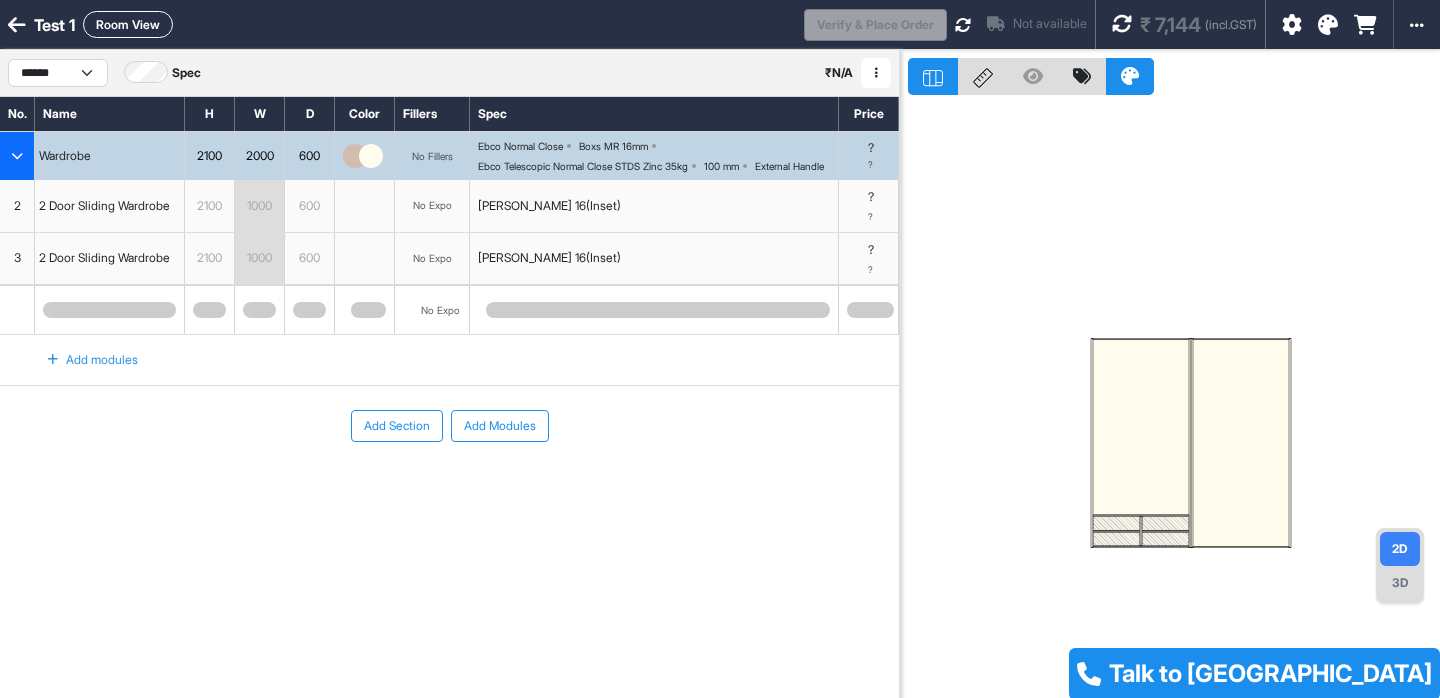 click on "Add modules" at bounding box center [81, 360] 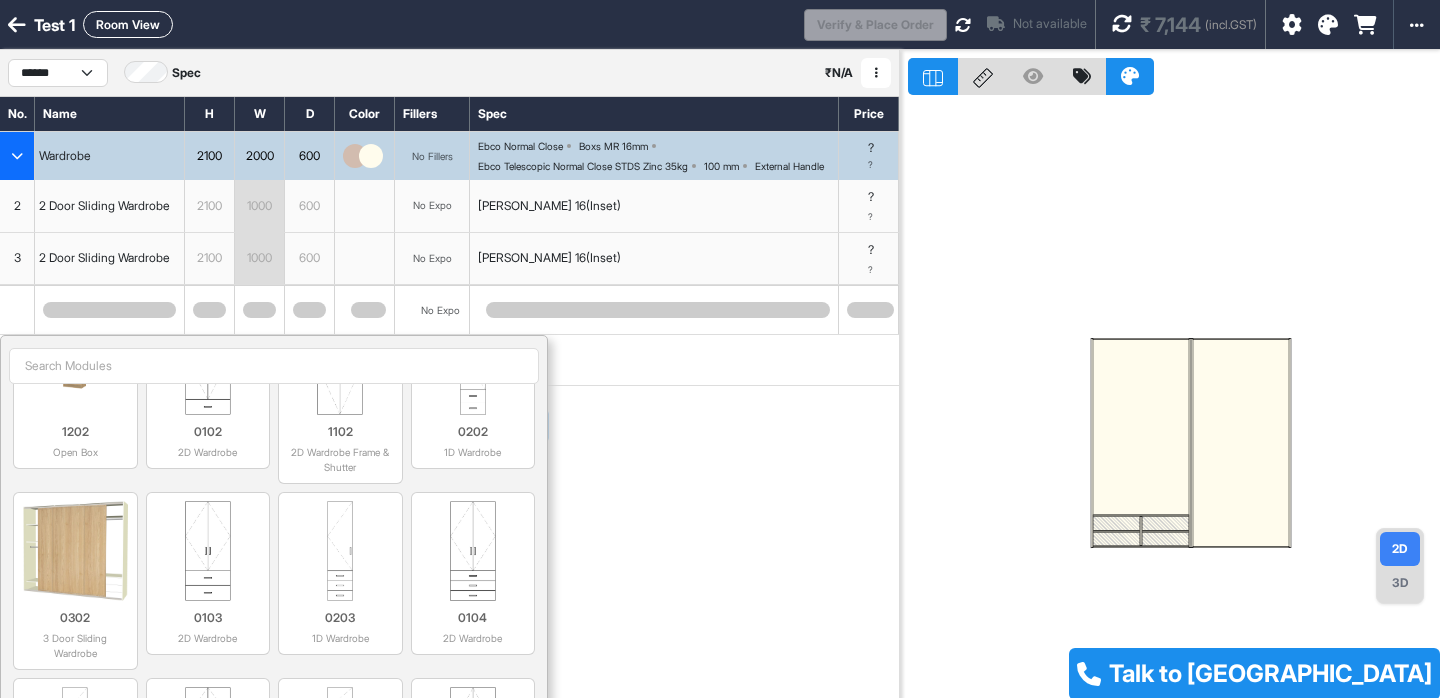 scroll, scrollTop: 338, scrollLeft: 0, axis: vertical 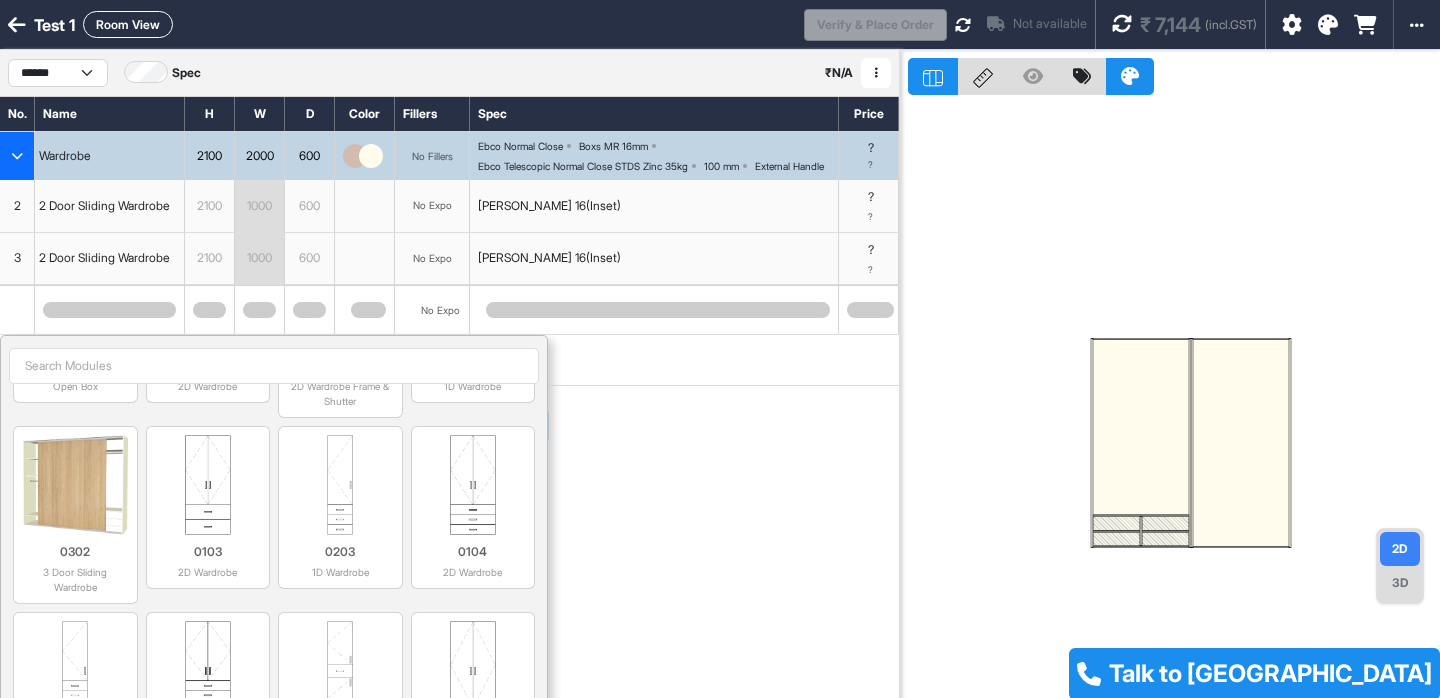 click on "2" at bounding box center (17, 206) 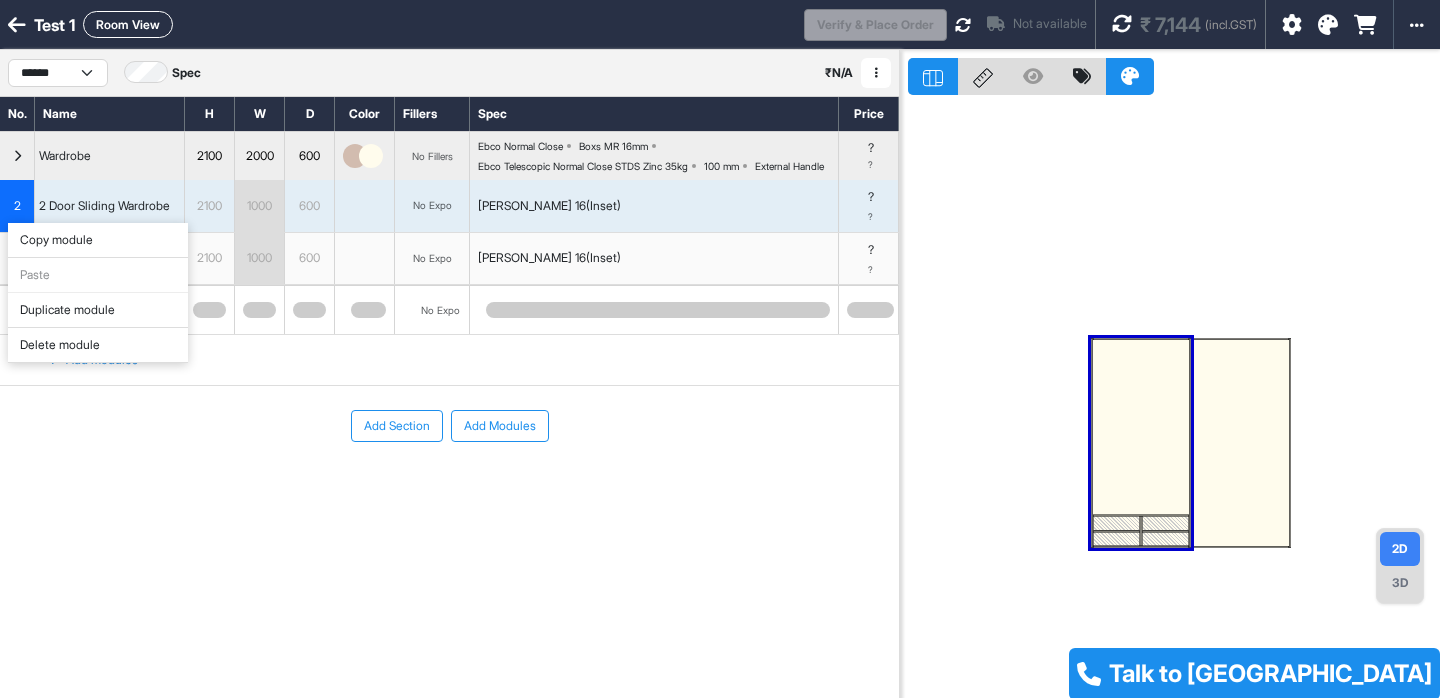 click on "Delete module" at bounding box center [98, 345] 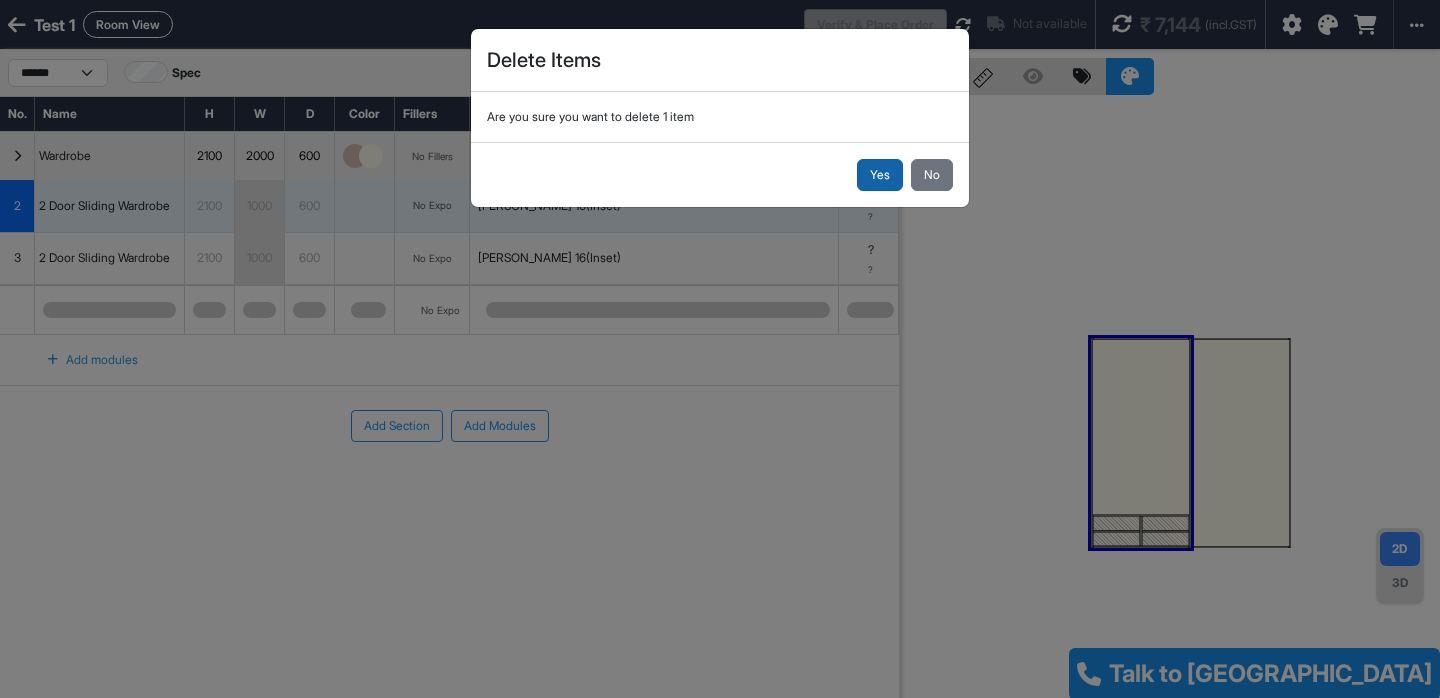 click on "Yes" at bounding box center [880, 175] 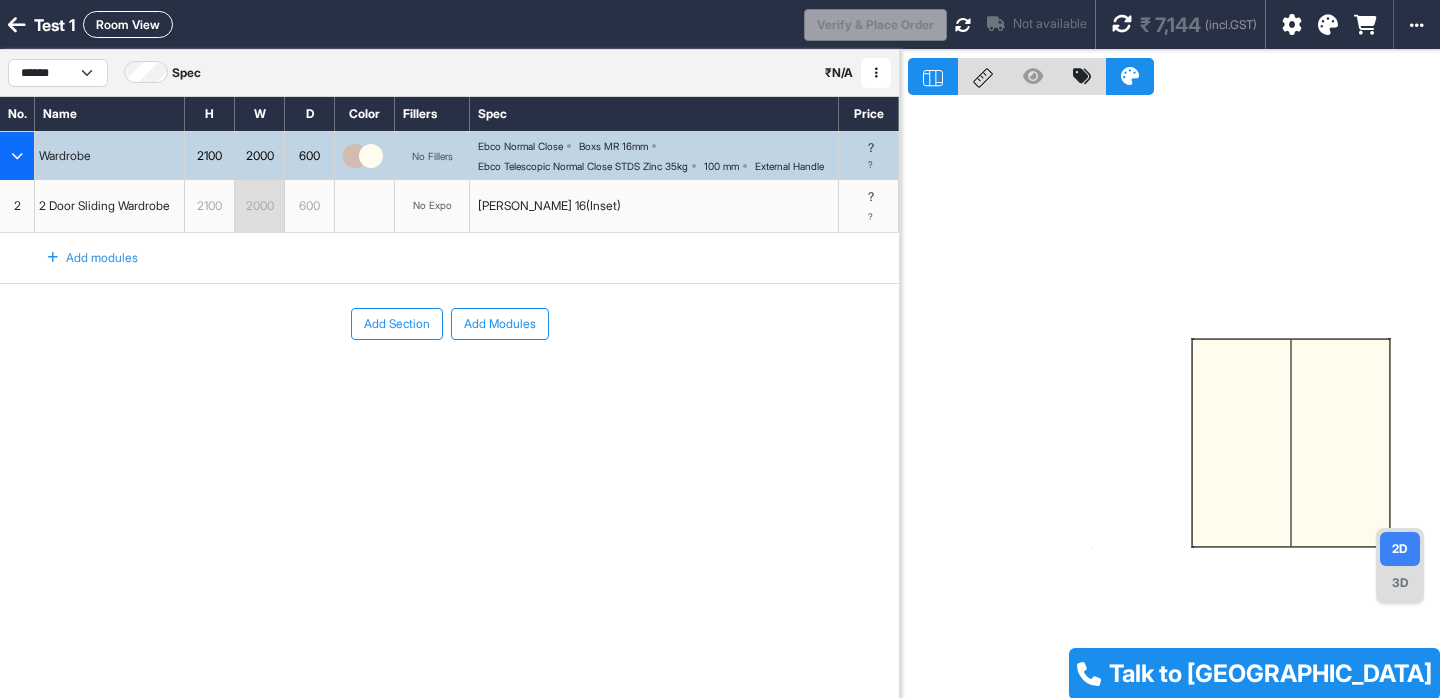 click on "2" at bounding box center [17, 206] 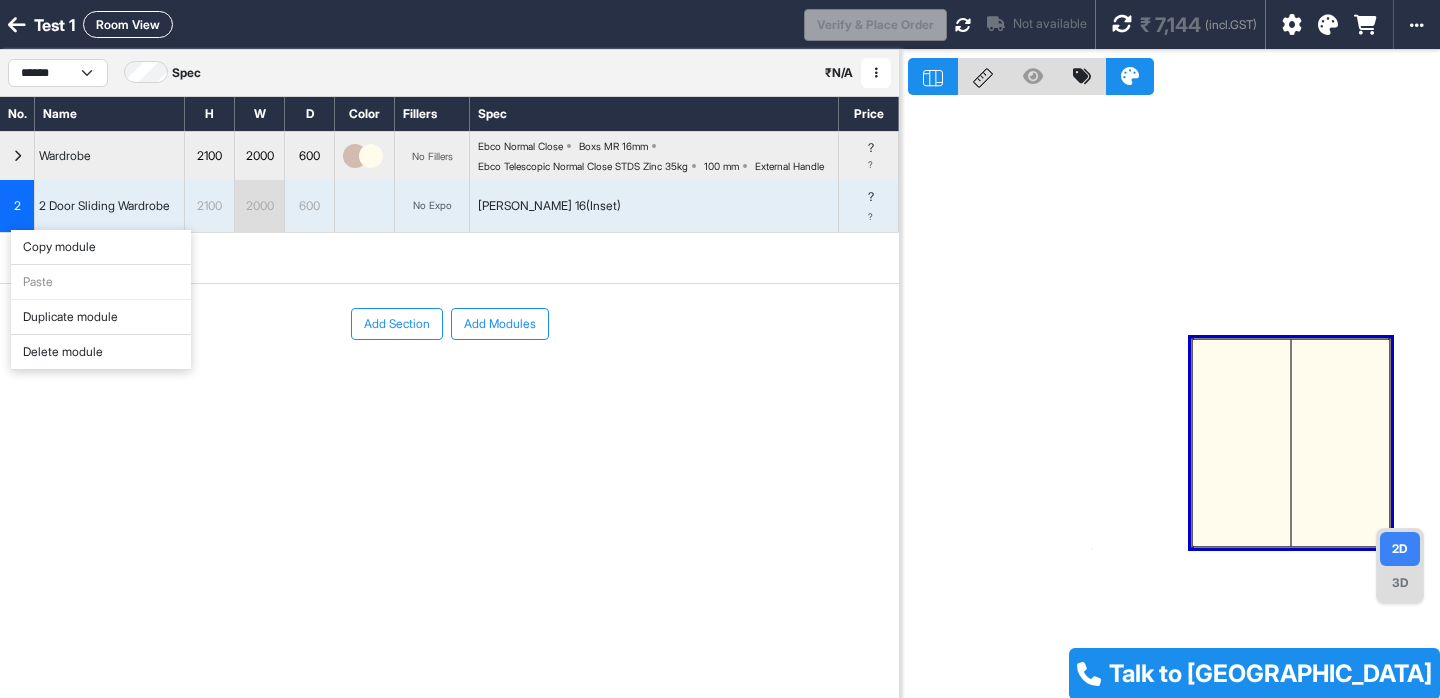 click on "Delete module" at bounding box center [101, 352] 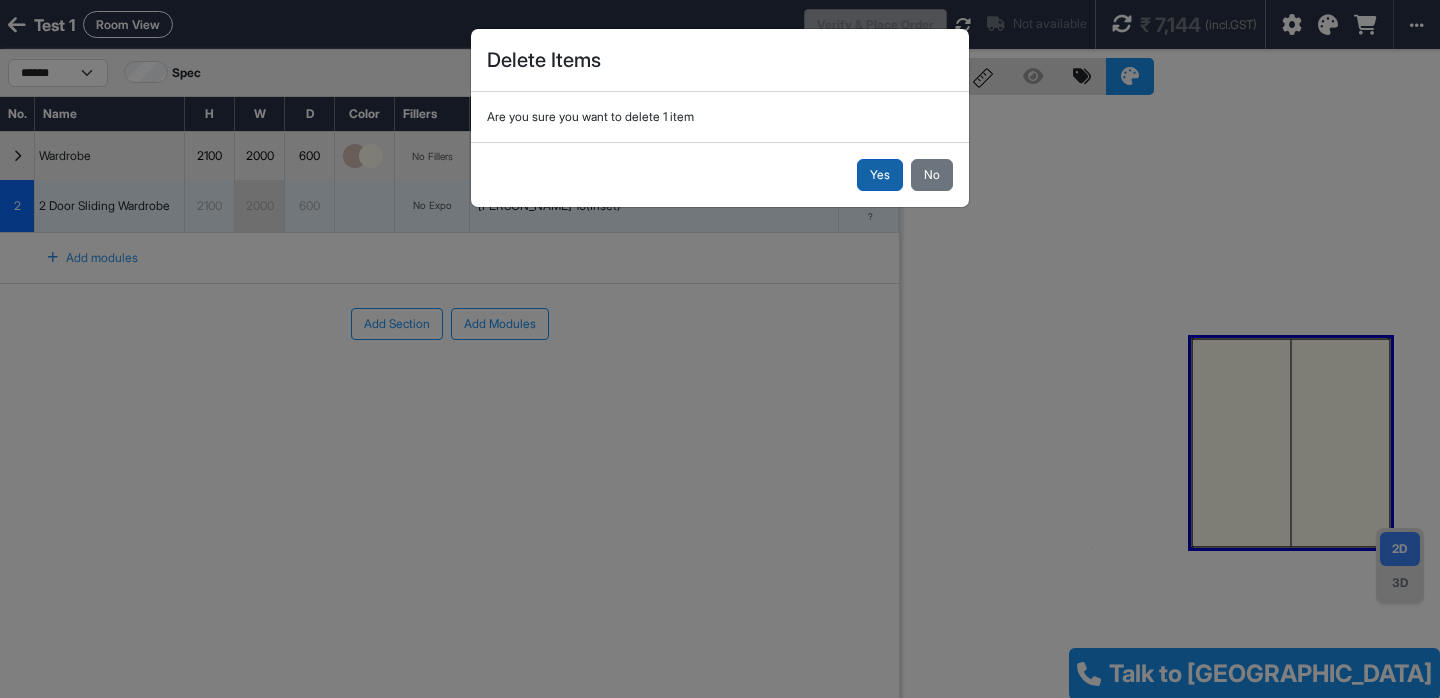 click on "Yes" at bounding box center [880, 175] 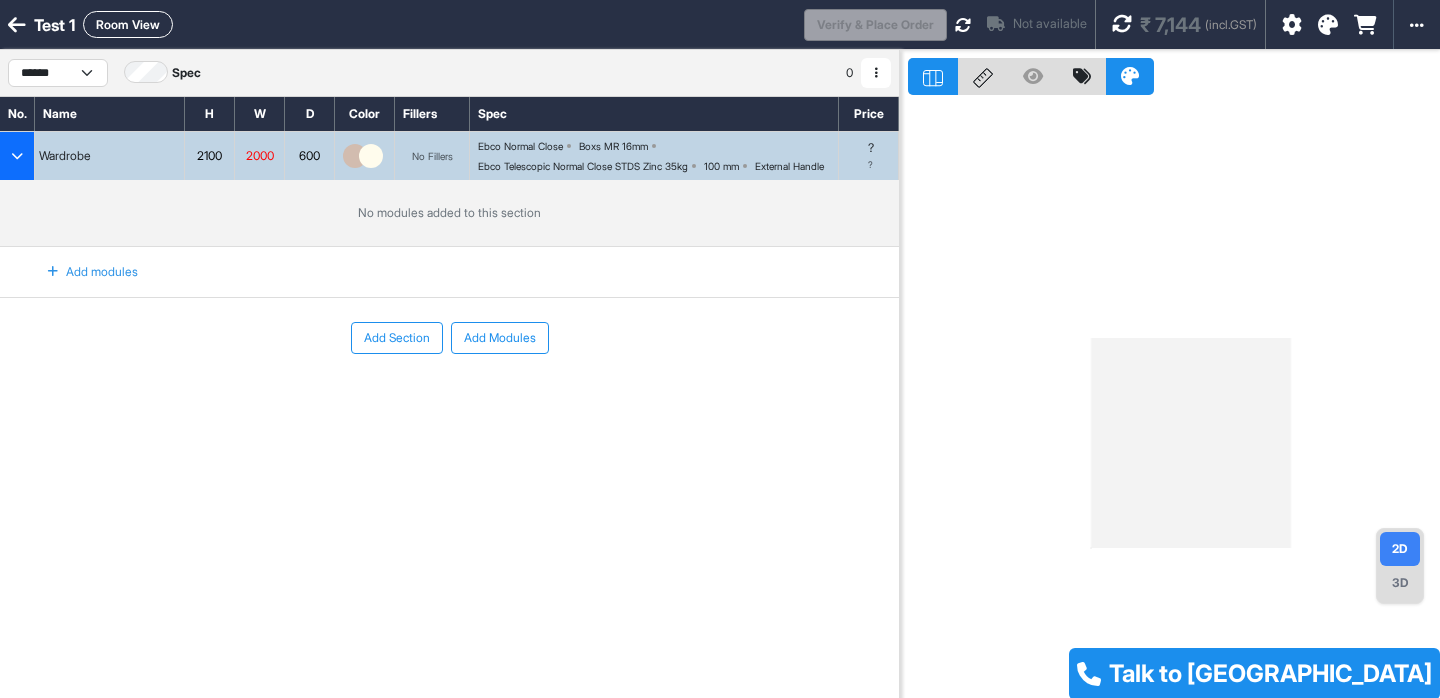 click at bounding box center (17, 156) 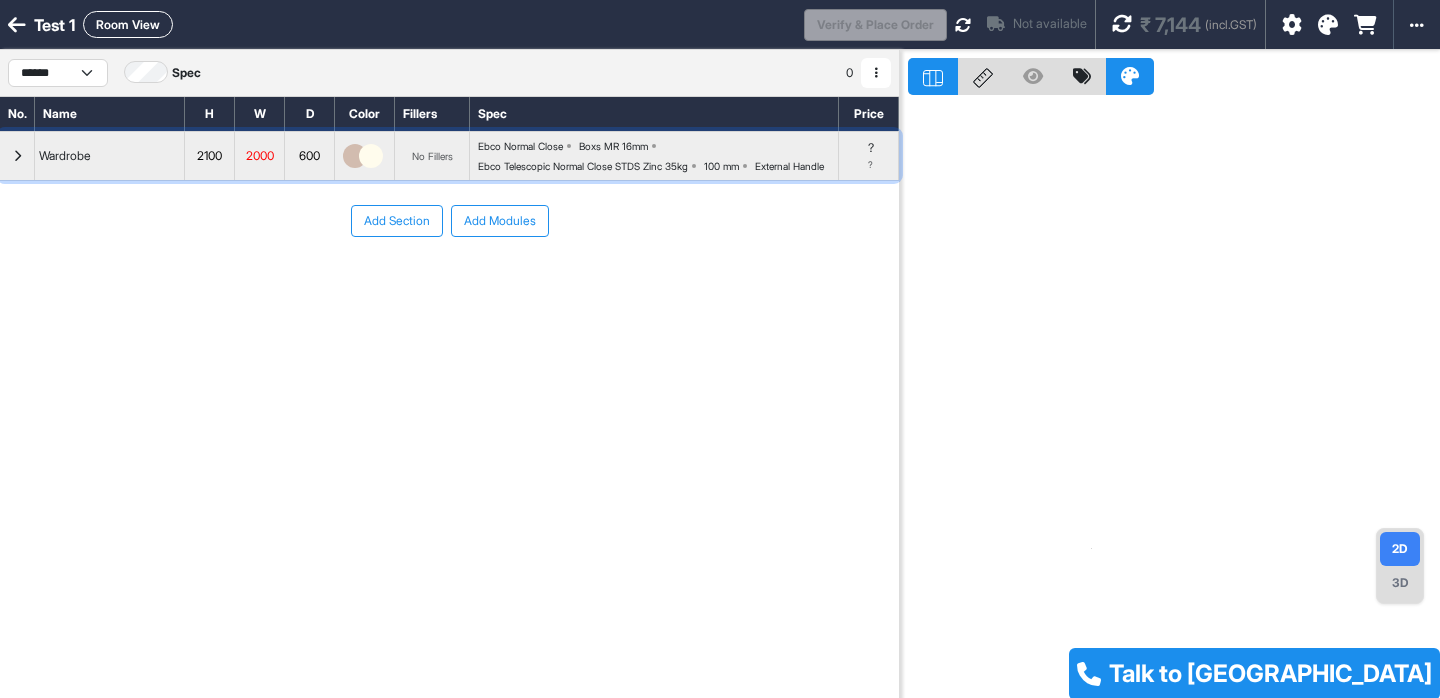 click at bounding box center [17, 156] 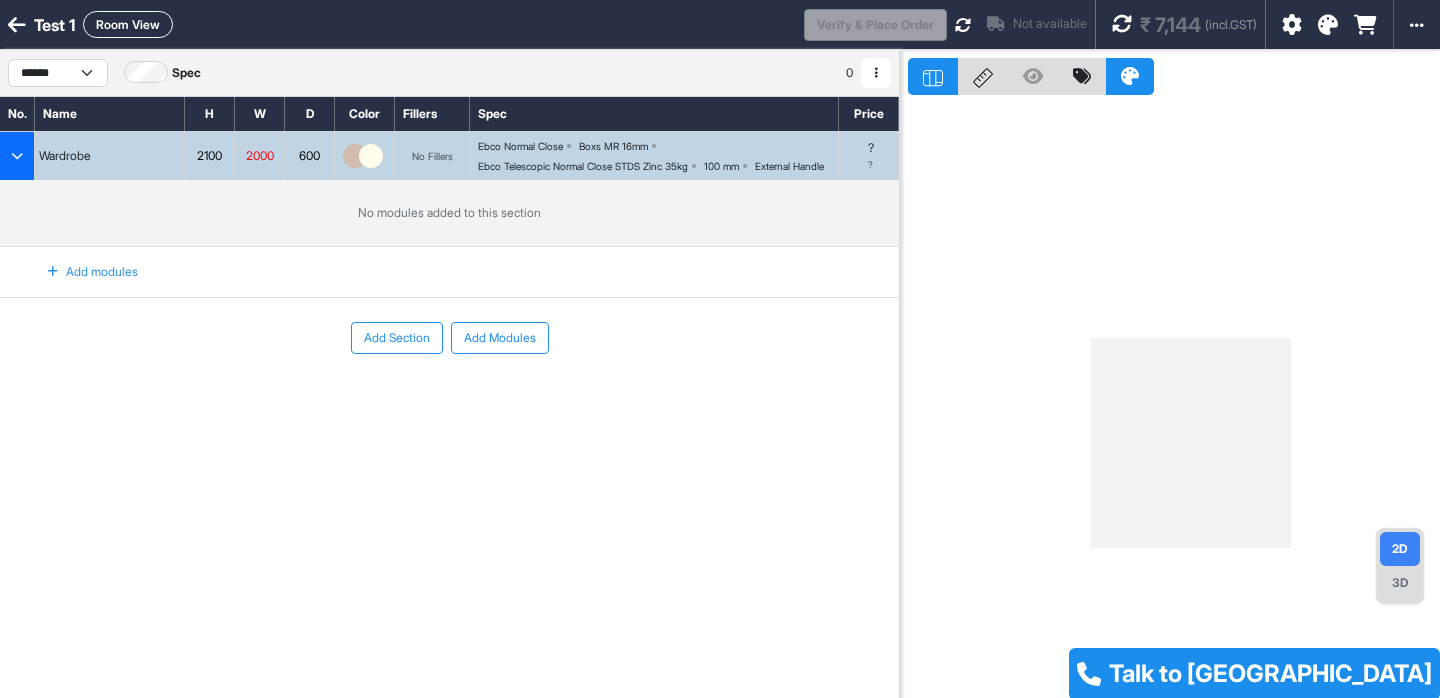 click on "Add modules" at bounding box center (81, 272) 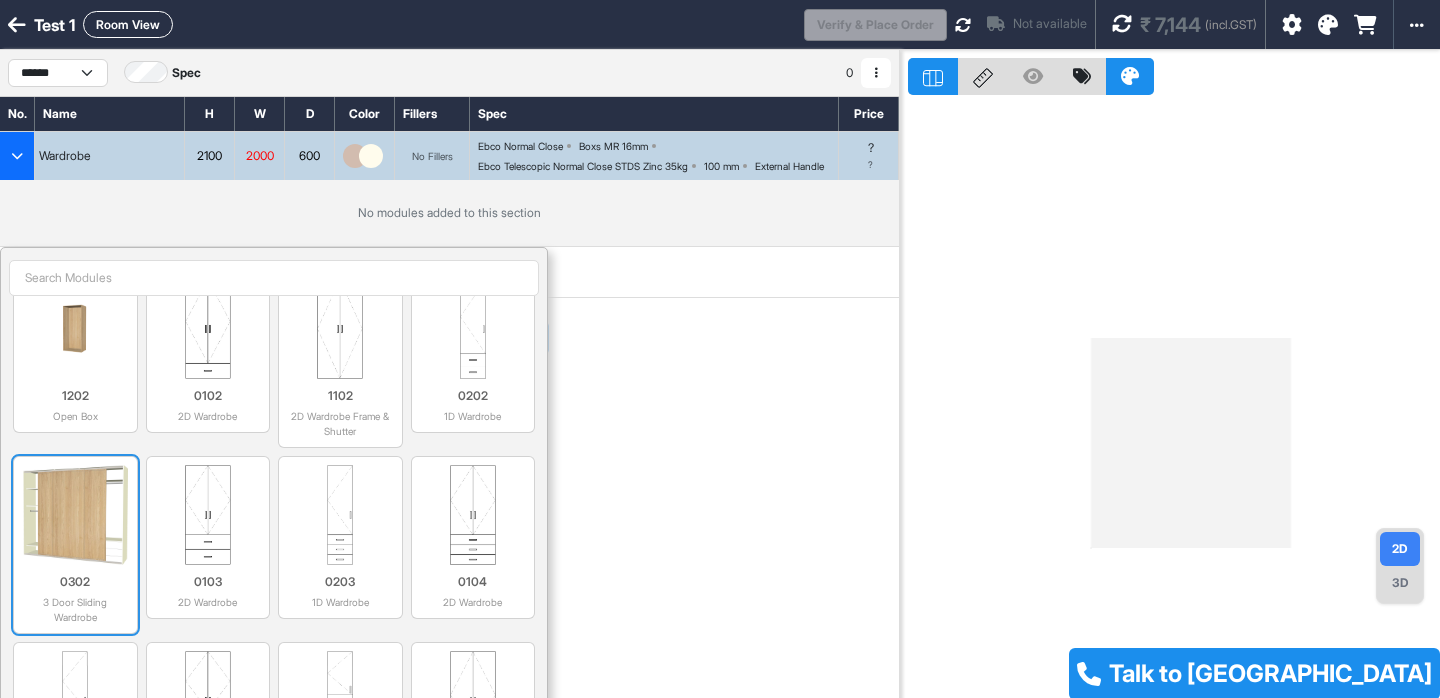 scroll, scrollTop: 224, scrollLeft: 0, axis: vertical 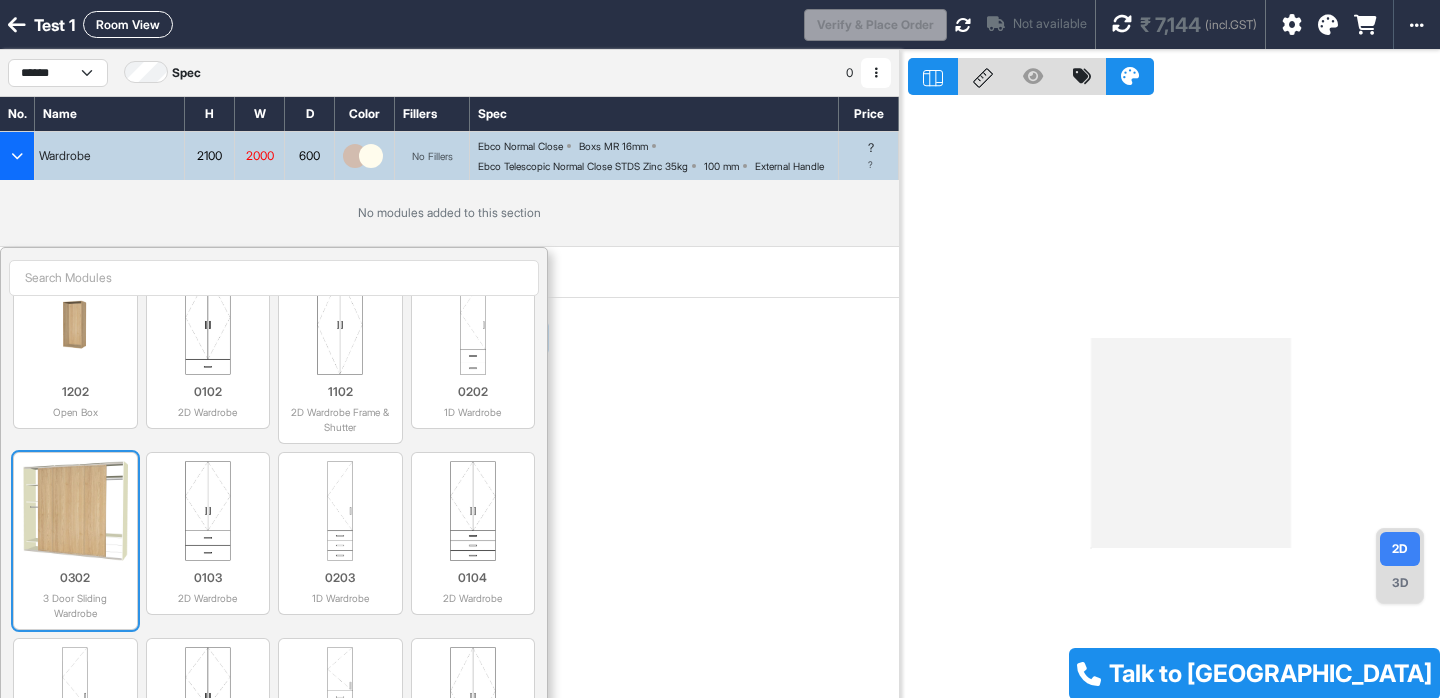 click at bounding box center (75, 511) 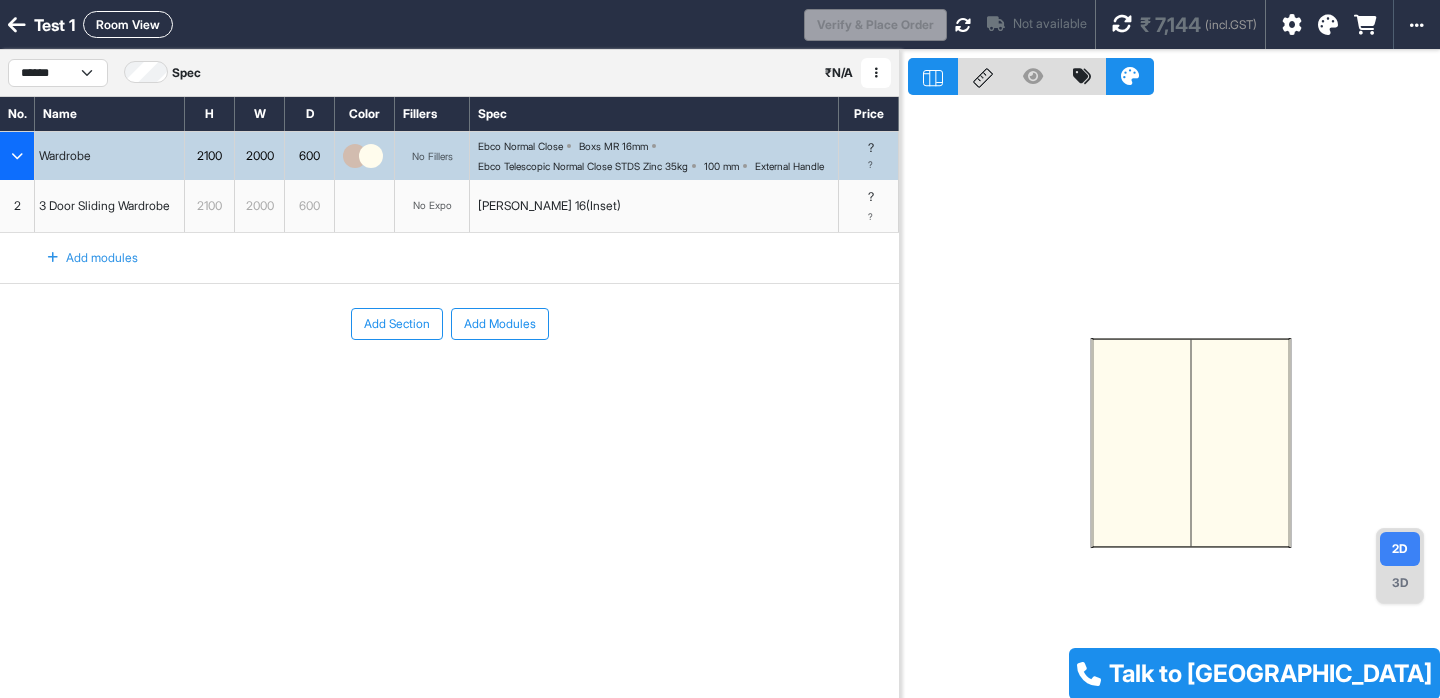 click 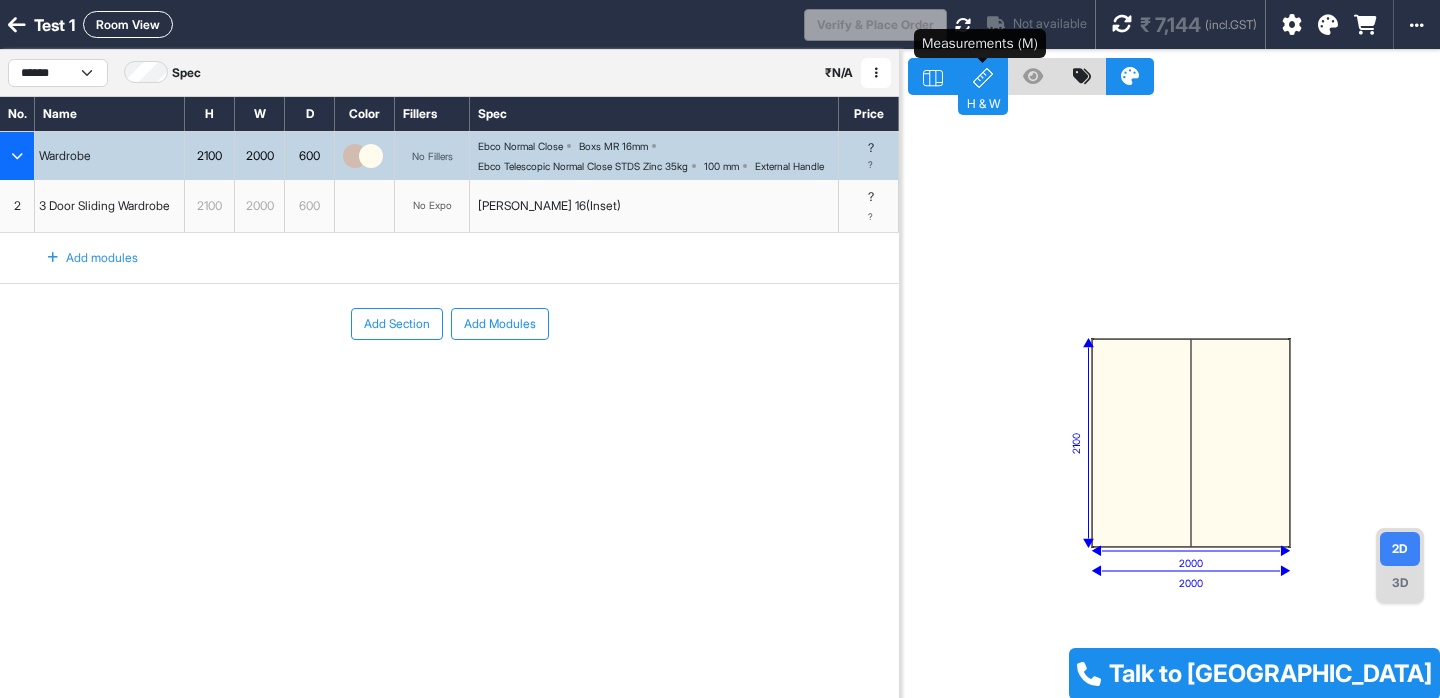 click 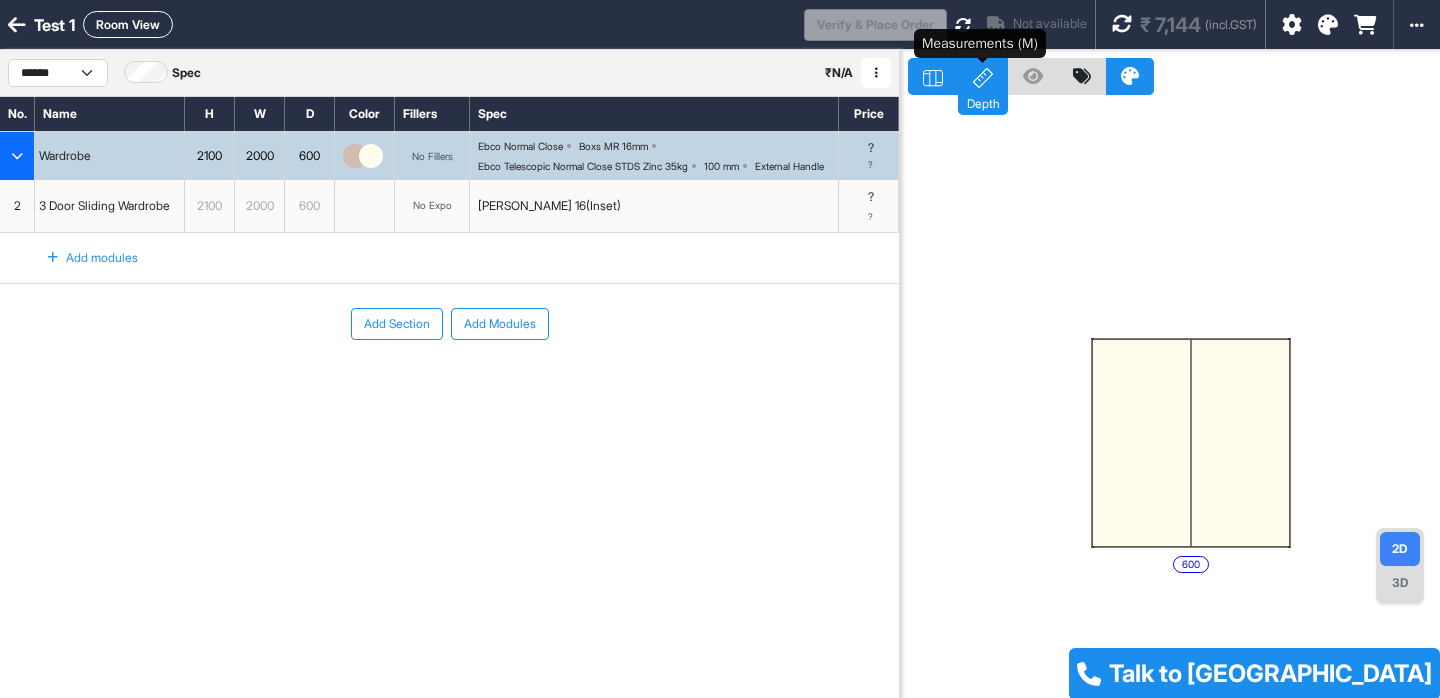 click on "Depth" at bounding box center [983, 76] 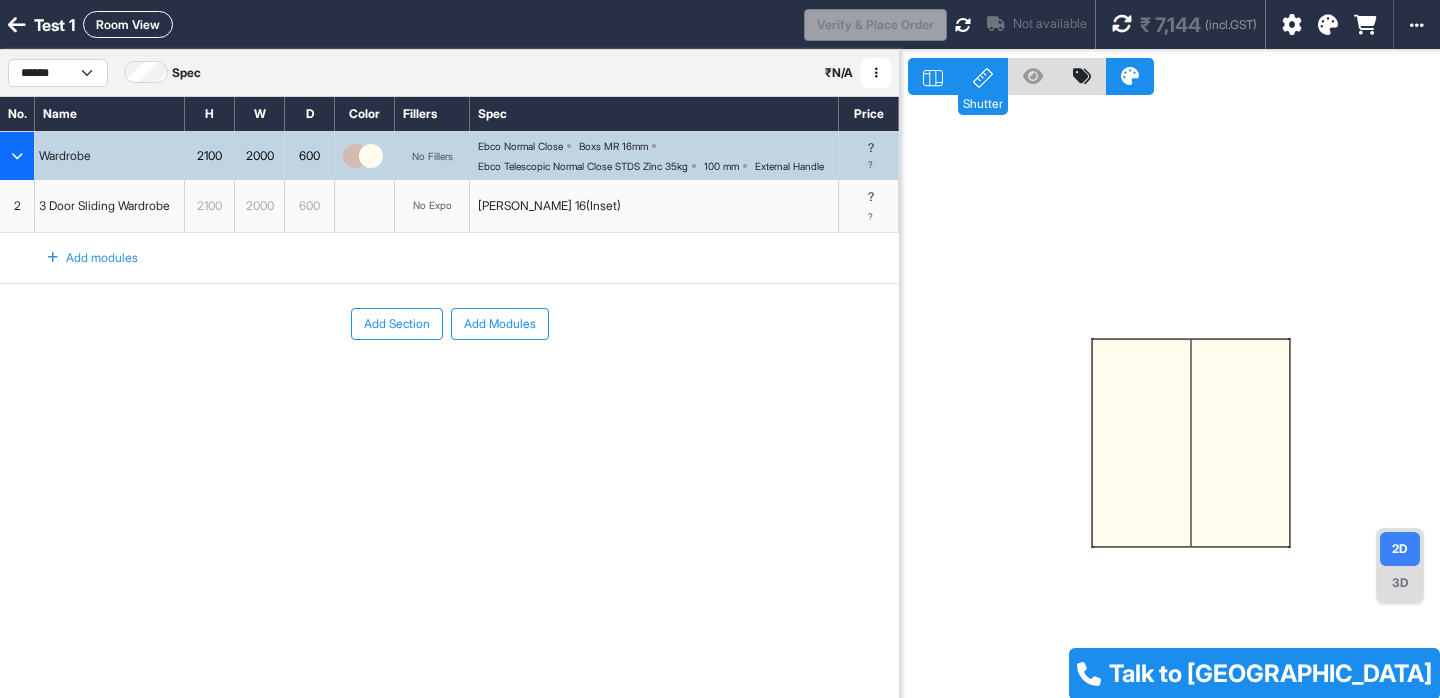 click at bounding box center (933, 76) 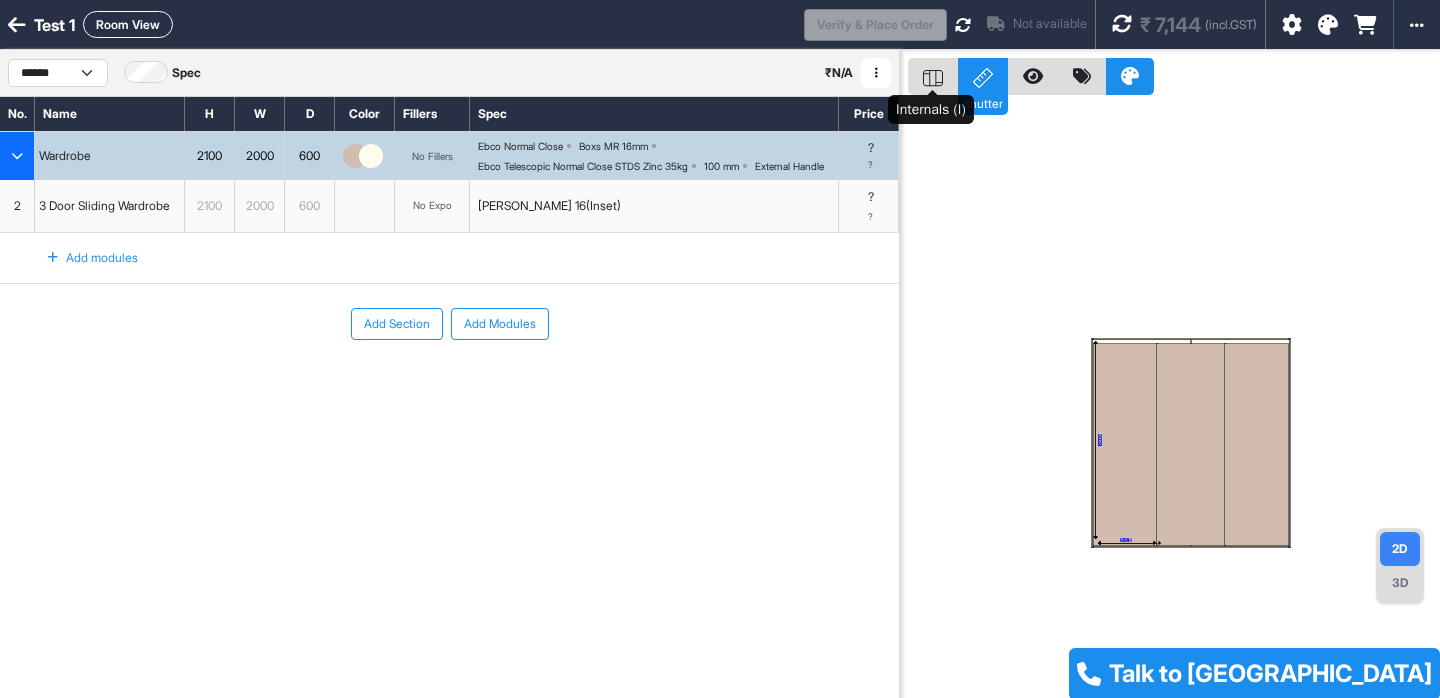 click at bounding box center (933, 76) 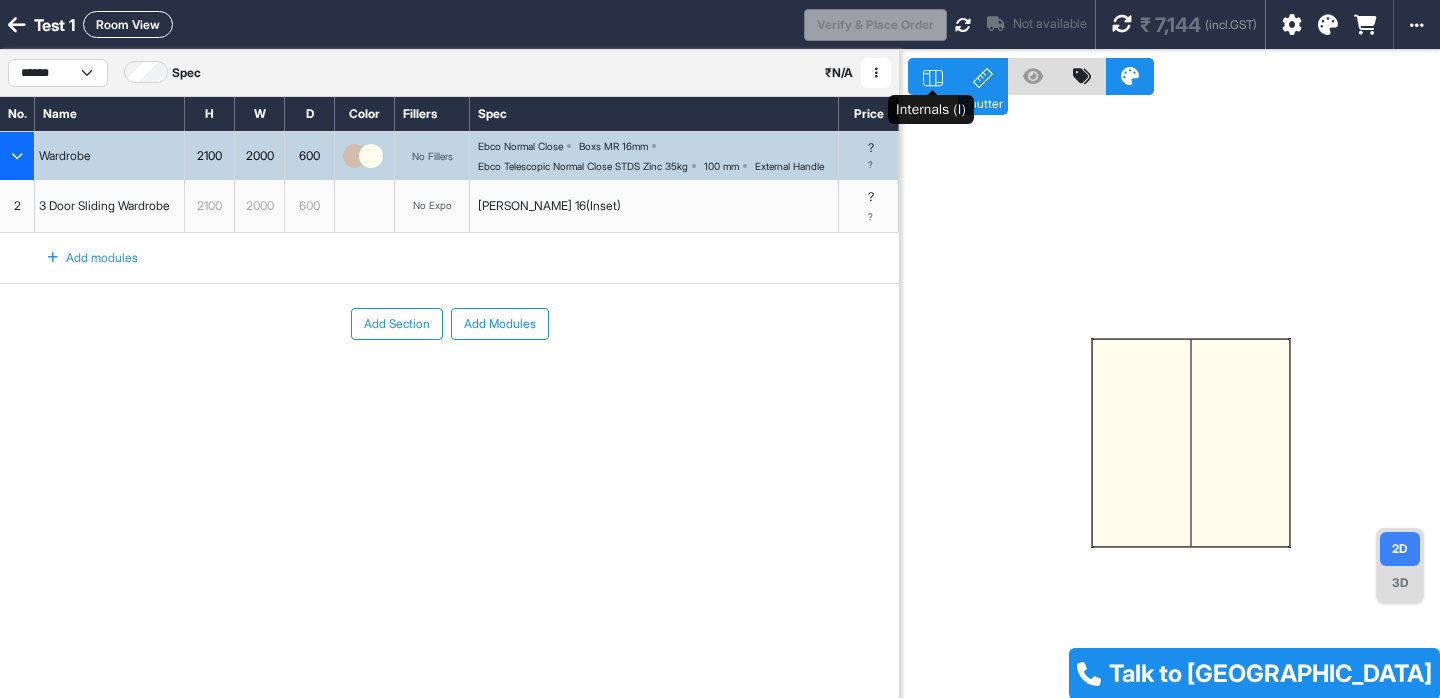 click at bounding box center (933, 76) 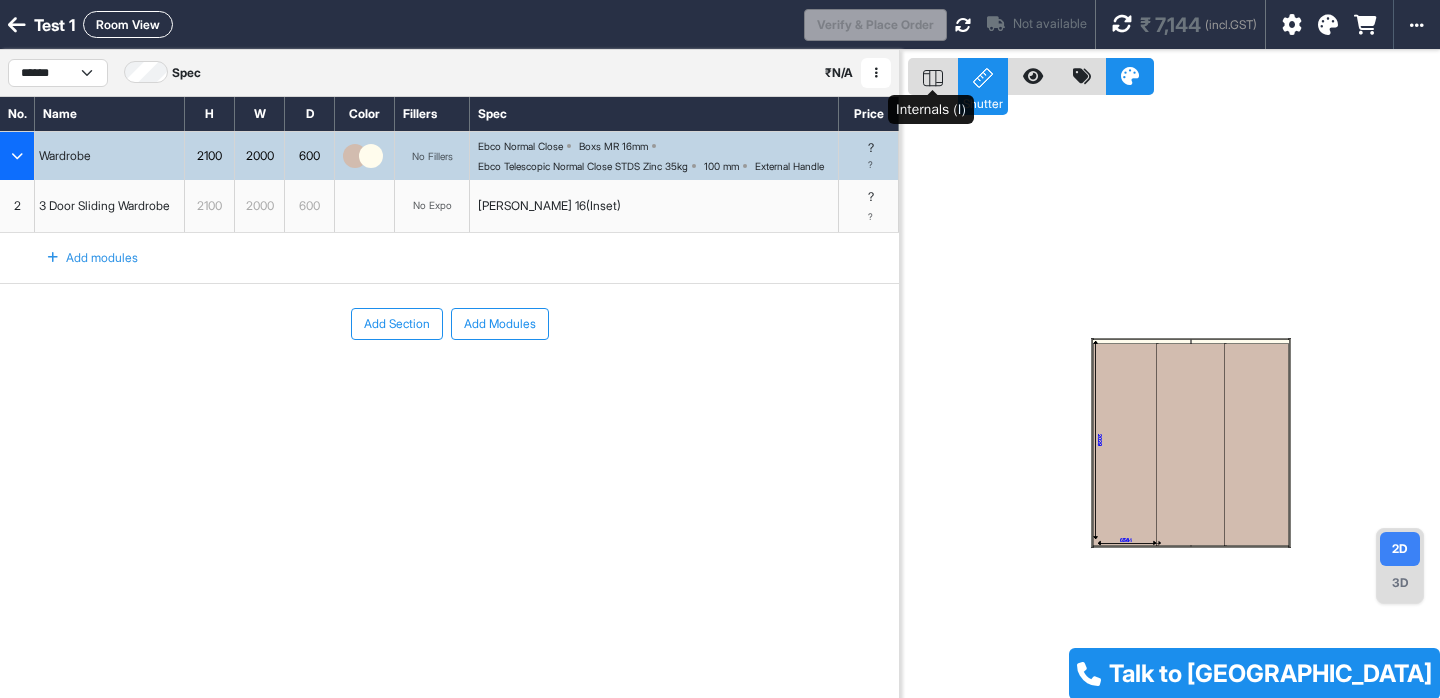 click at bounding box center (933, 76) 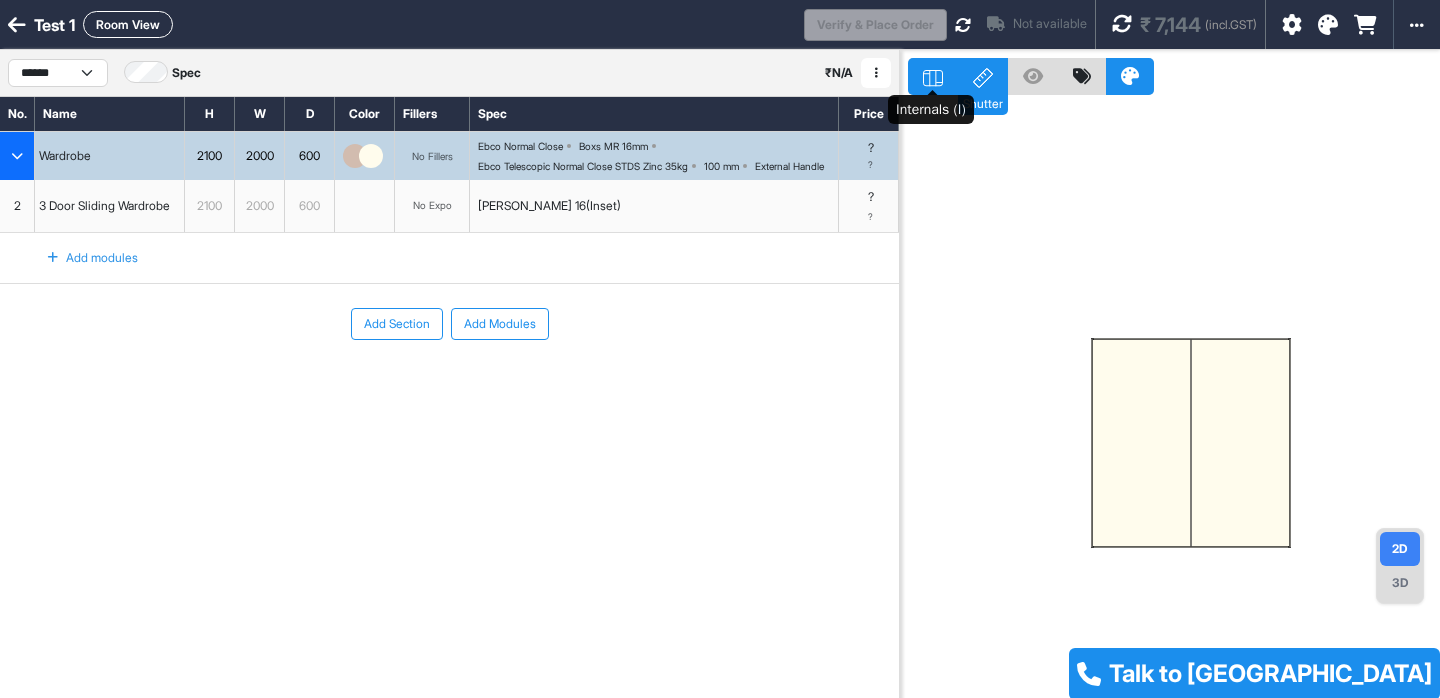 click 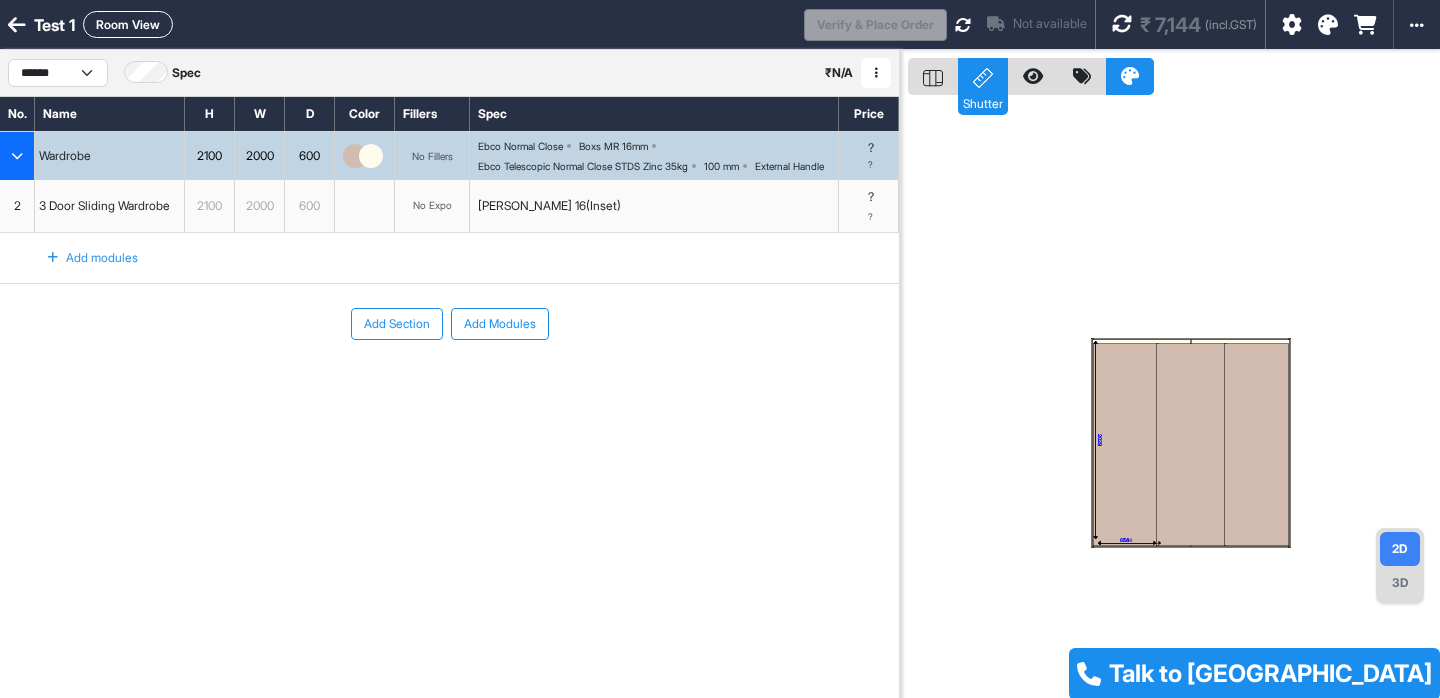 click on "654 2029 704 2029 654 2029" at bounding box center (1174, 399) 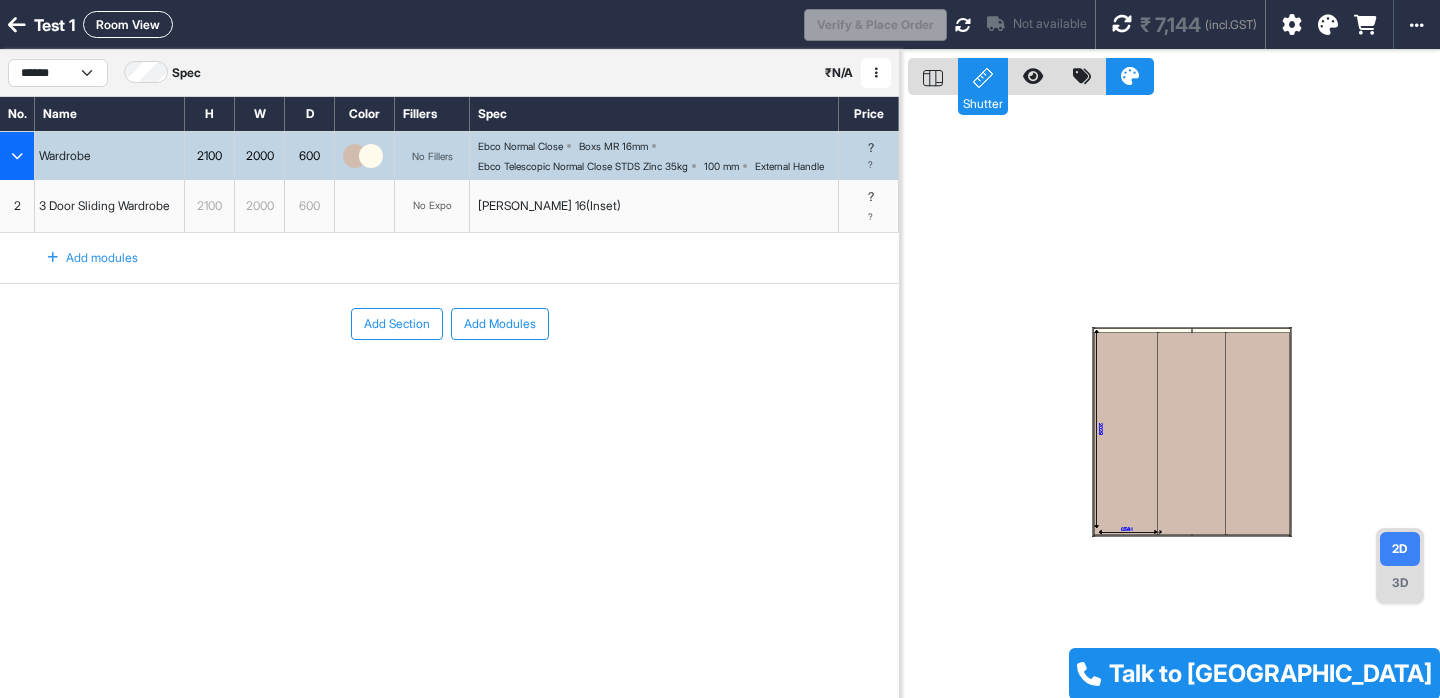 click at bounding box center [1192, 433] 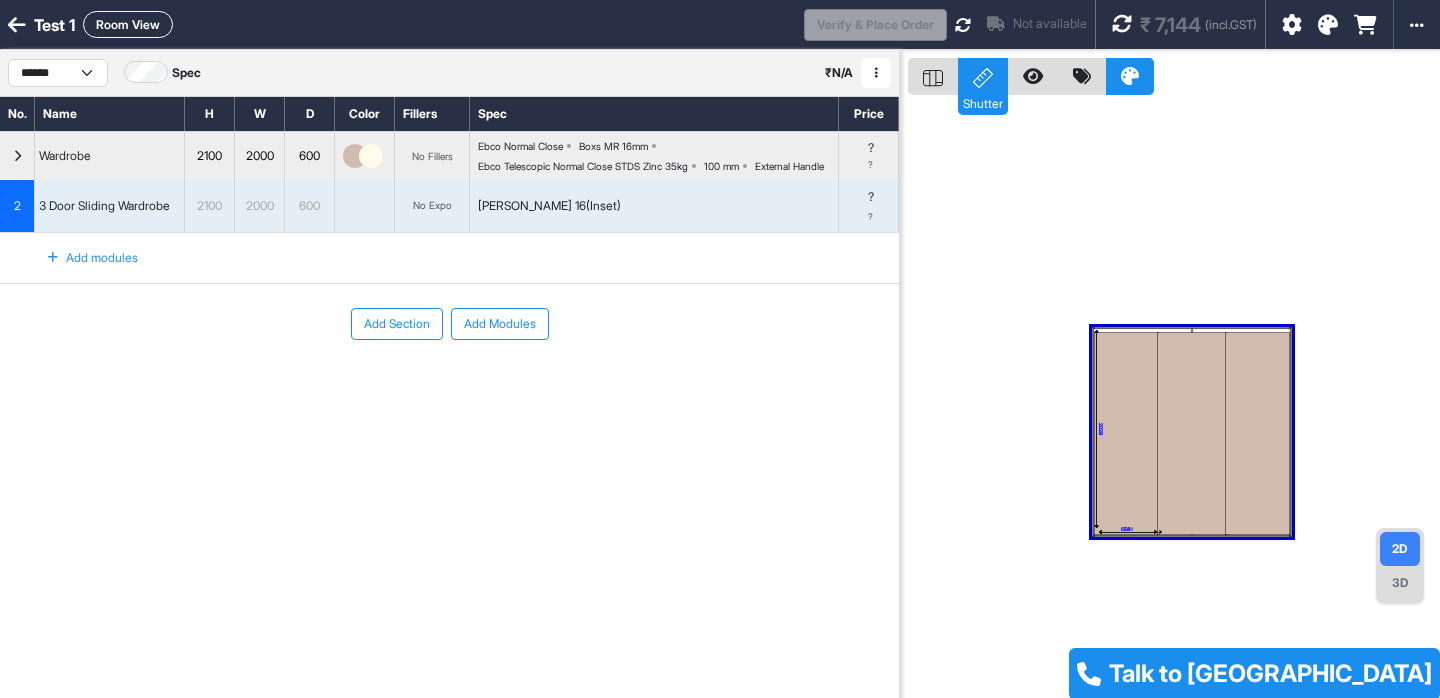 click on "2" at bounding box center [17, 206] 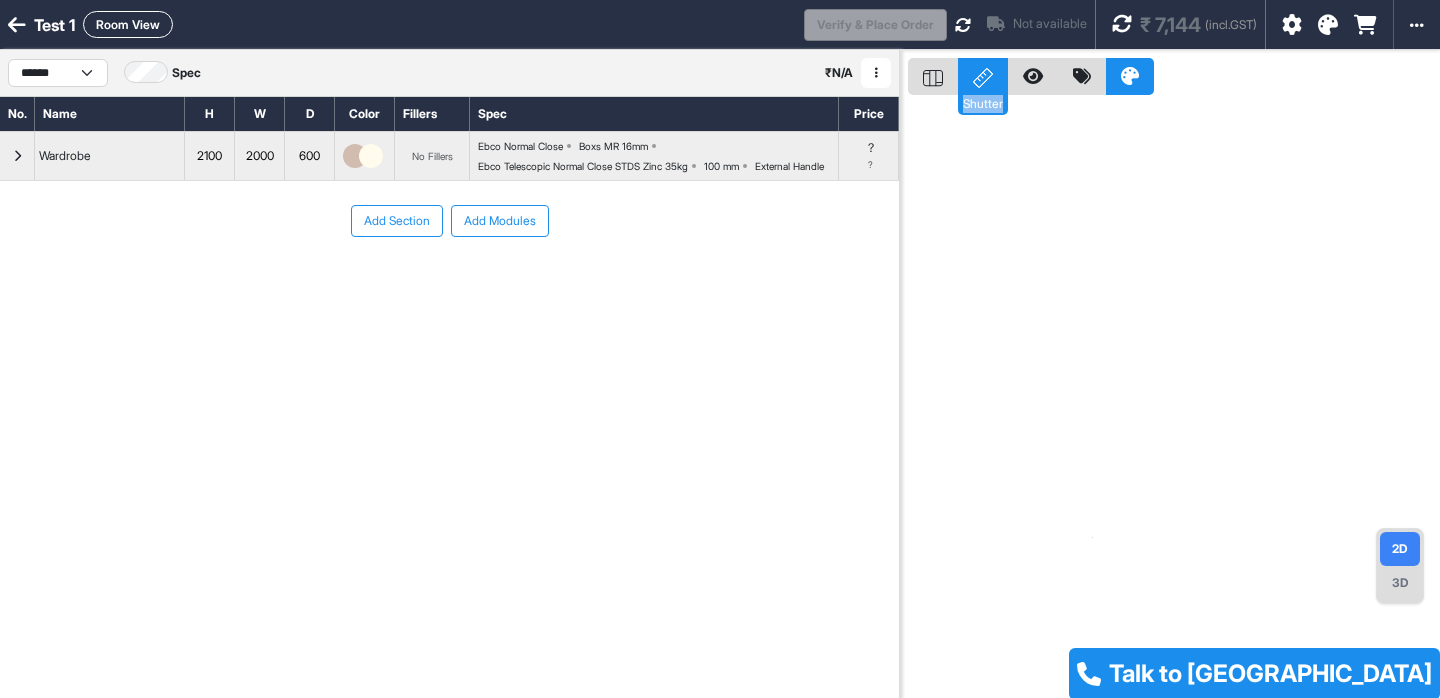click on "Add Section Add Modules" at bounding box center [449, 221] 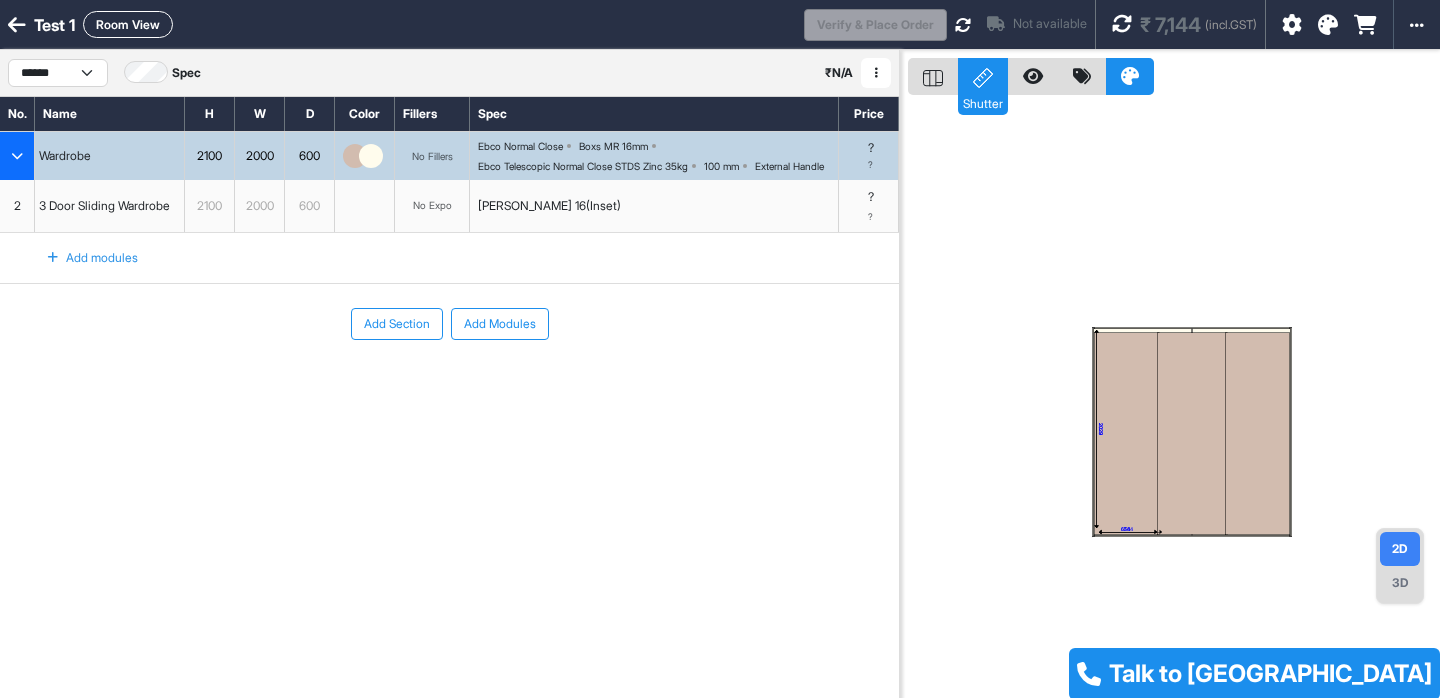 click on "Add modules" at bounding box center [81, 258] 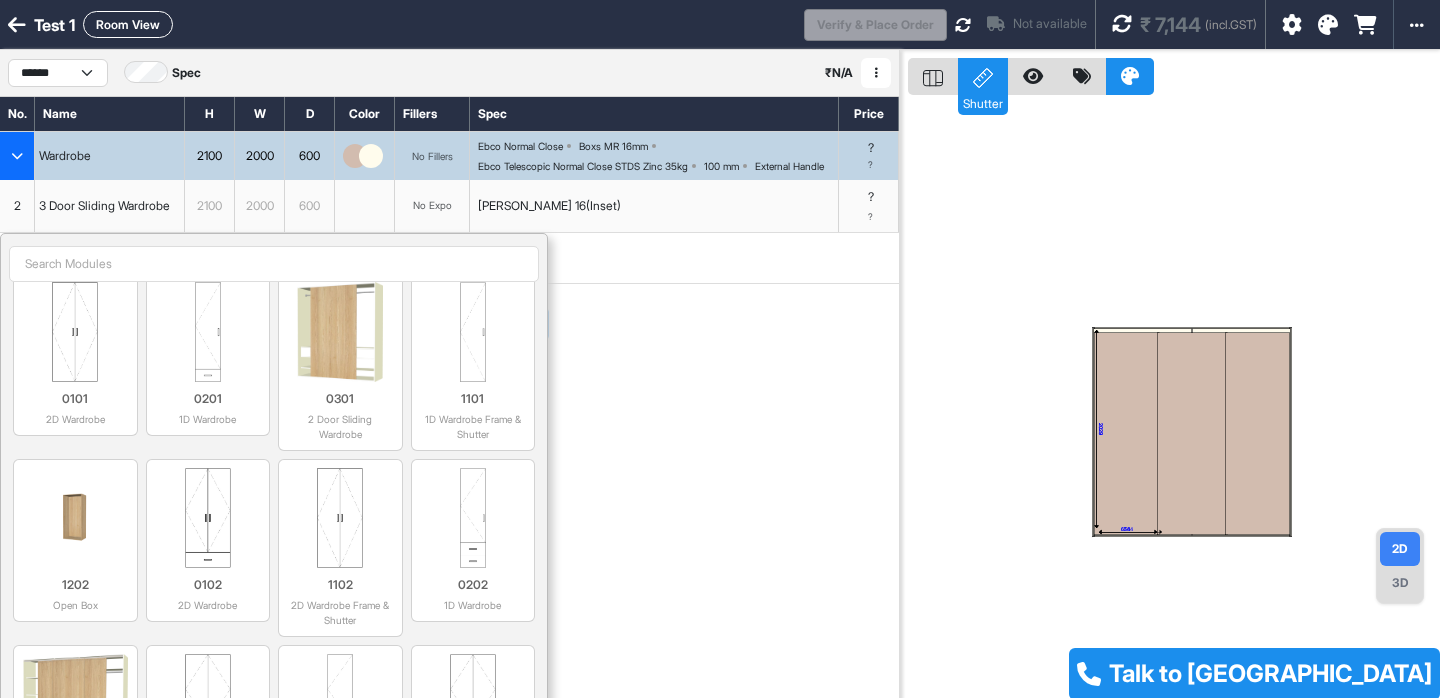 scroll, scrollTop: 0, scrollLeft: 0, axis: both 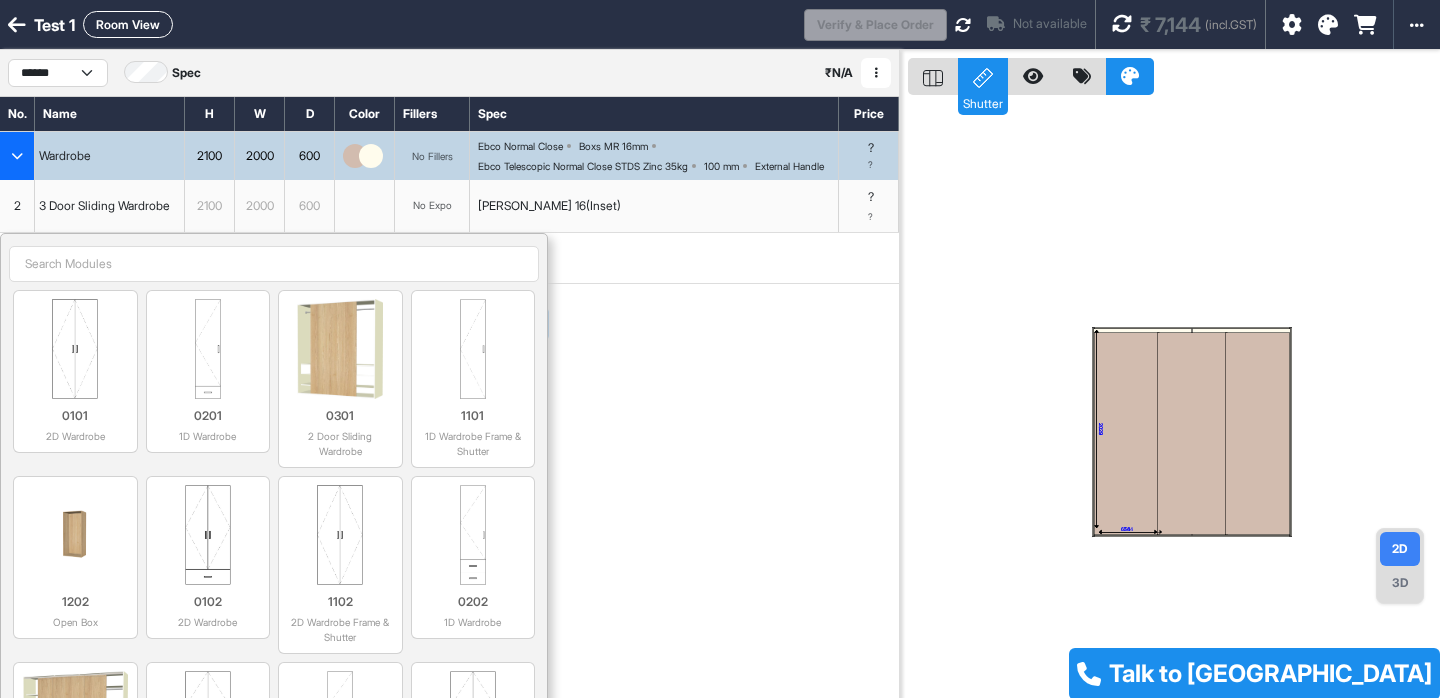 click on "Add Section Add Modules" at bounding box center (449, 384) 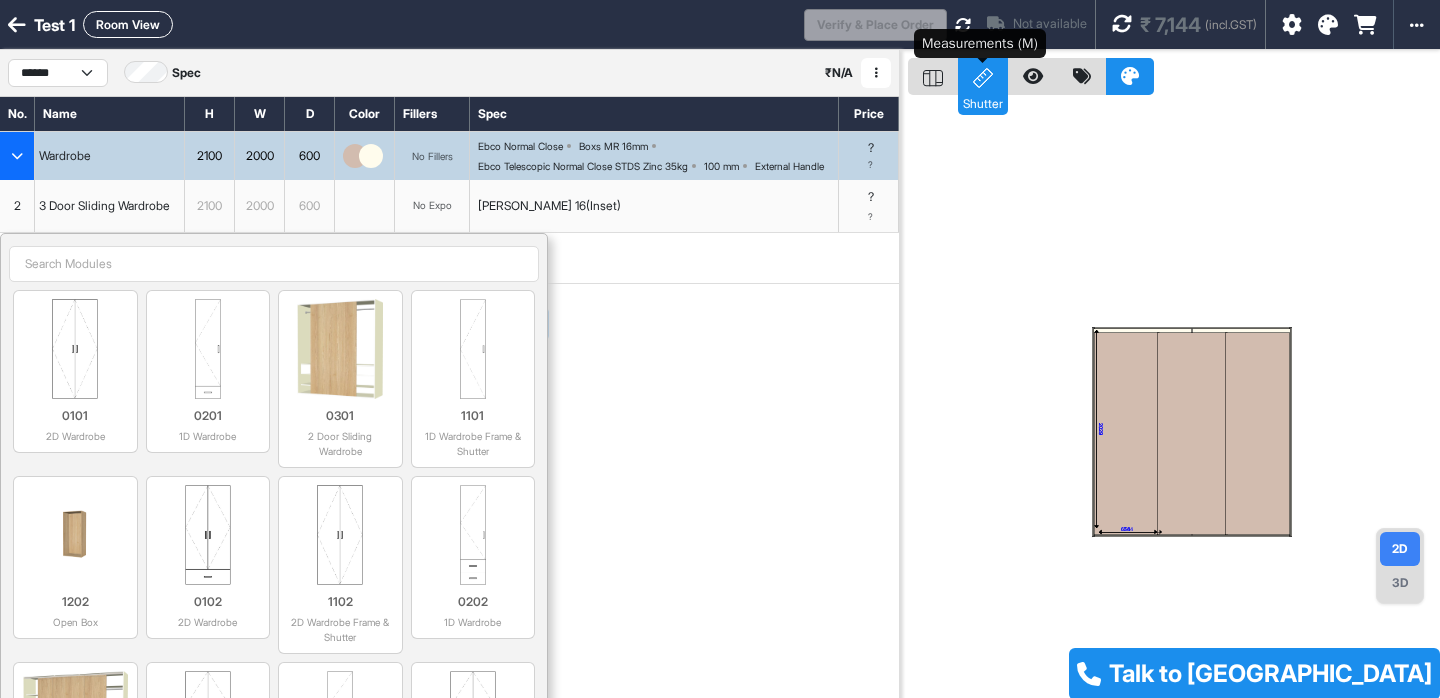 click 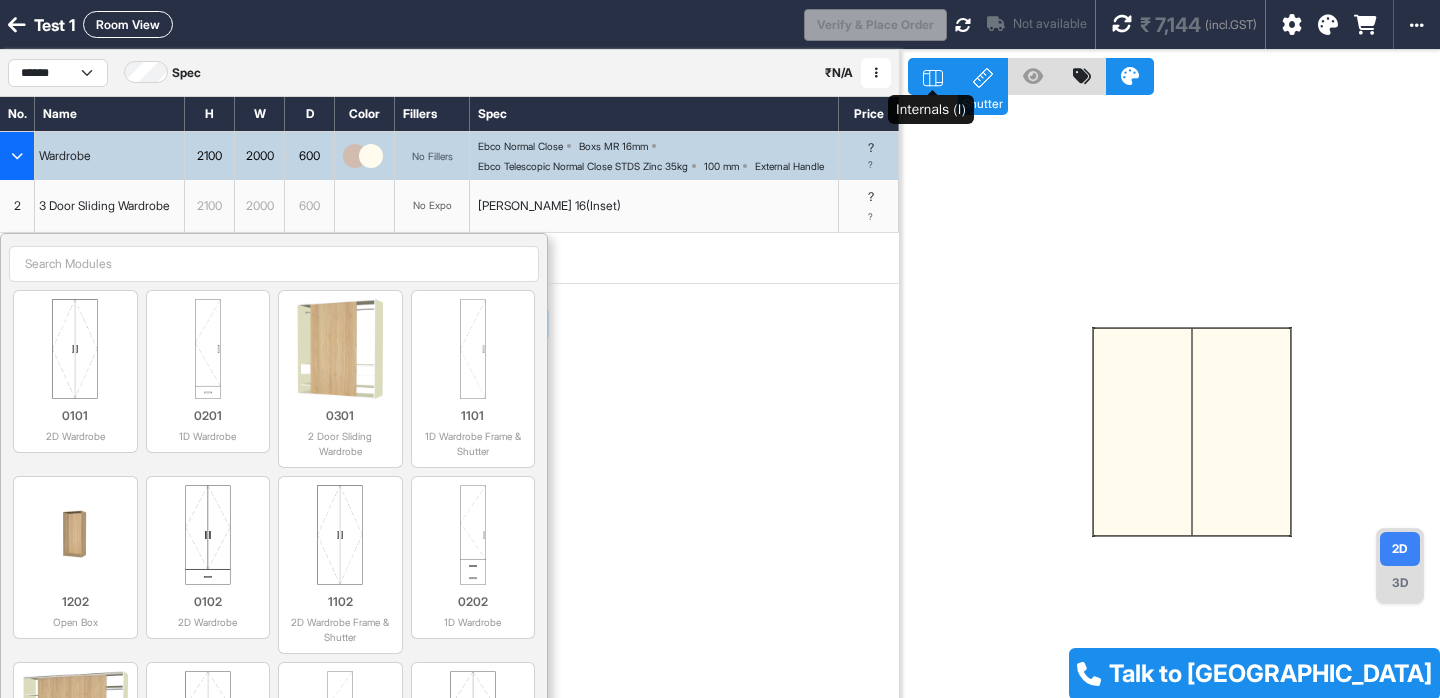 click 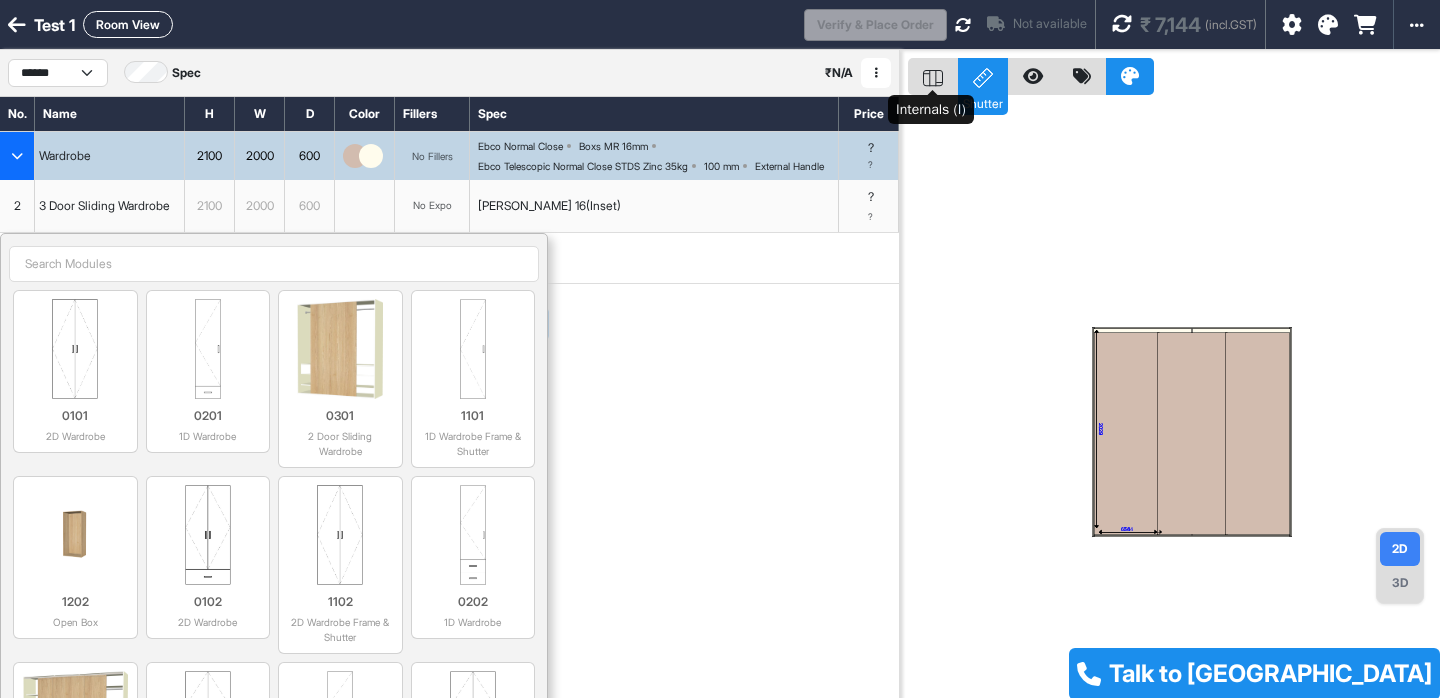 click 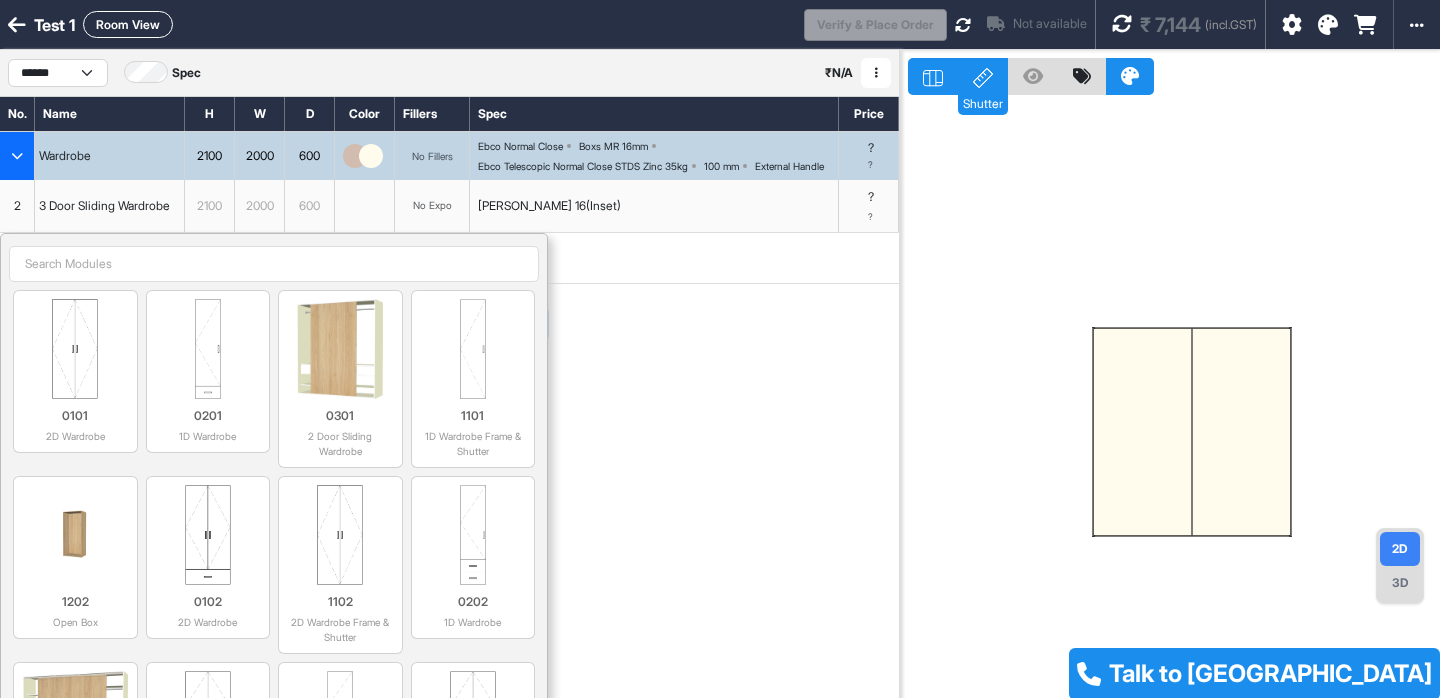 click at bounding box center [1192, 431] 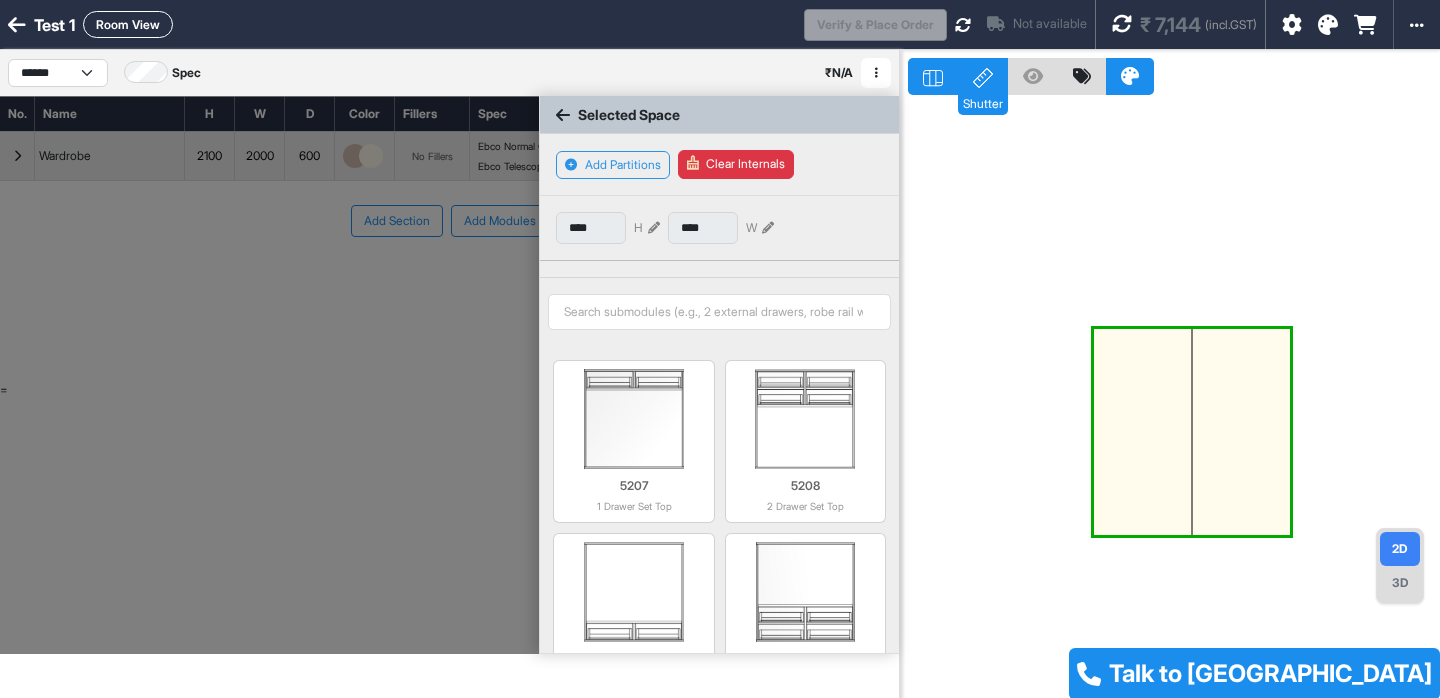 scroll, scrollTop: 232, scrollLeft: 0, axis: vertical 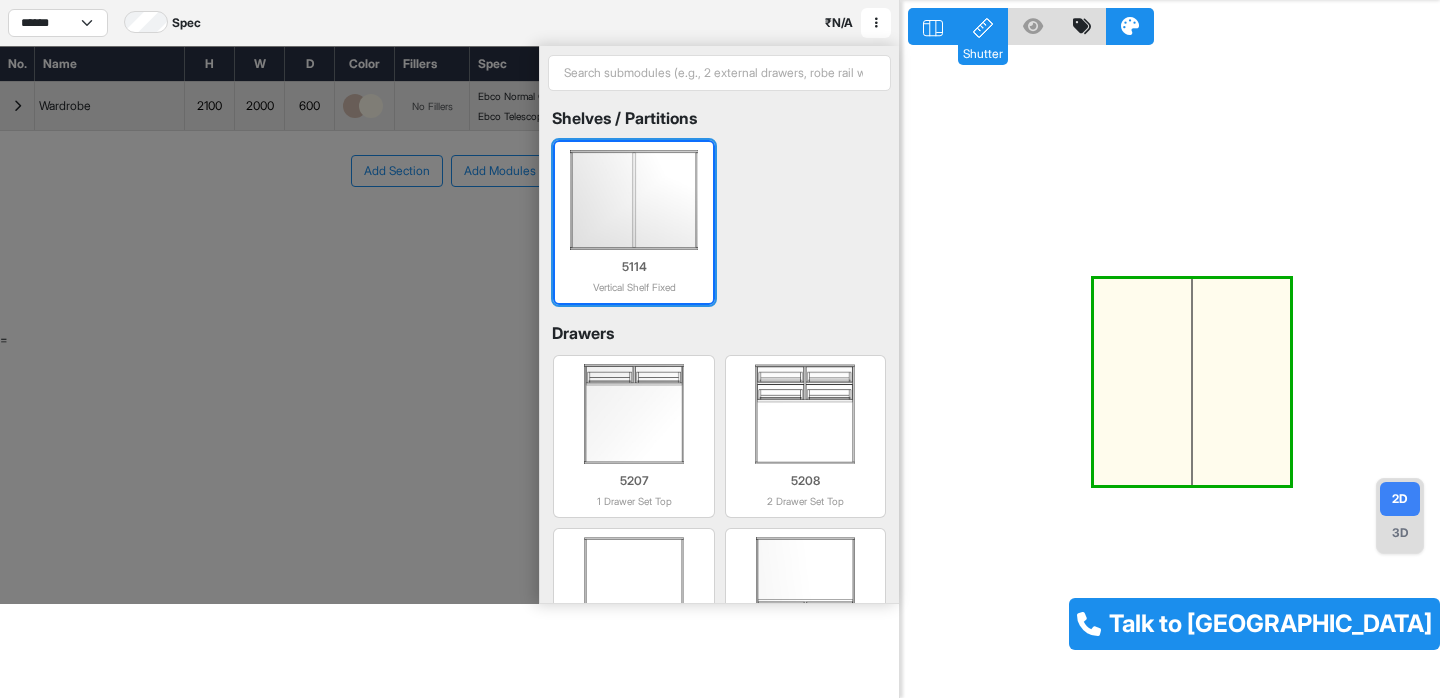 click at bounding box center (633, 200) 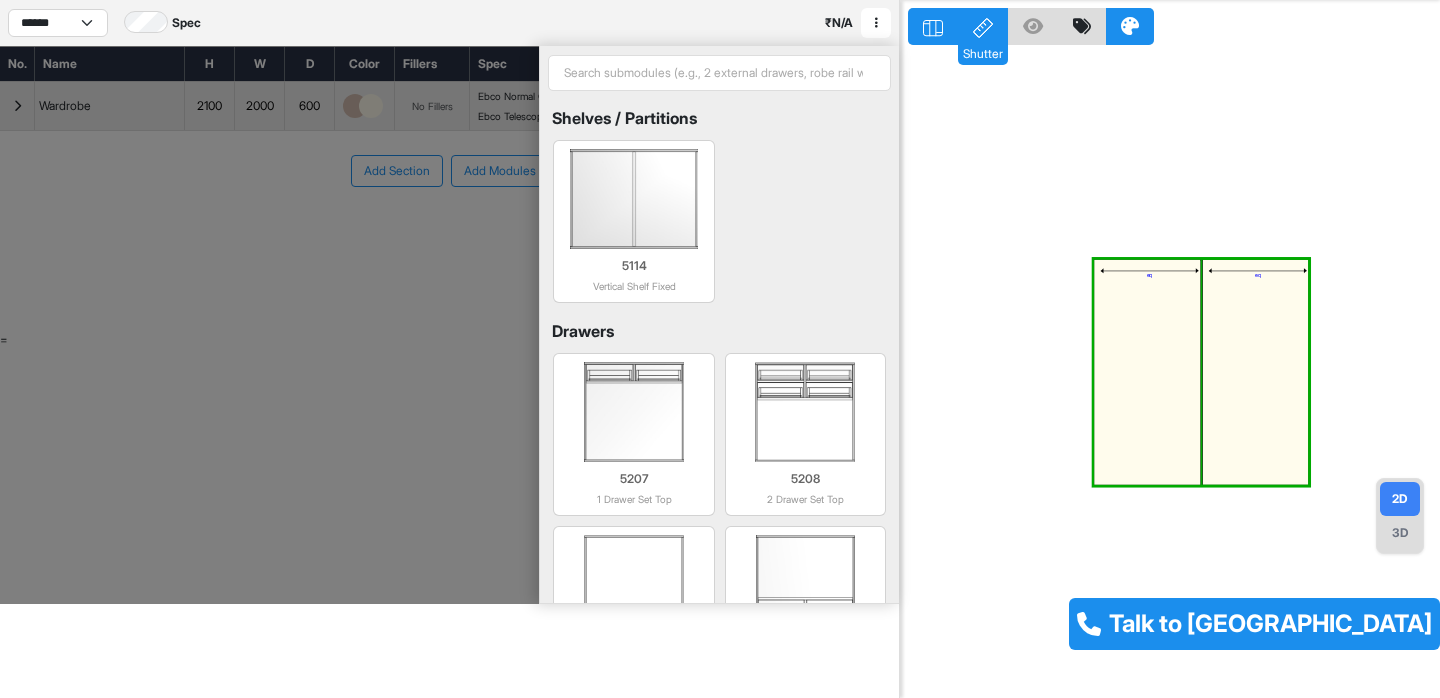 click on "eq eq" at bounding box center (1174, 349) 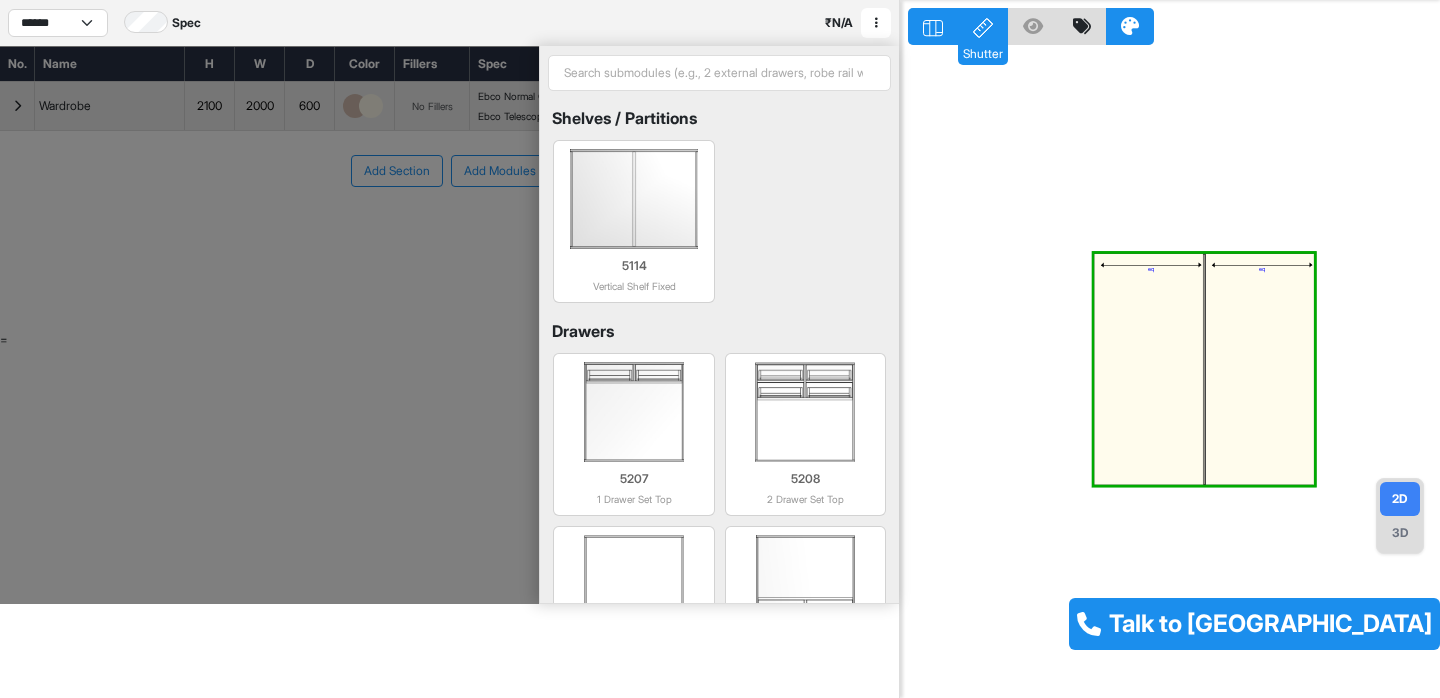 click on "3D" at bounding box center [1400, 533] 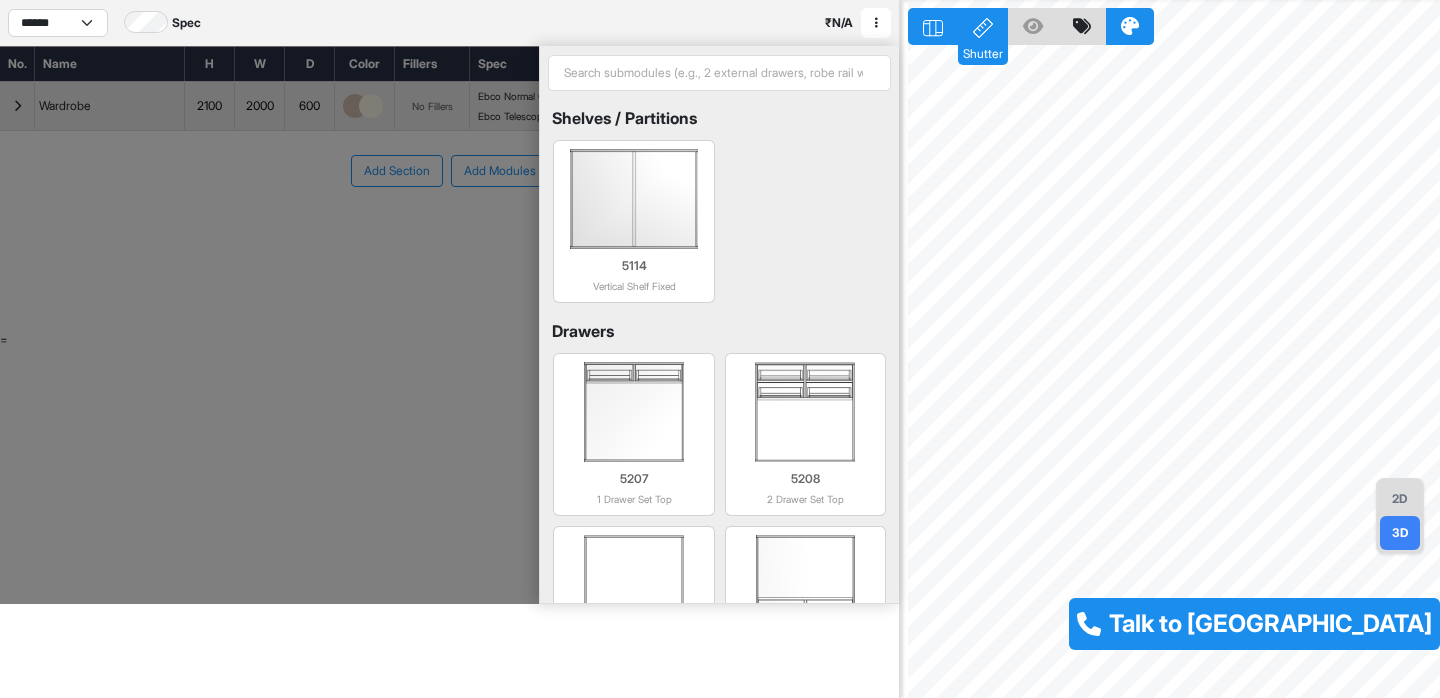 click on "2D" at bounding box center [1400, 499] 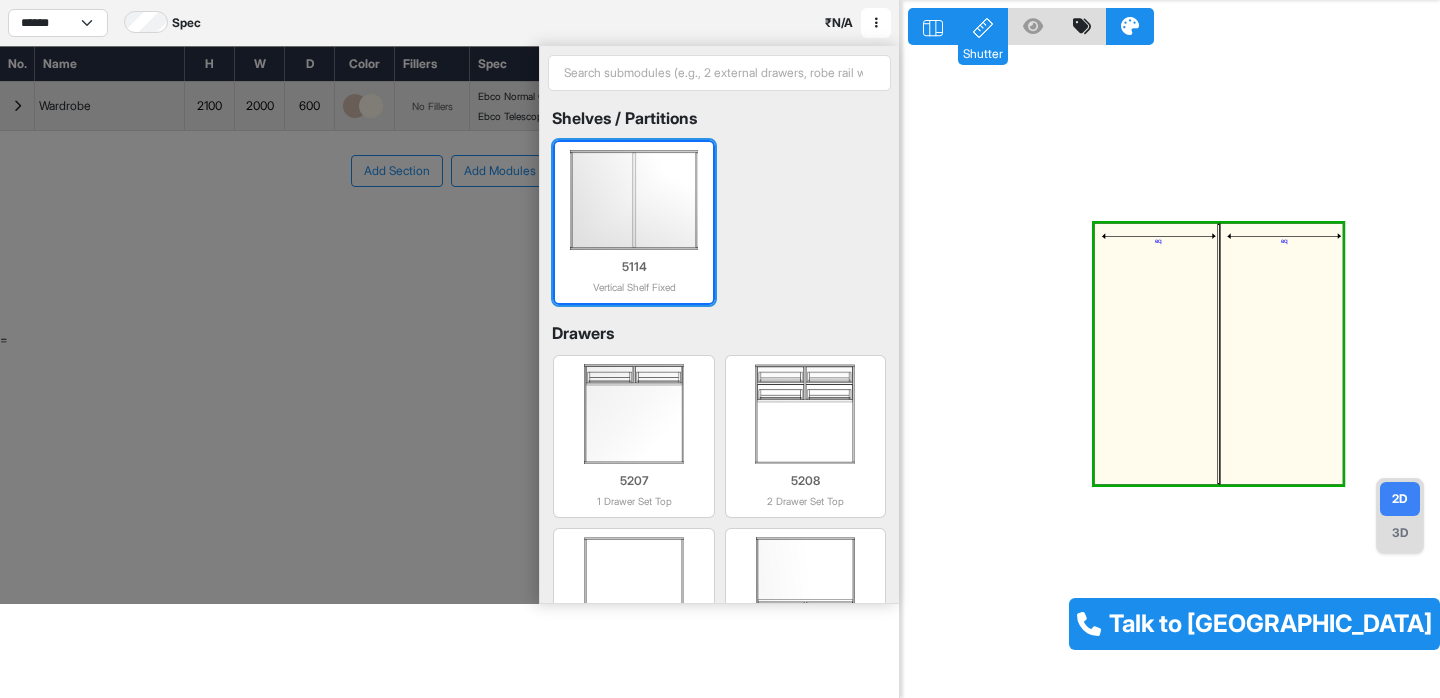 click at bounding box center (633, 200) 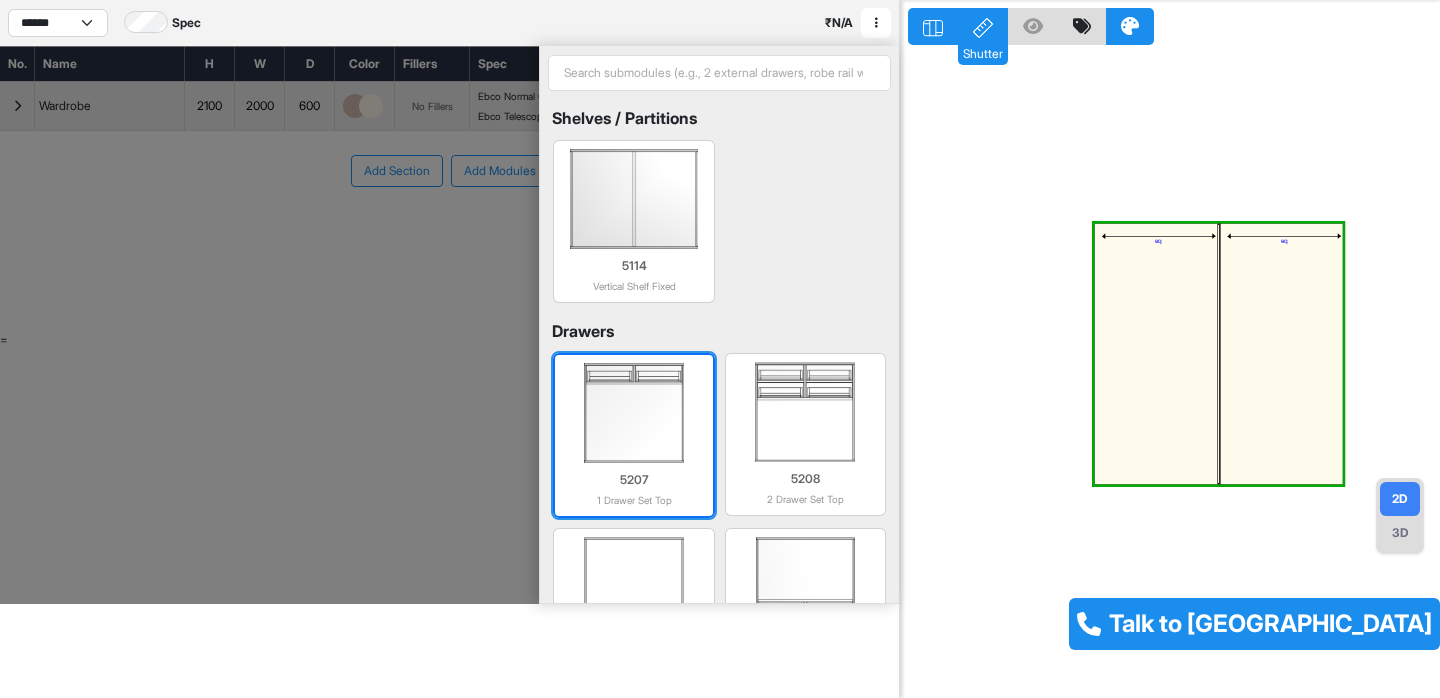 click at bounding box center [633, 413] 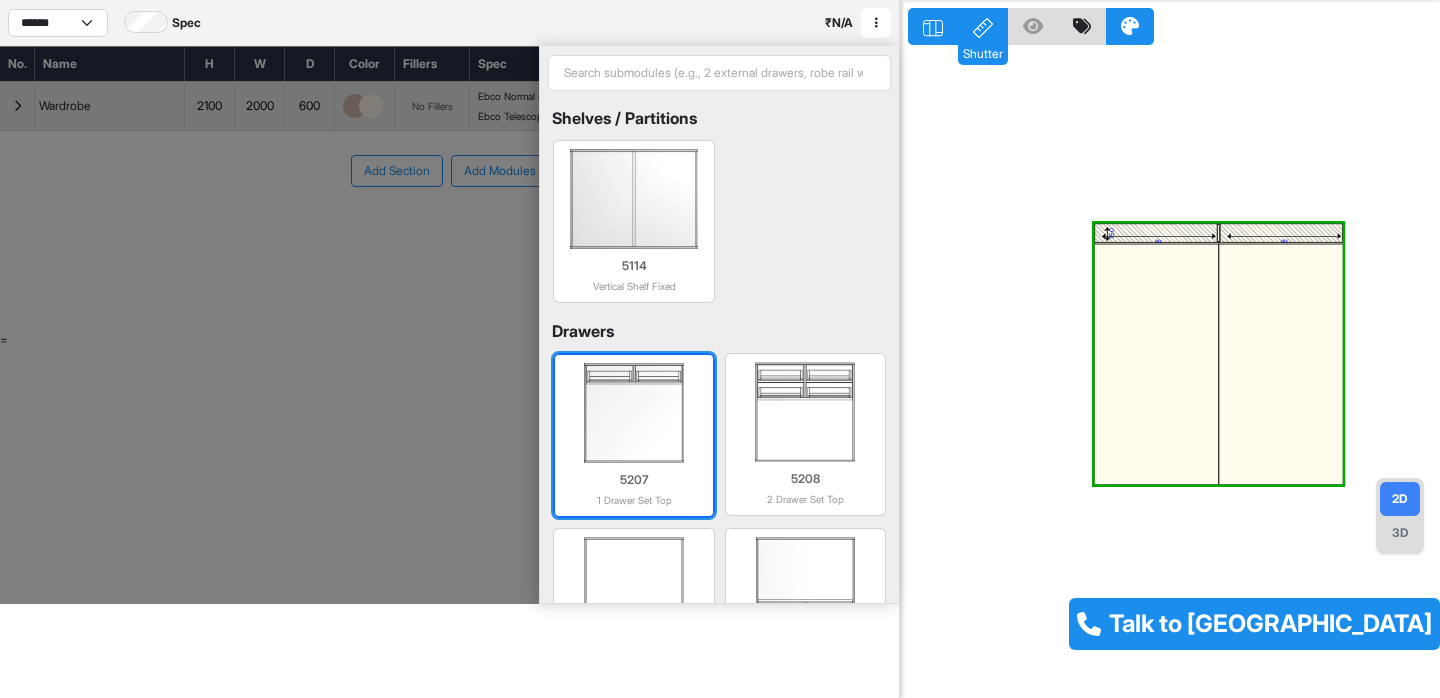 click at bounding box center (633, 413) 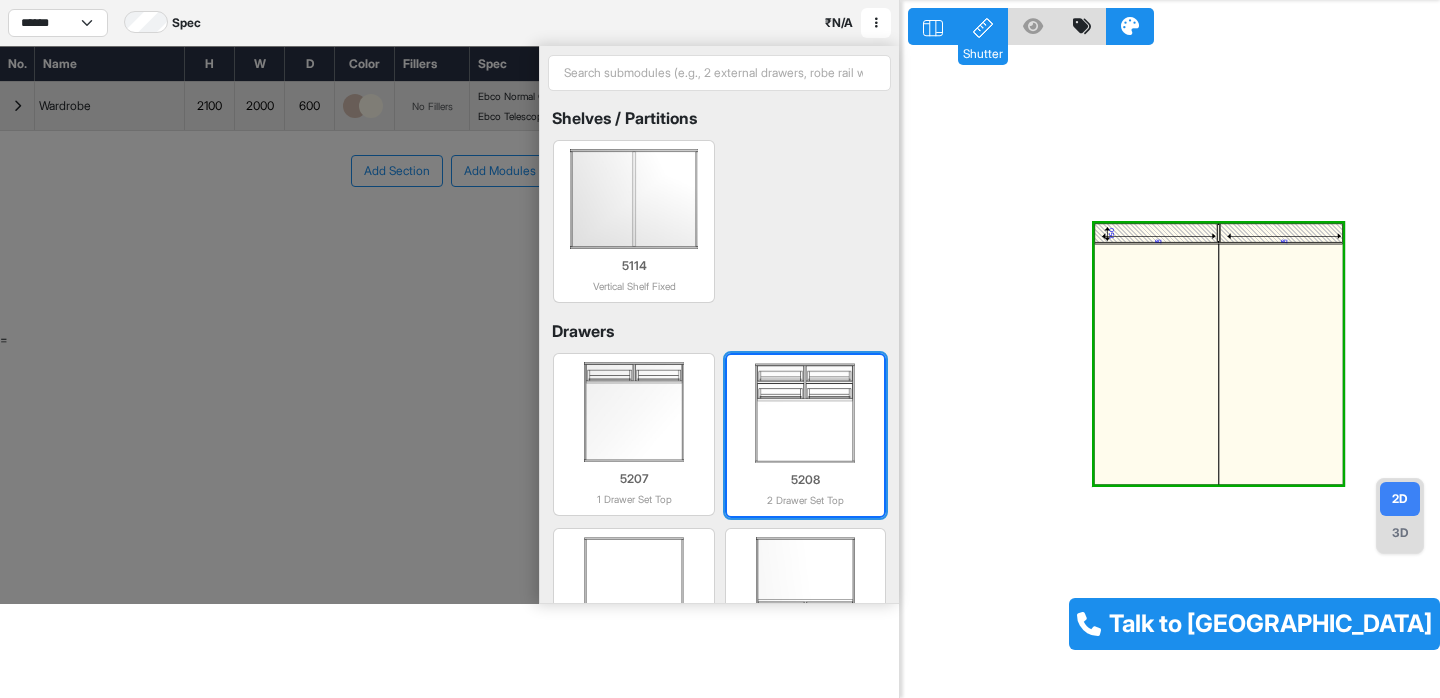click at bounding box center [805, 413] 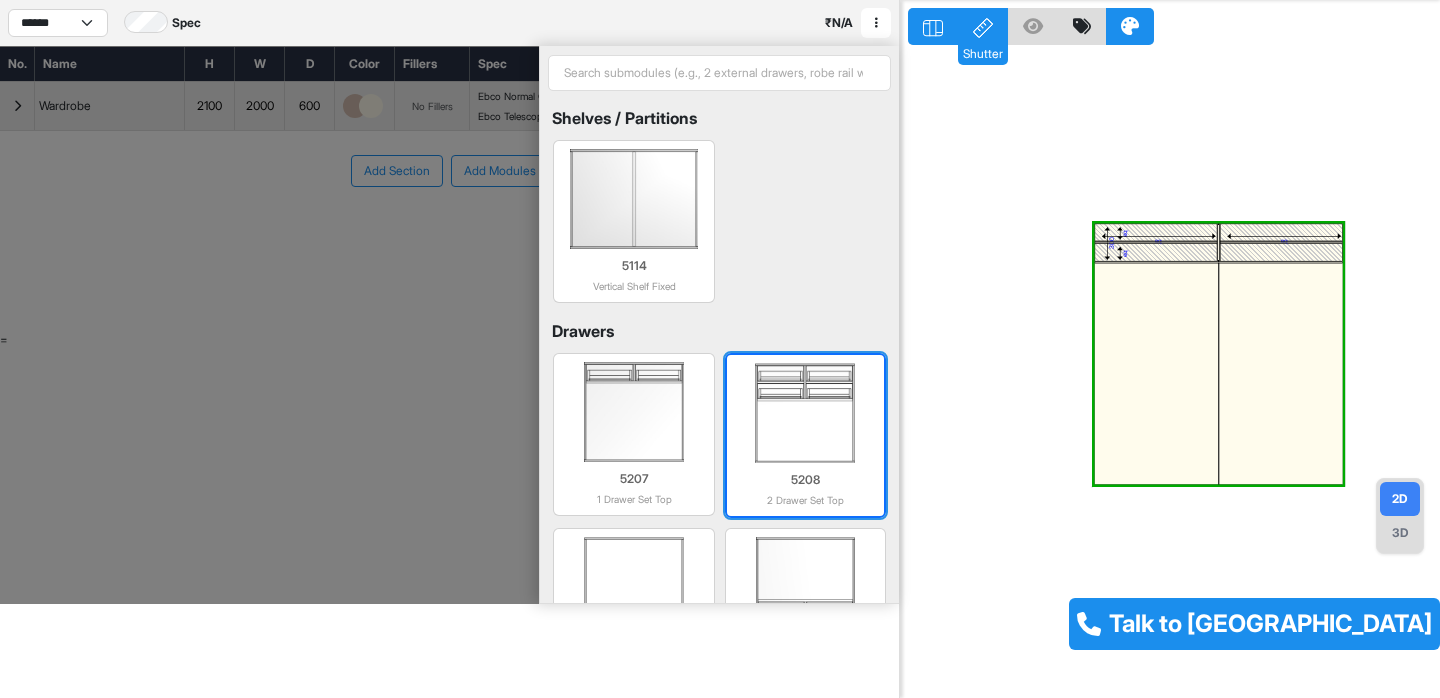 click at bounding box center [805, 413] 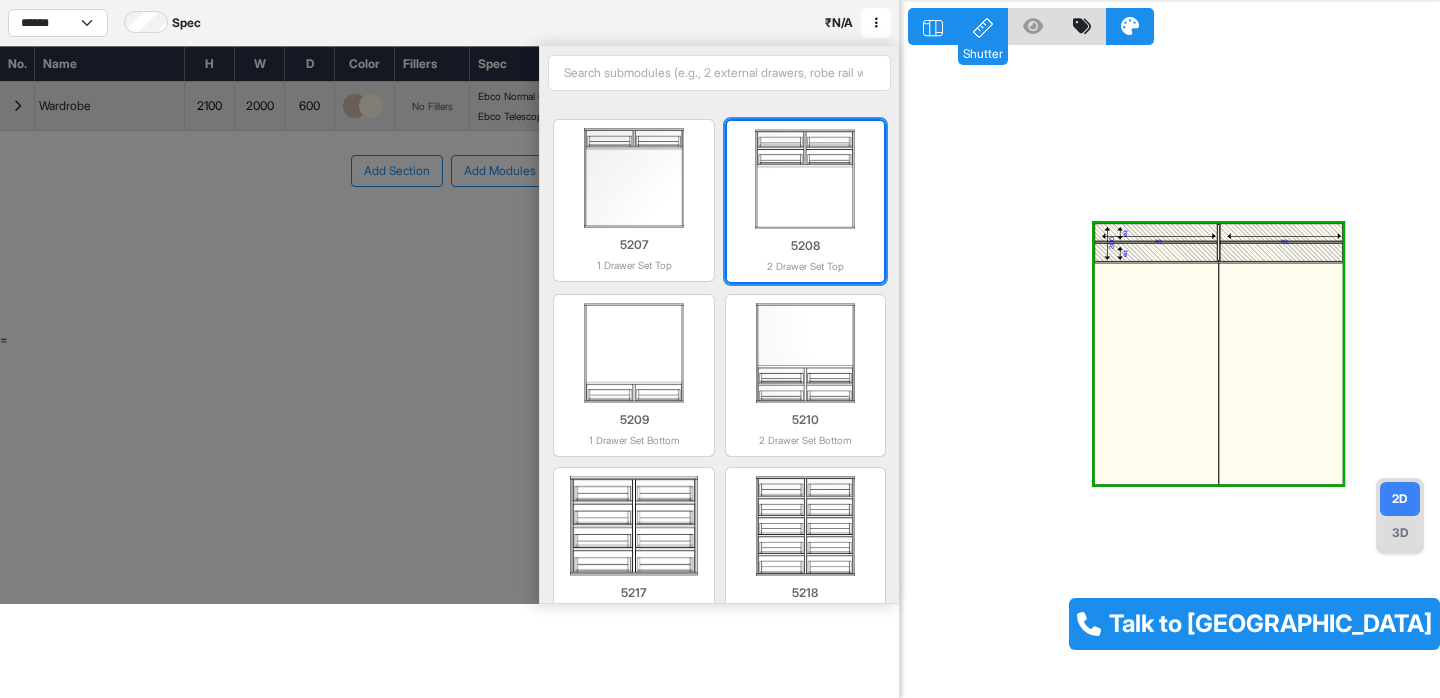scroll, scrollTop: 74, scrollLeft: 0, axis: vertical 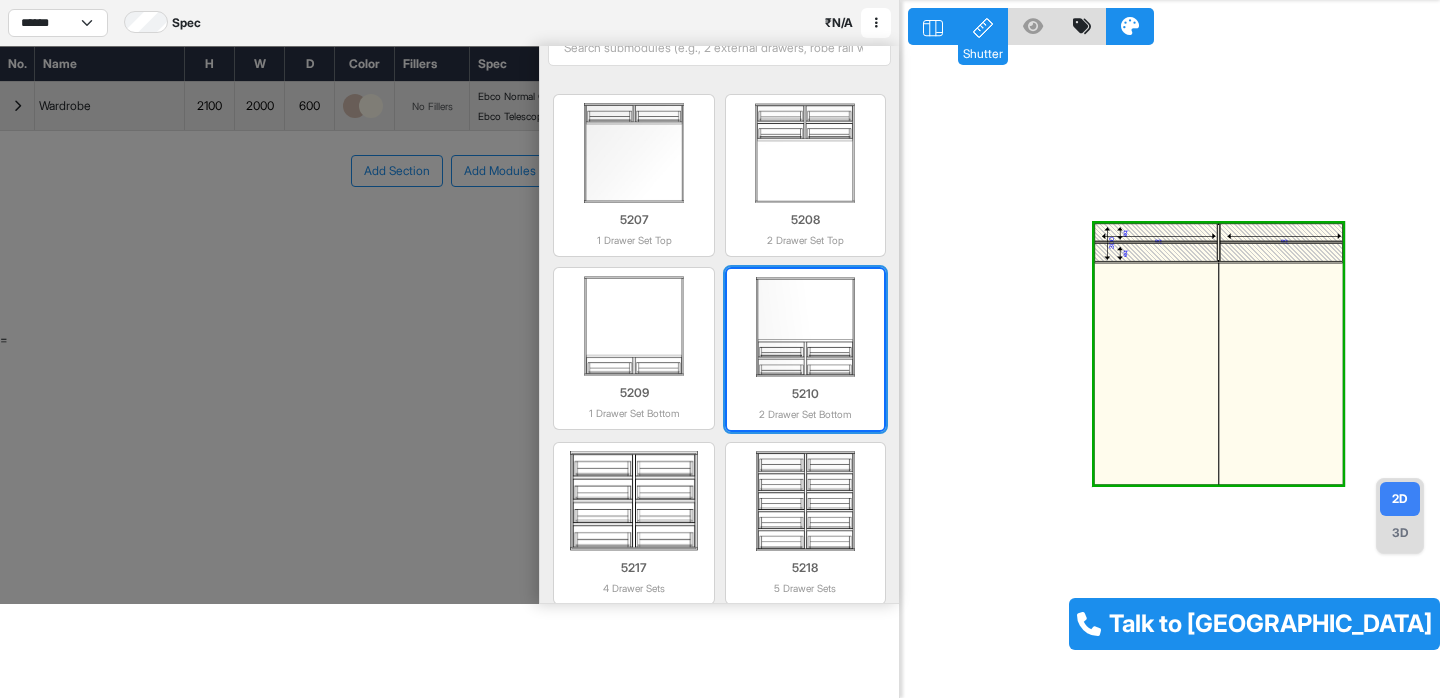 click at bounding box center (805, 327) 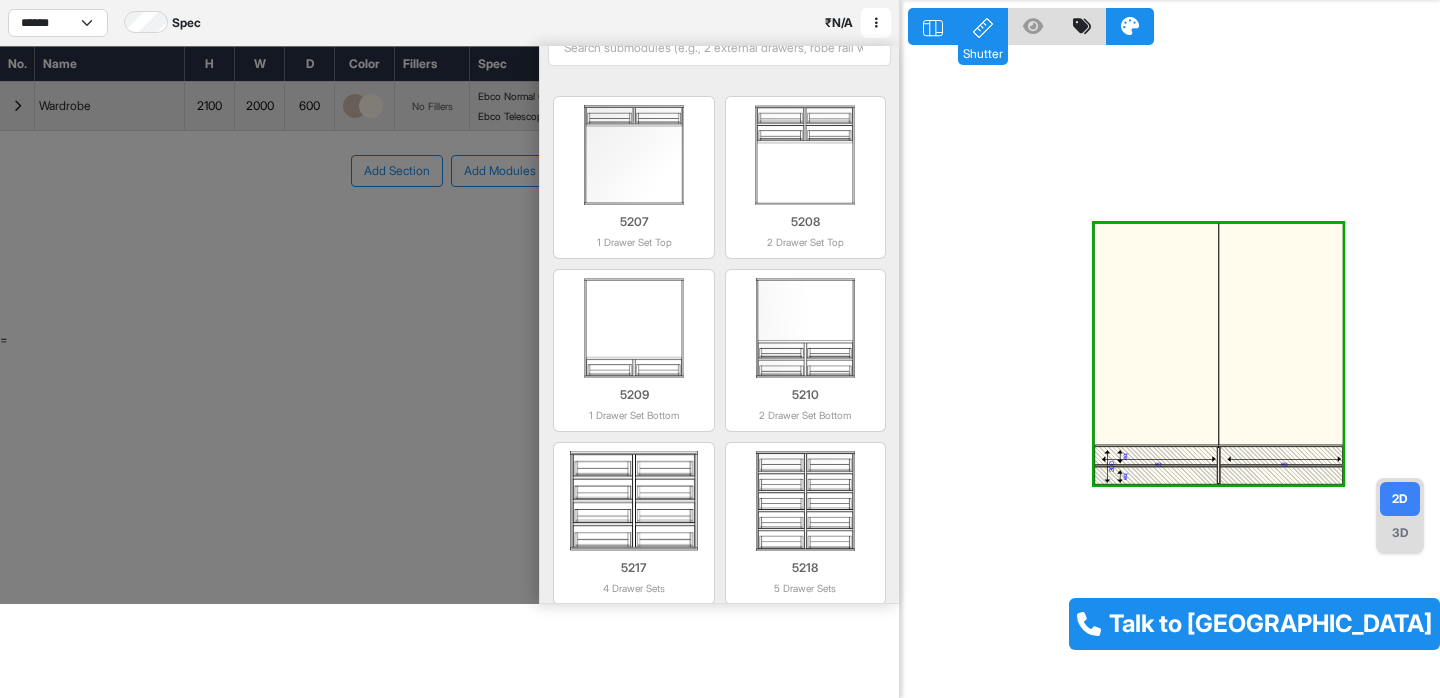 click on "eq eq eq eq 300" at bounding box center (1174, 349) 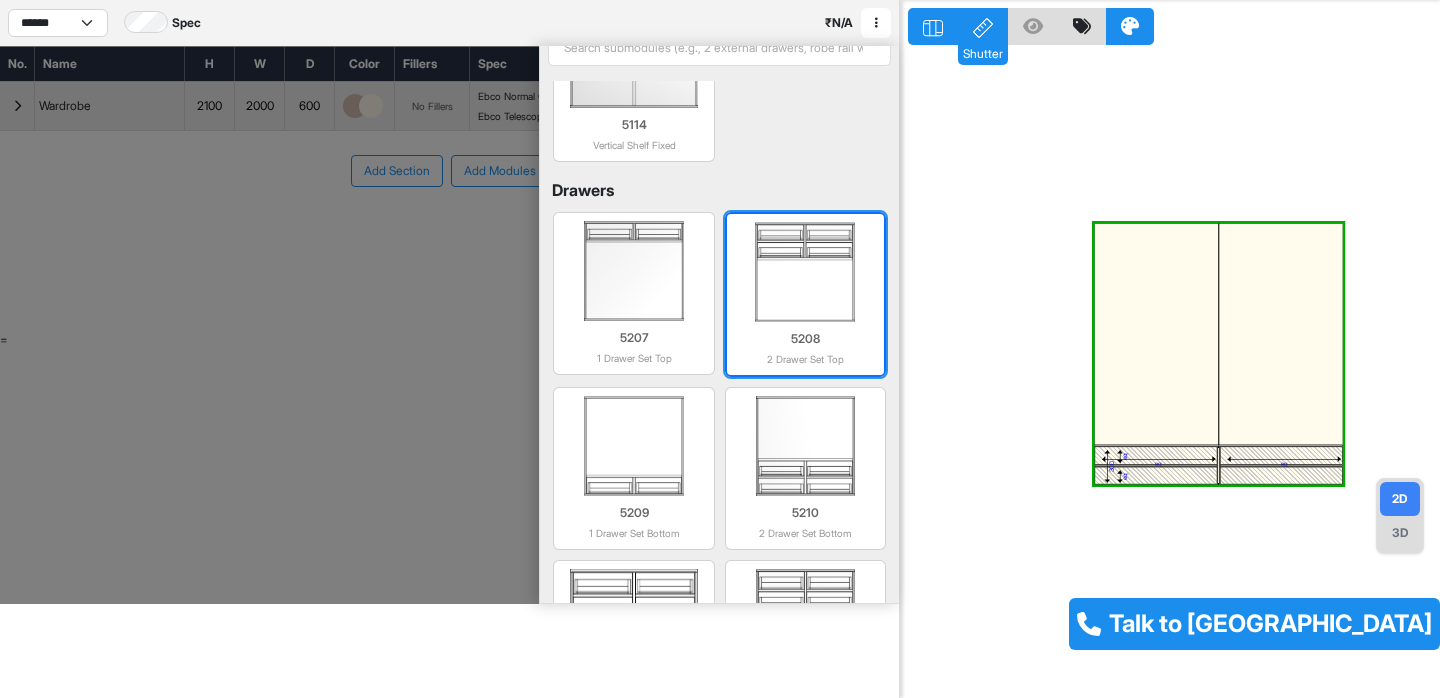 scroll, scrollTop: 0, scrollLeft: 0, axis: both 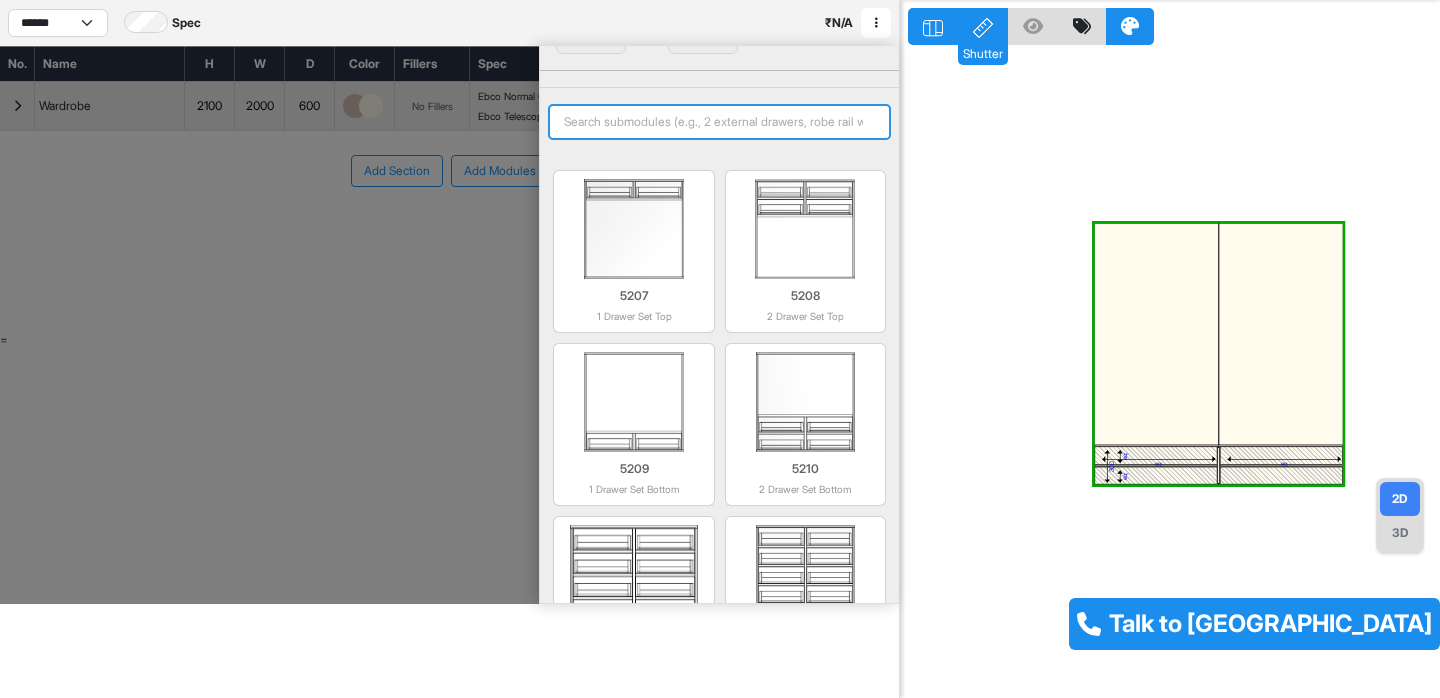 click at bounding box center [719, 122] 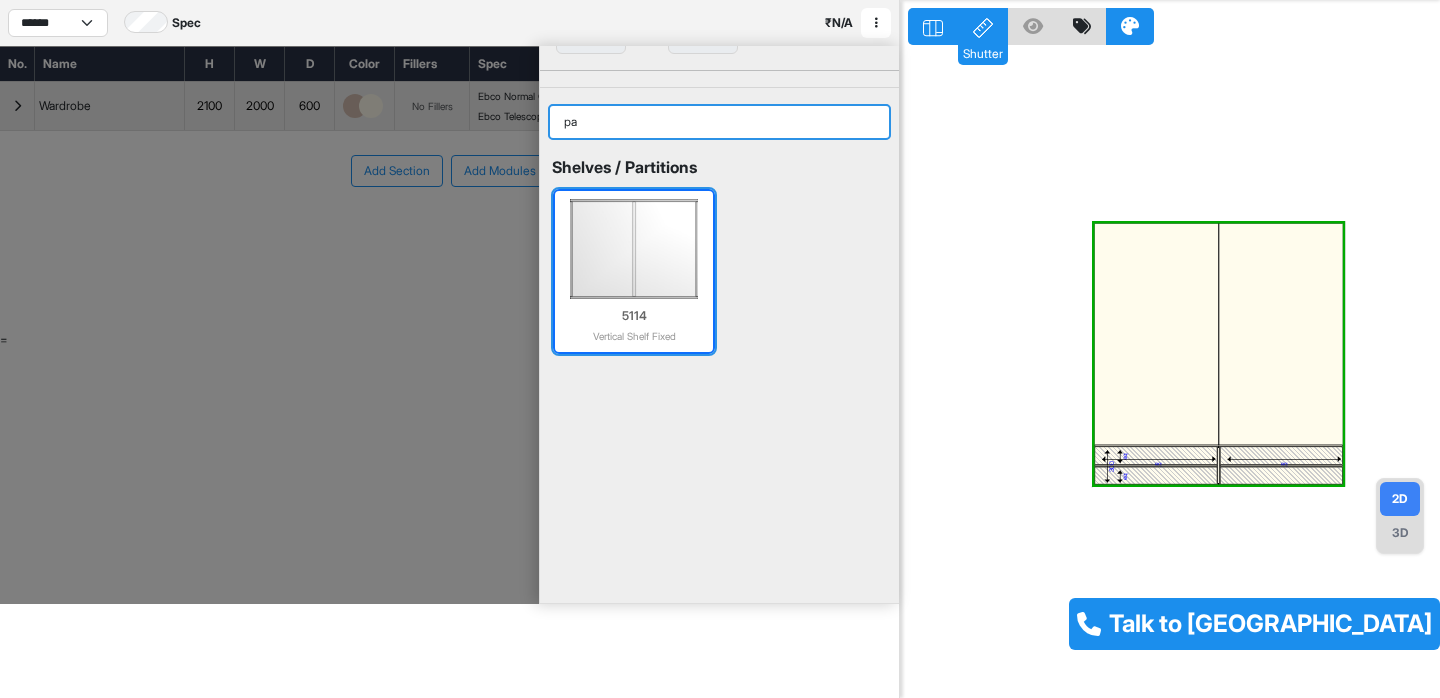type on "pa" 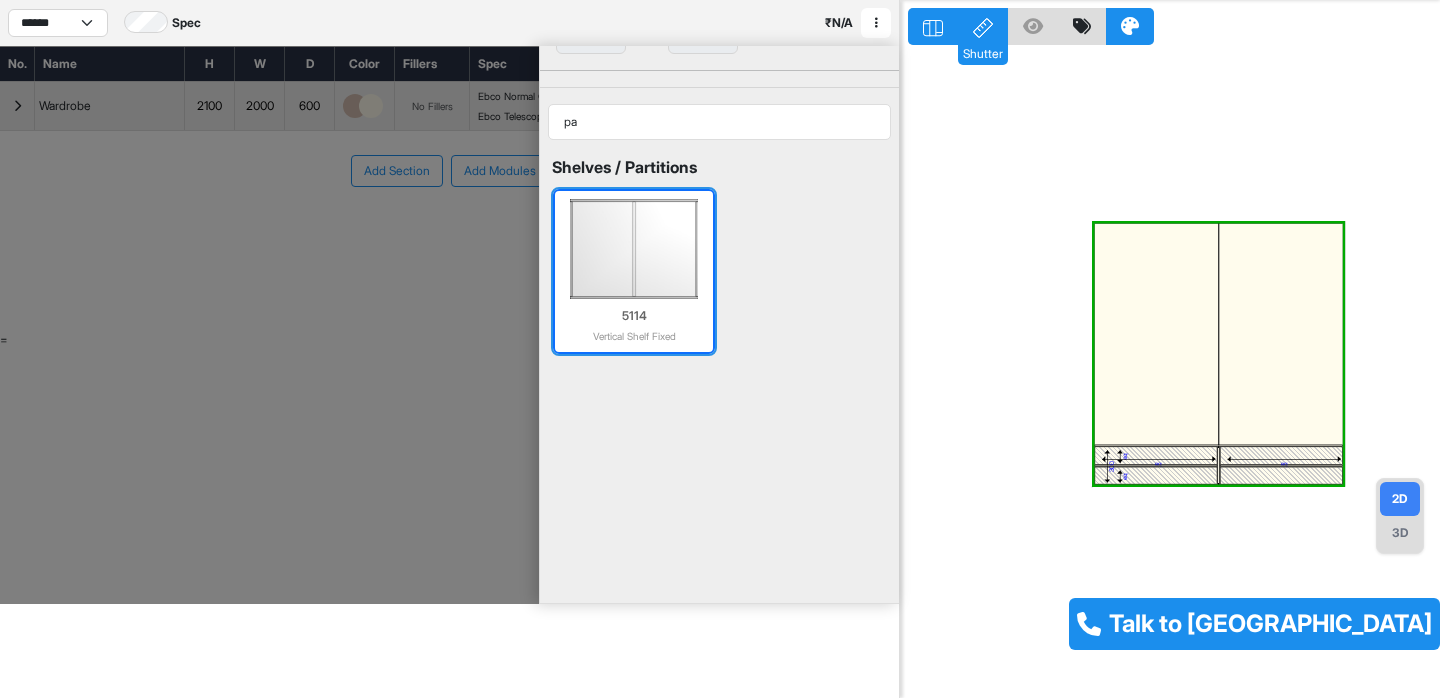 click at bounding box center (633, 249) 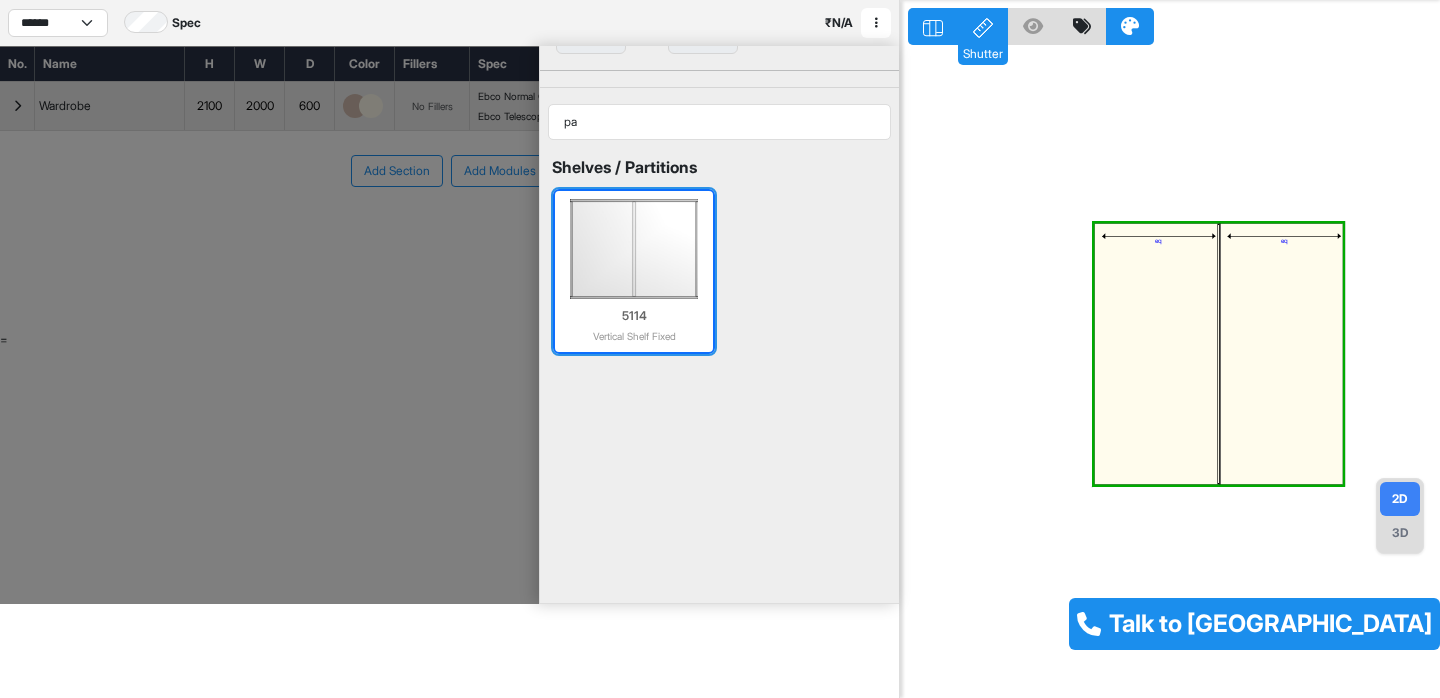 click at bounding box center [633, 249] 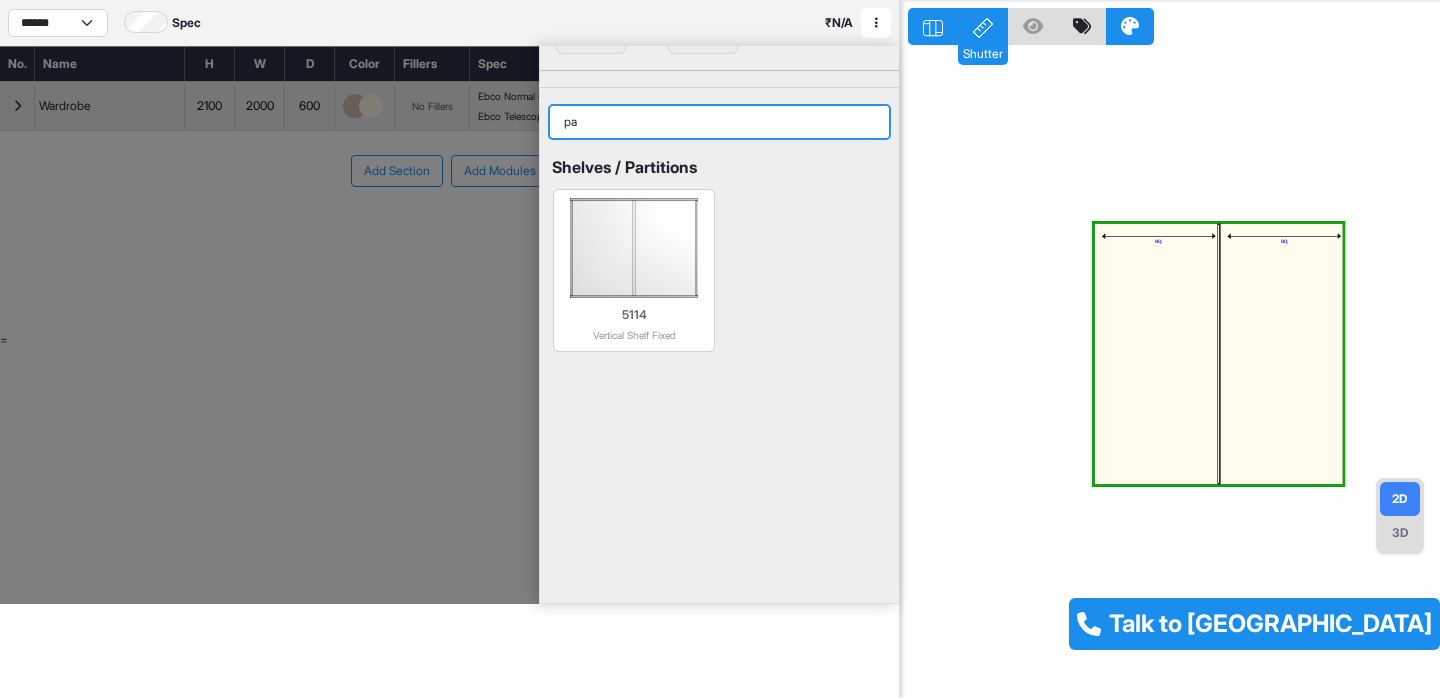 click on "pa" at bounding box center [719, 122] 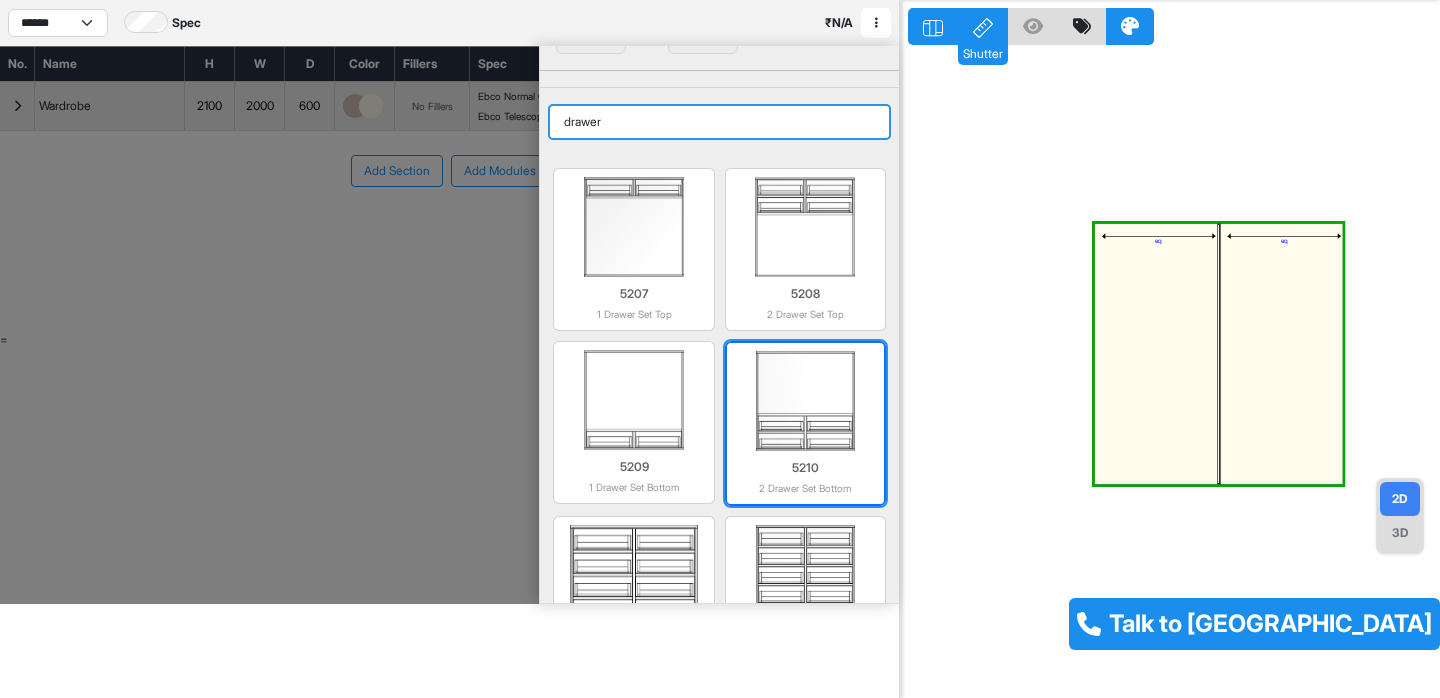 type on "drawer" 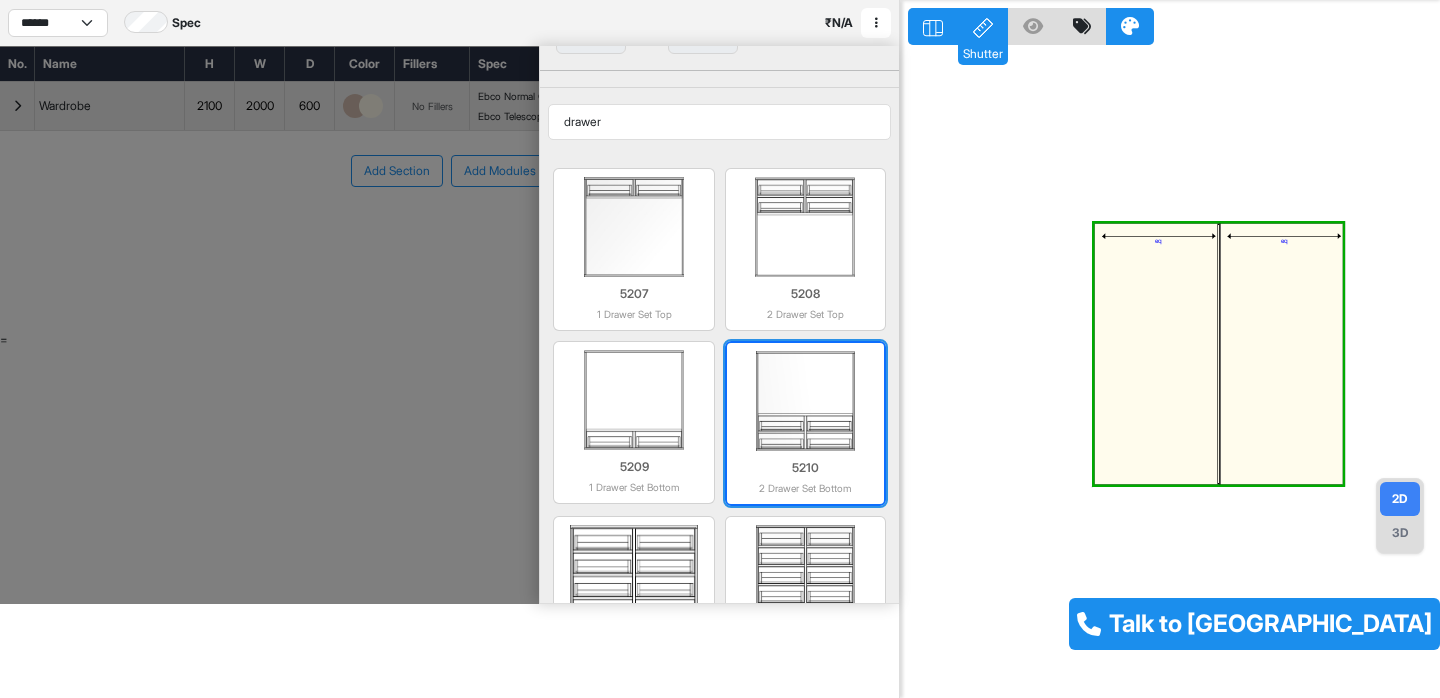 click at bounding box center (805, 401) 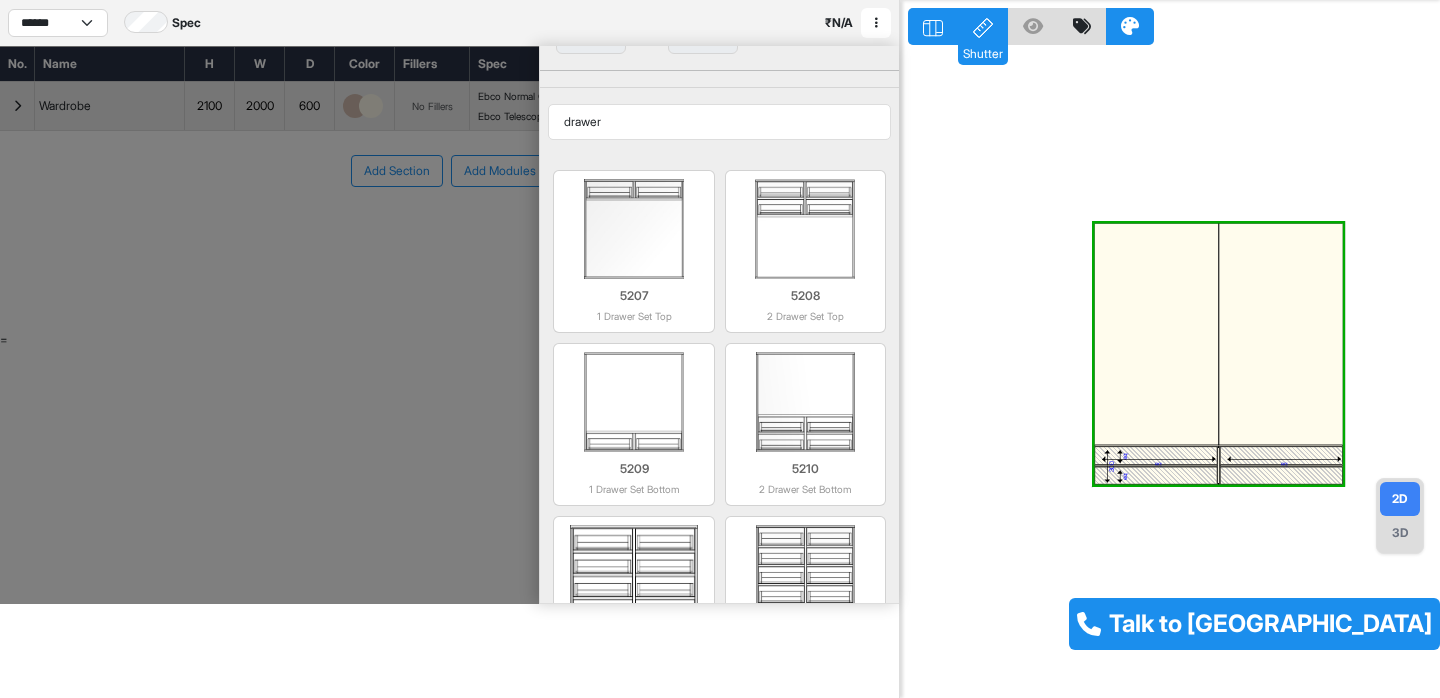 scroll, scrollTop: 19, scrollLeft: 0, axis: vertical 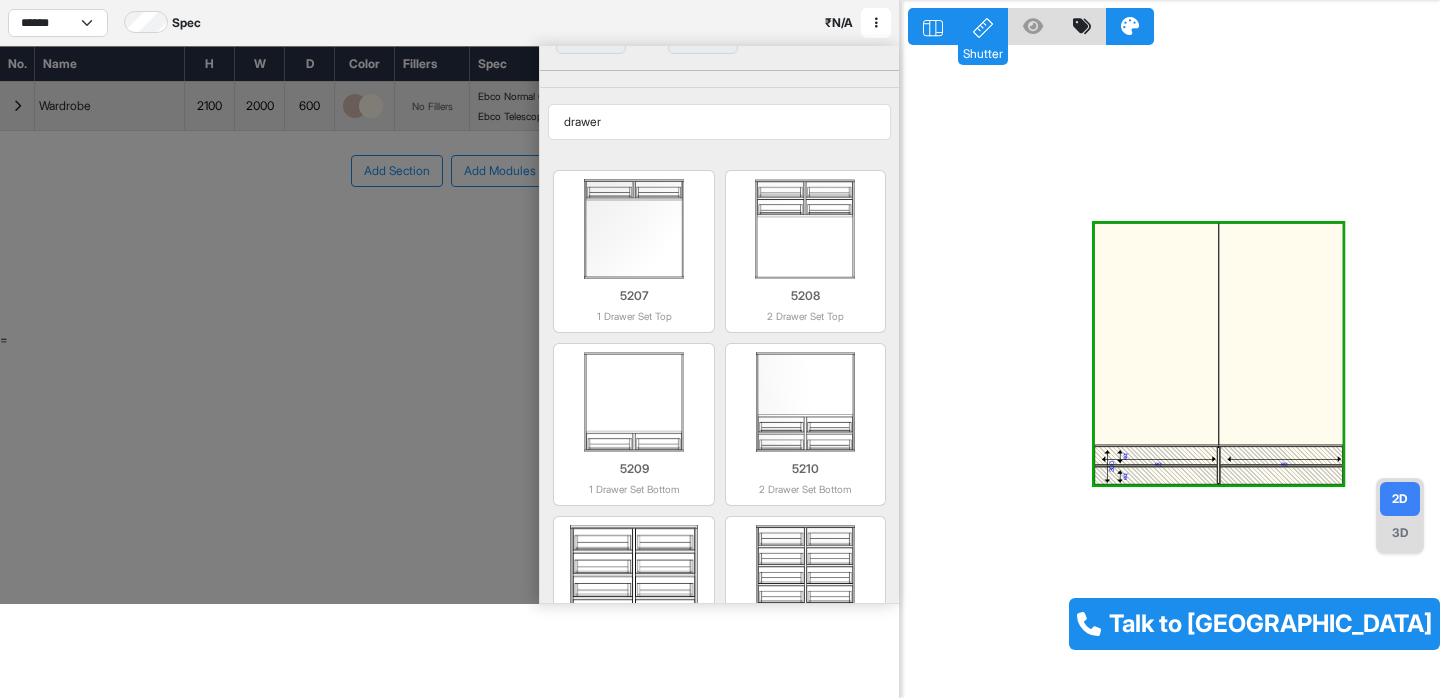 click at bounding box center [269, 325] 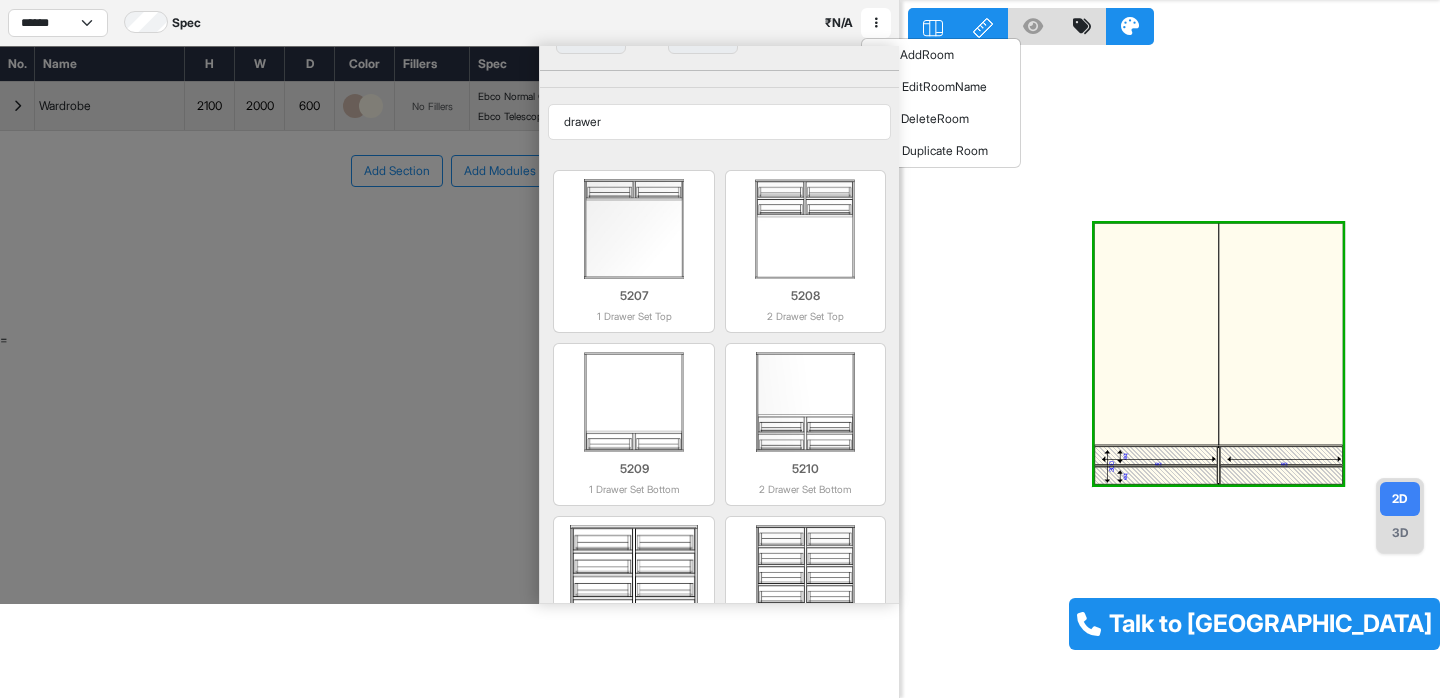 click at bounding box center (876, 23) 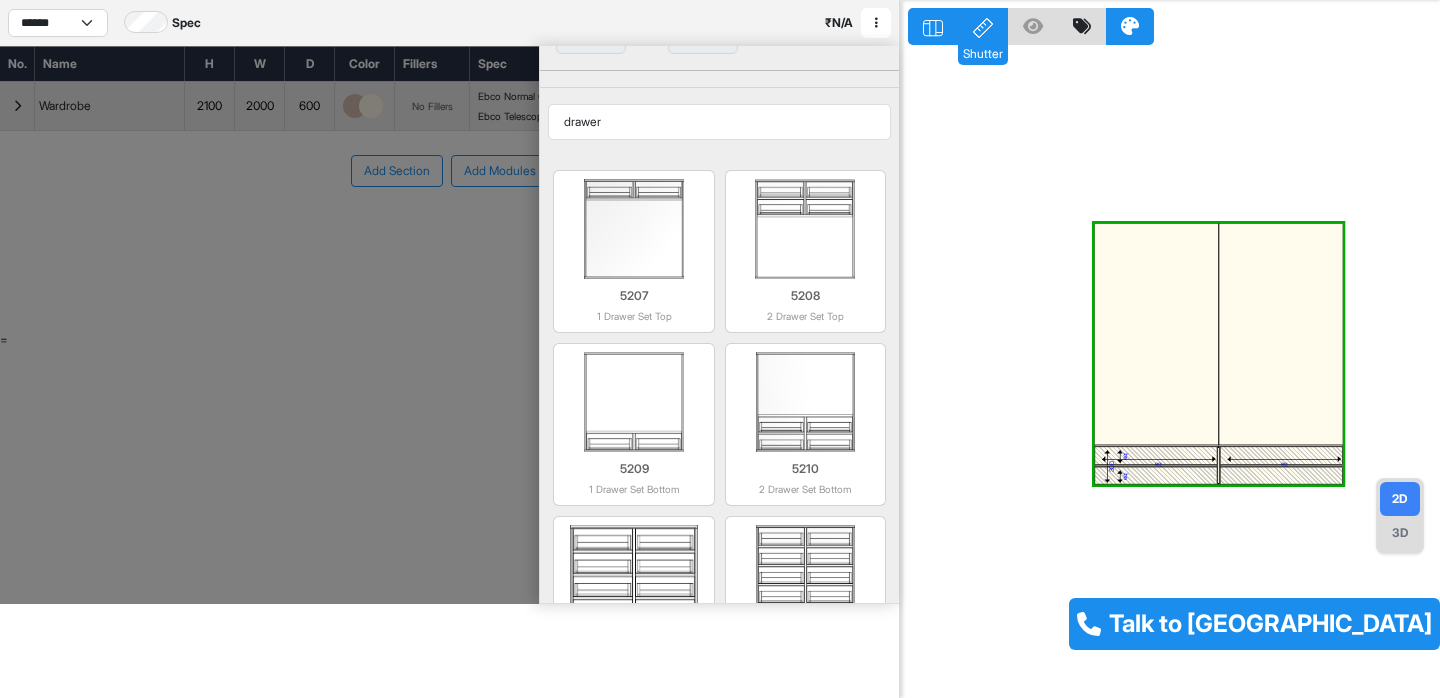 click at bounding box center [269, 325] 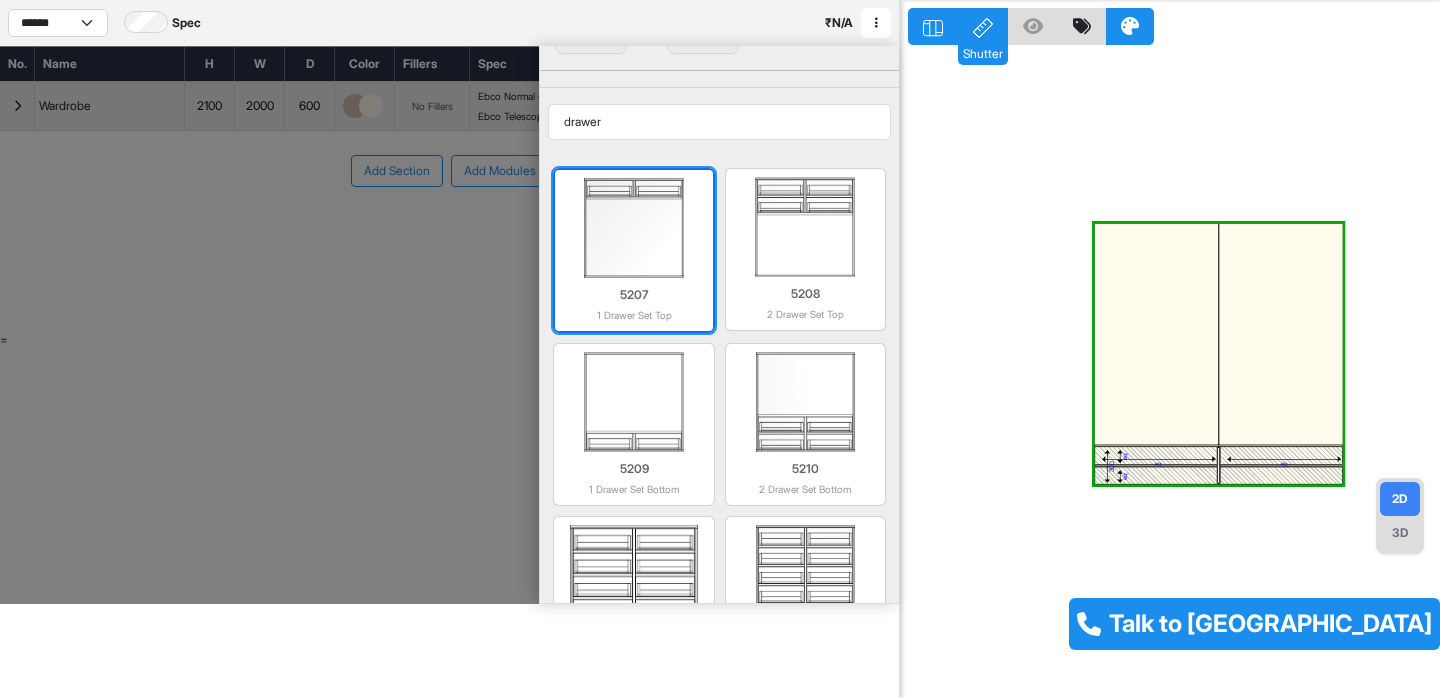 scroll, scrollTop: 0, scrollLeft: 0, axis: both 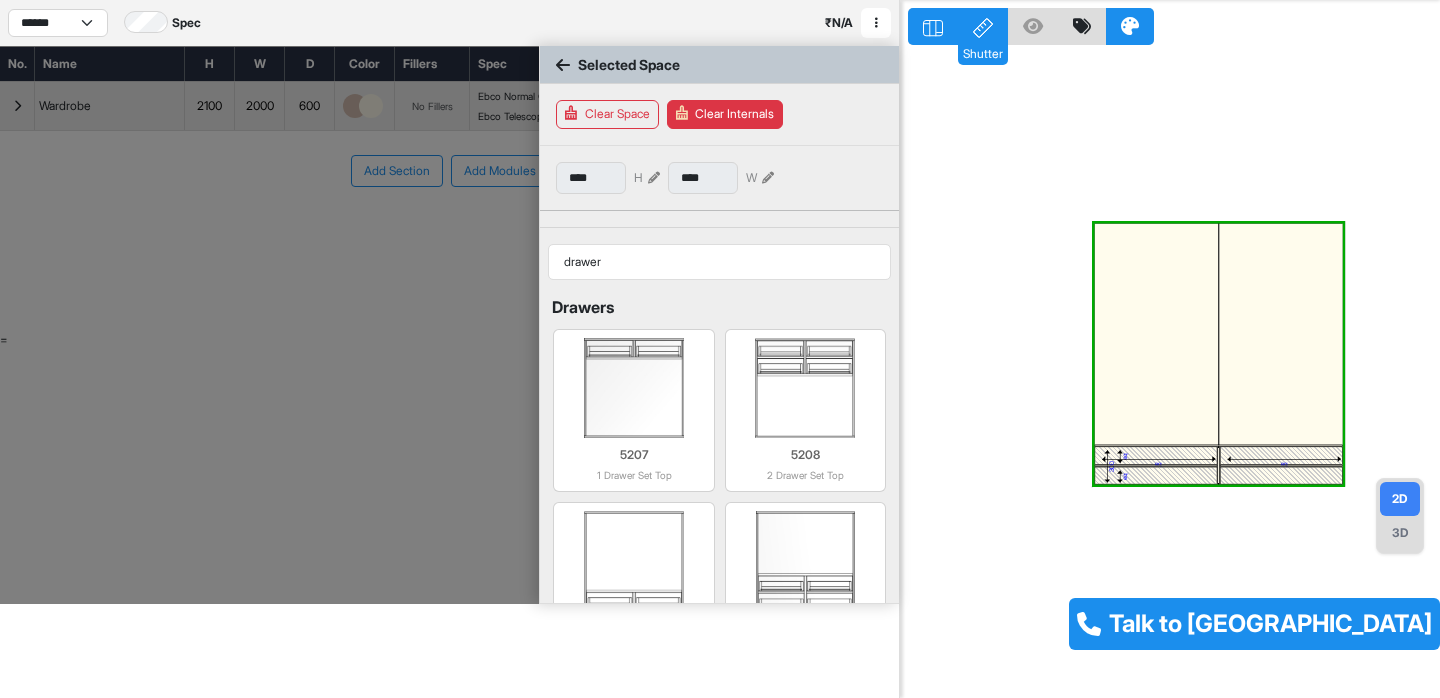 click at bounding box center (563, 65) 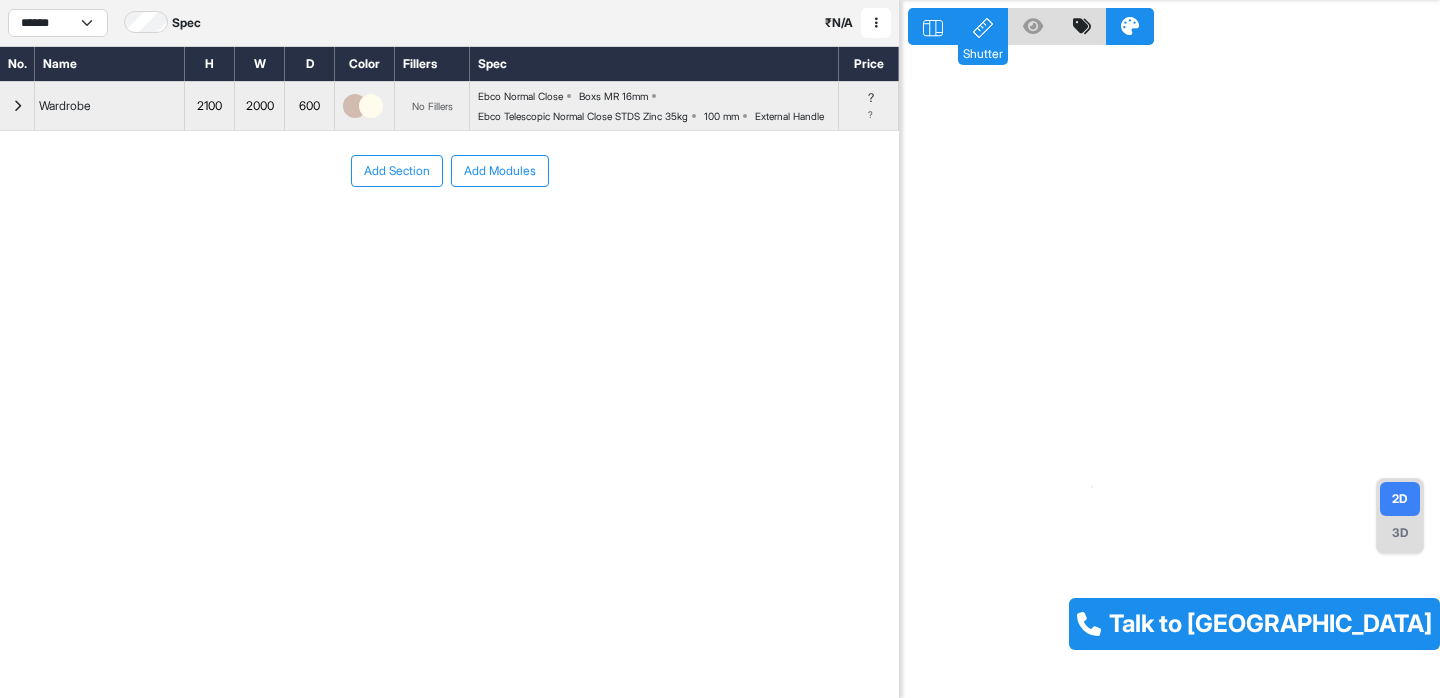 click 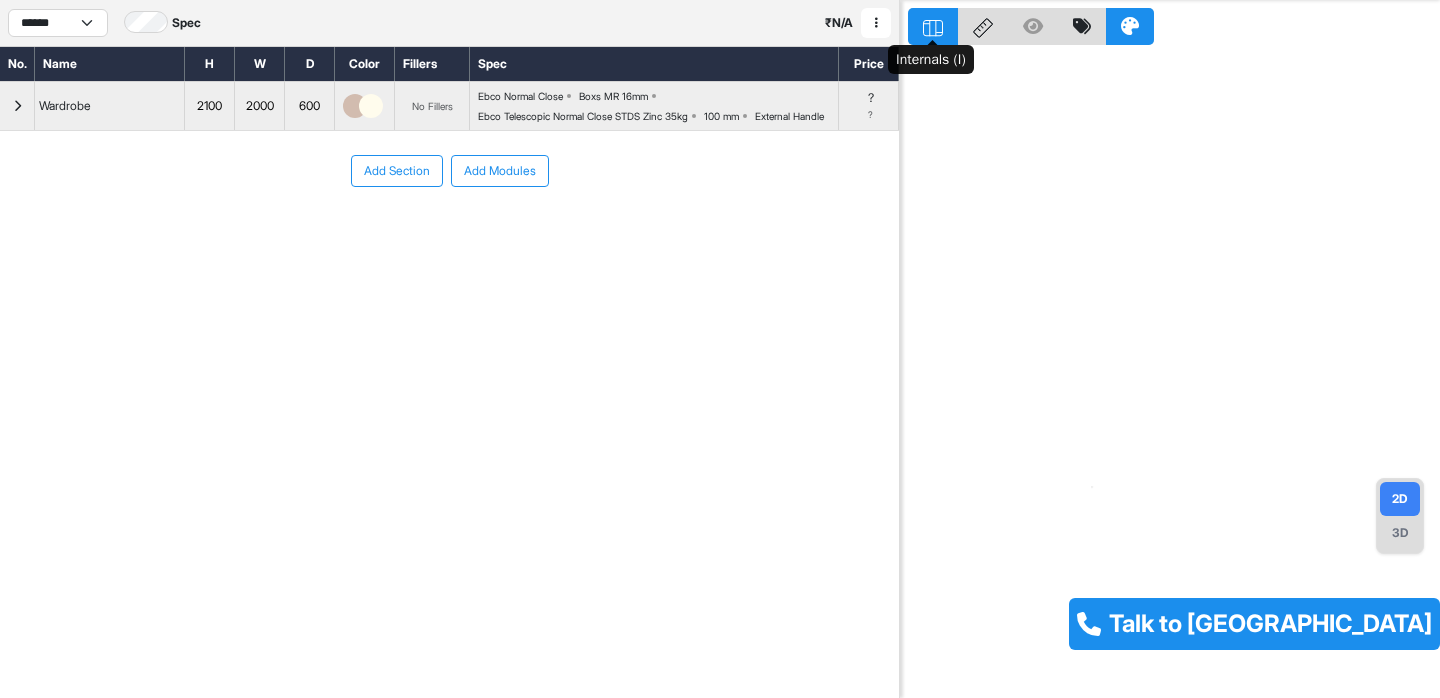 click at bounding box center (933, 26) 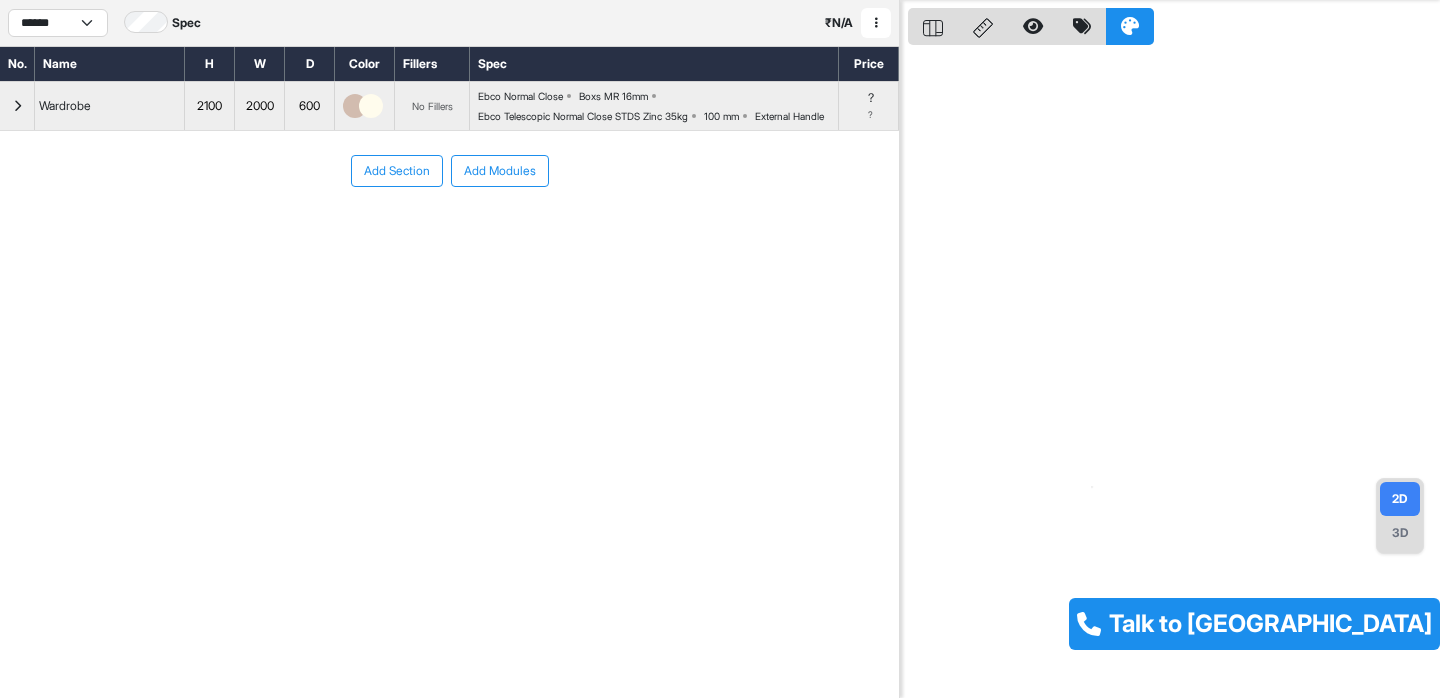click at bounding box center [17, 106] 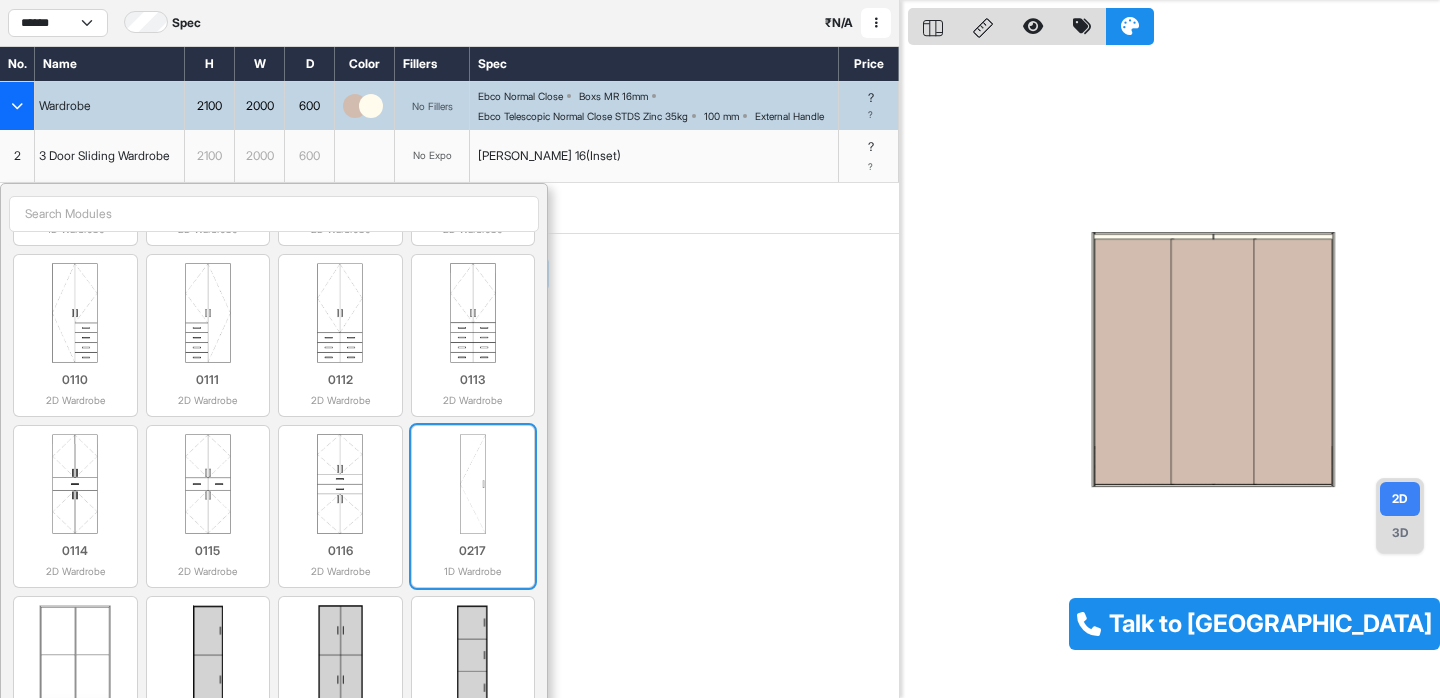 scroll, scrollTop: 891, scrollLeft: 0, axis: vertical 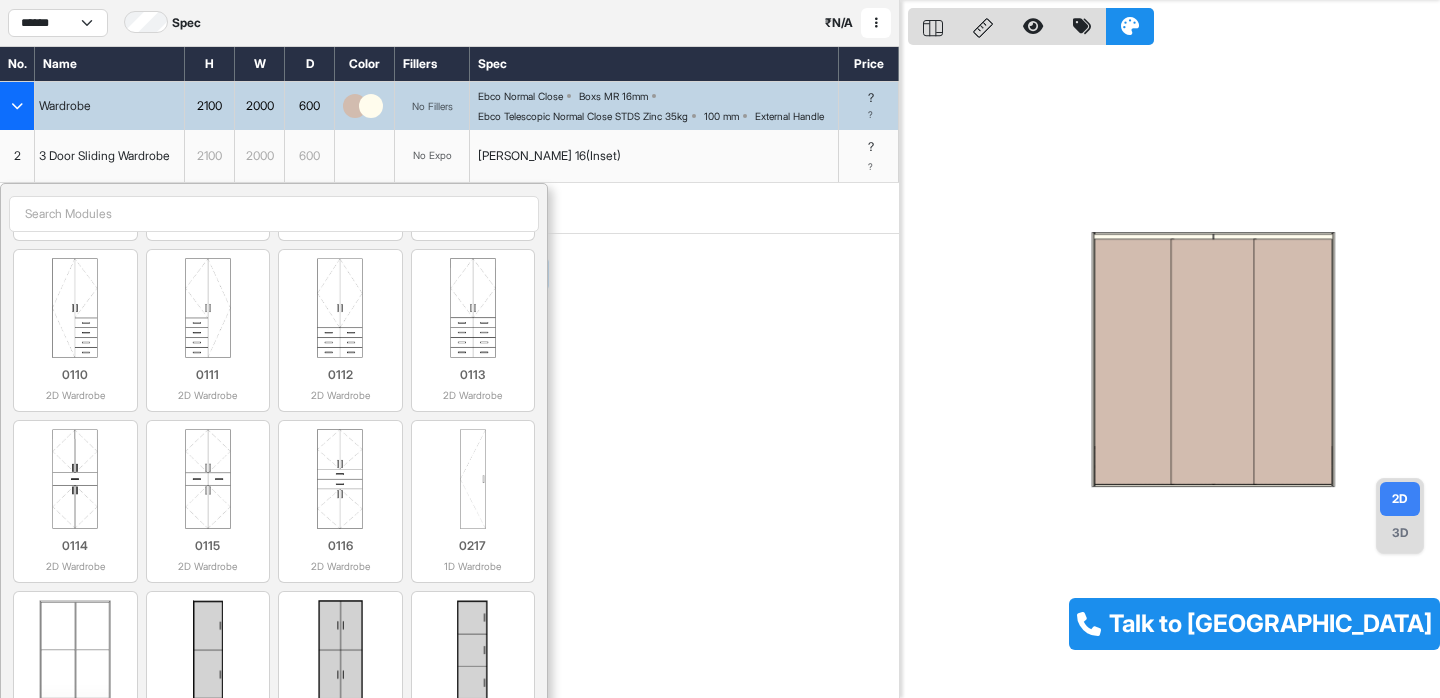click on "Add Section Add Modules" at bounding box center (449, 274) 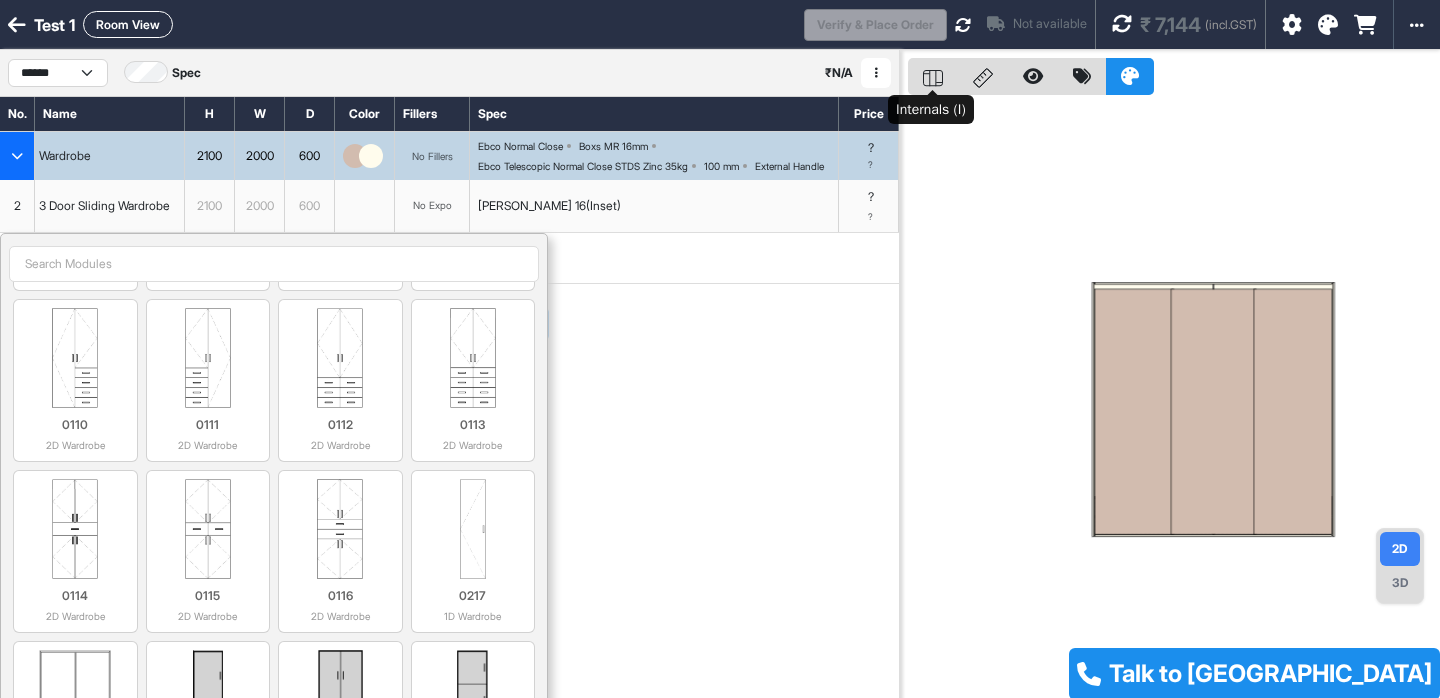 click 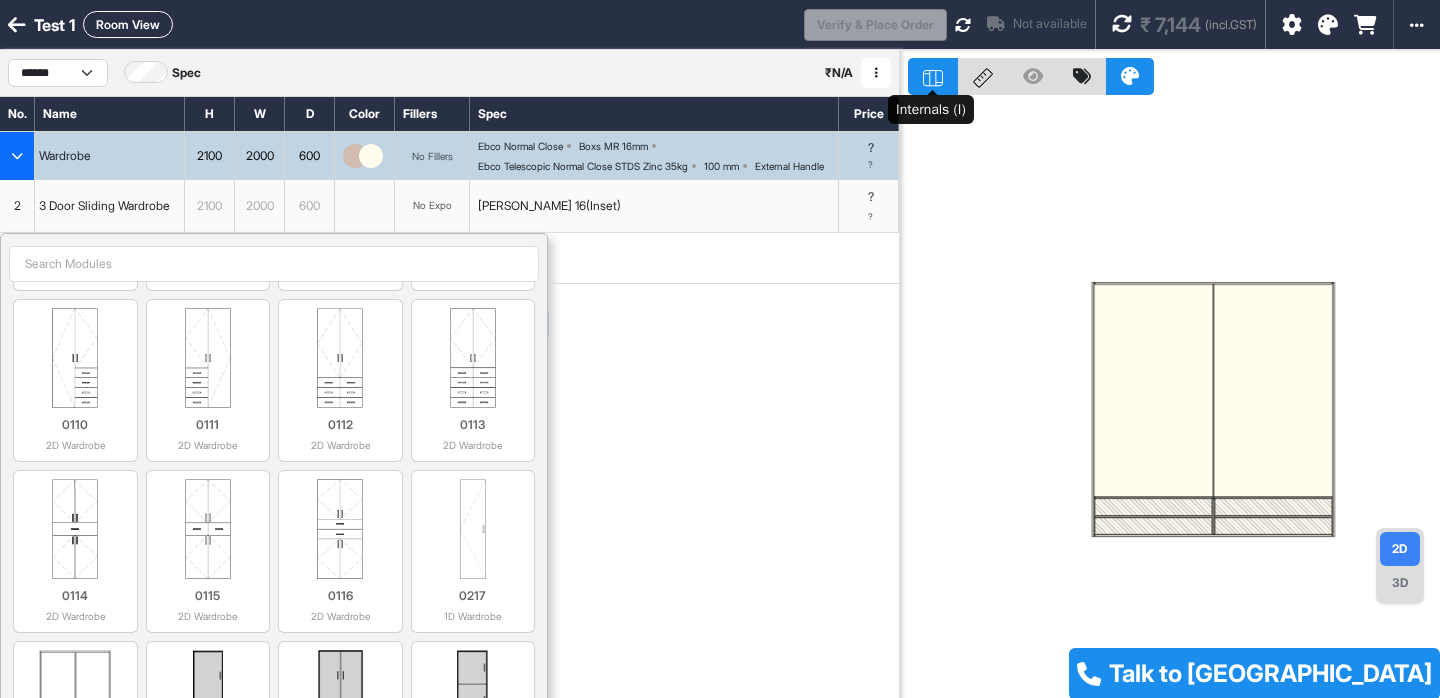 click 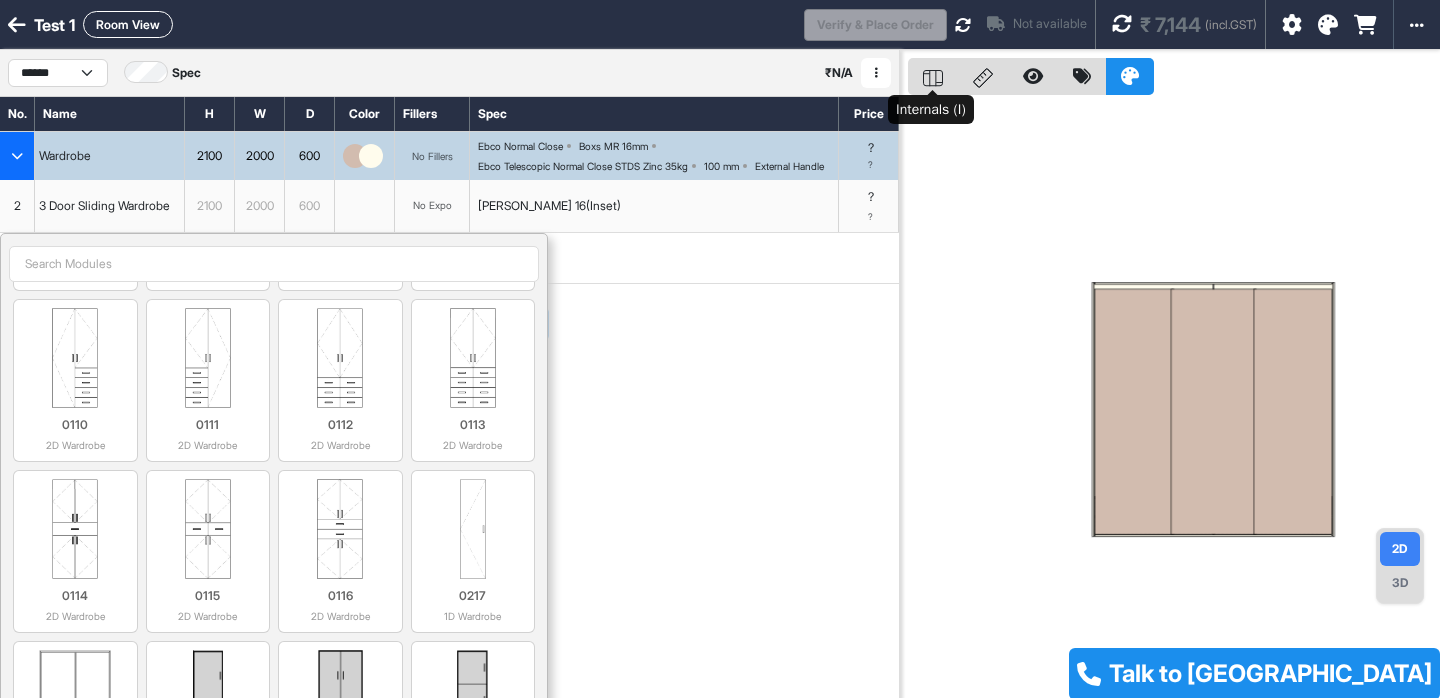click 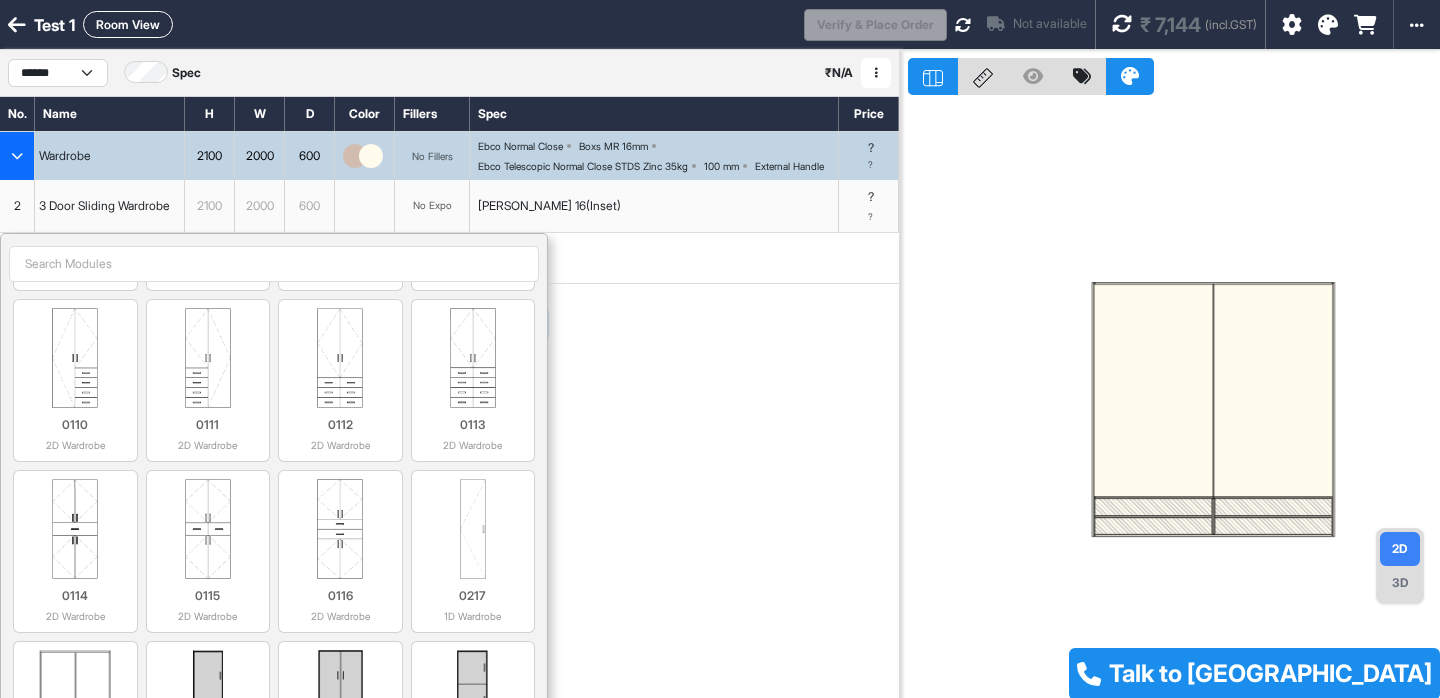 click at bounding box center (1213, 390) 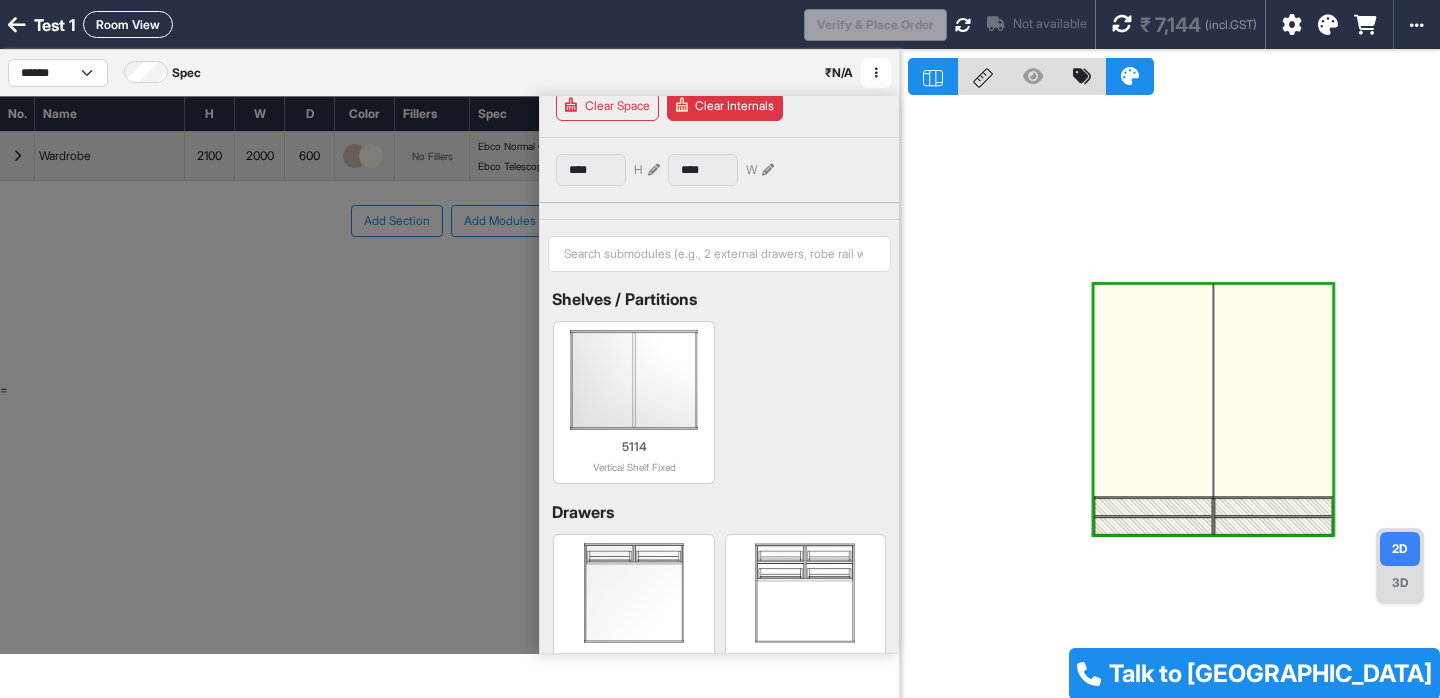 scroll, scrollTop: 74, scrollLeft: 0, axis: vertical 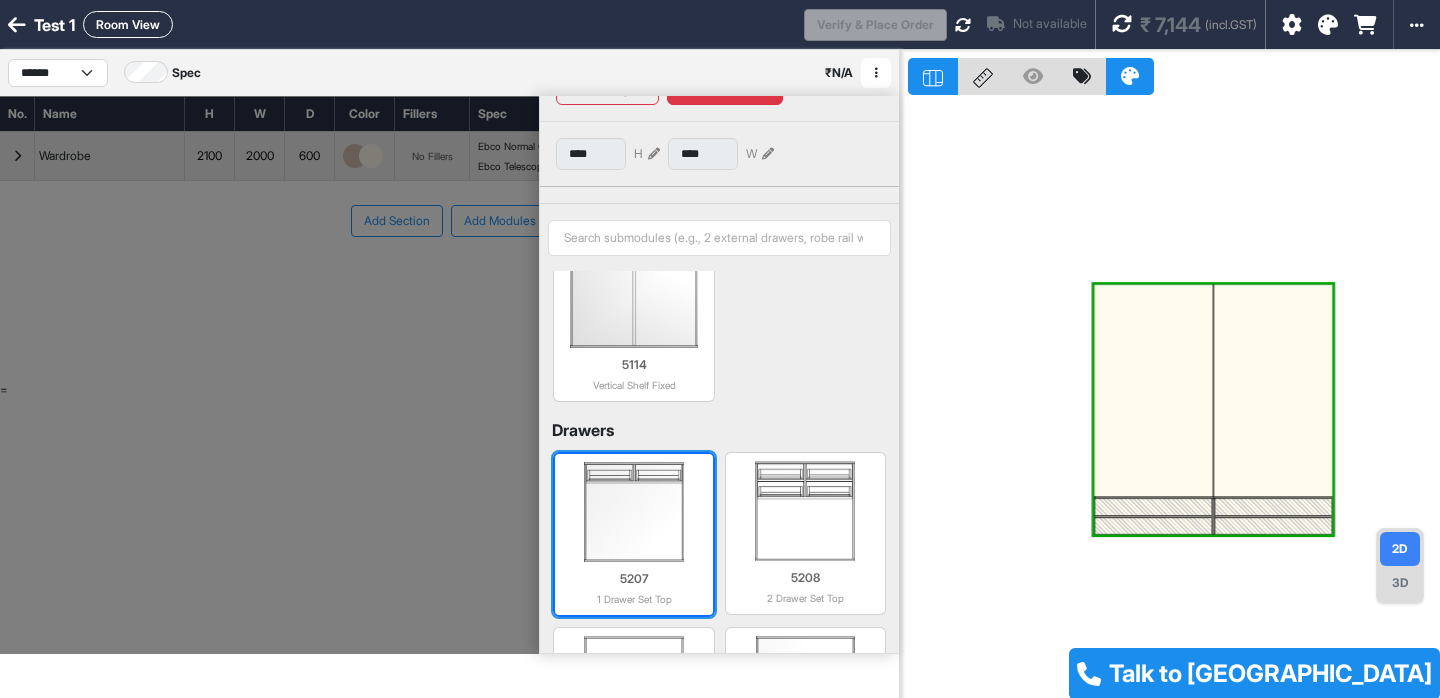click at bounding box center (633, 512) 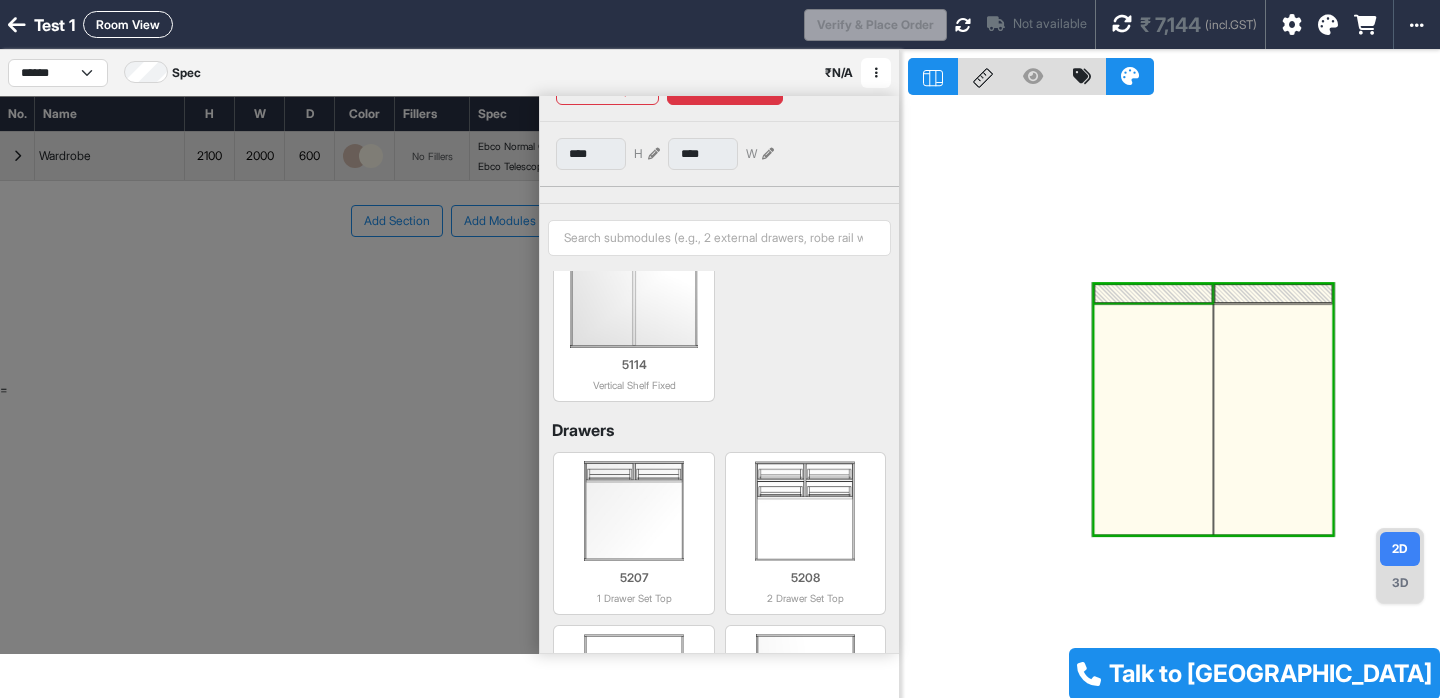 click at bounding box center (1153, 293) 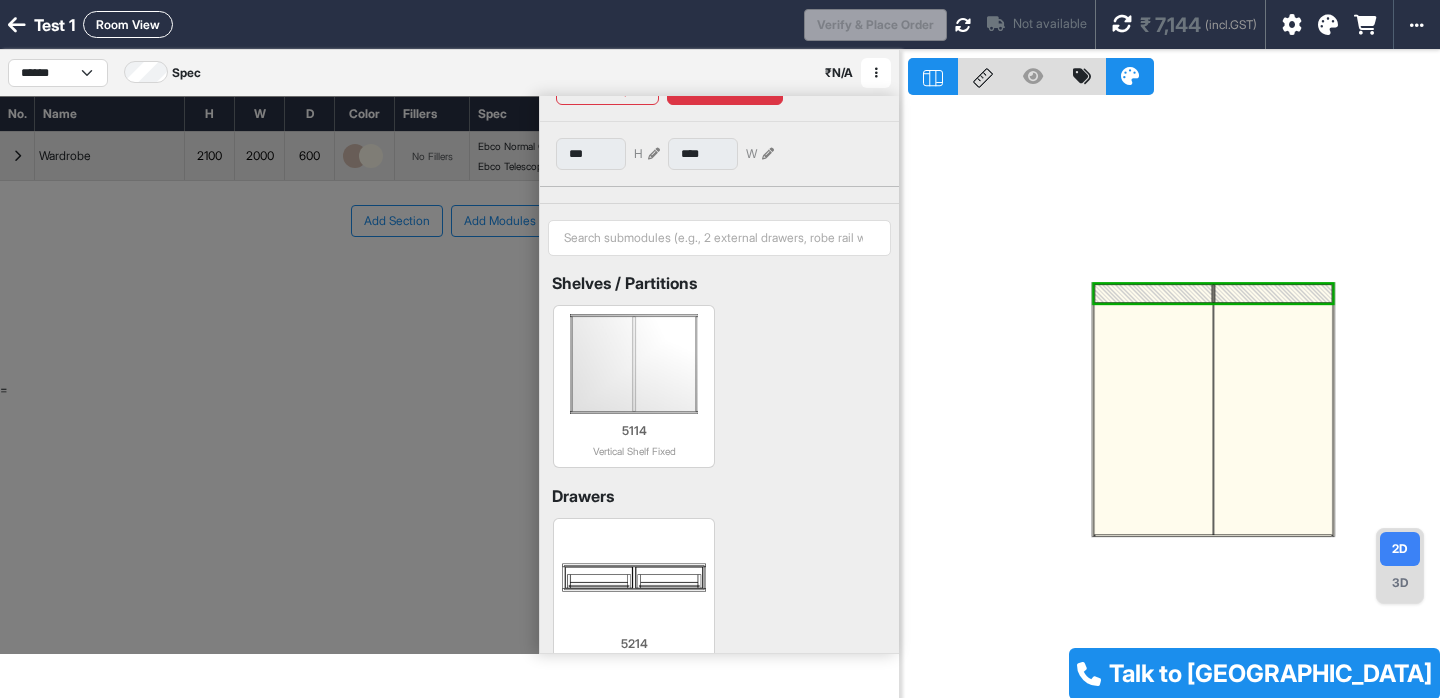 scroll, scrollTop: 140, scrollLeft: 0, axis: vertical 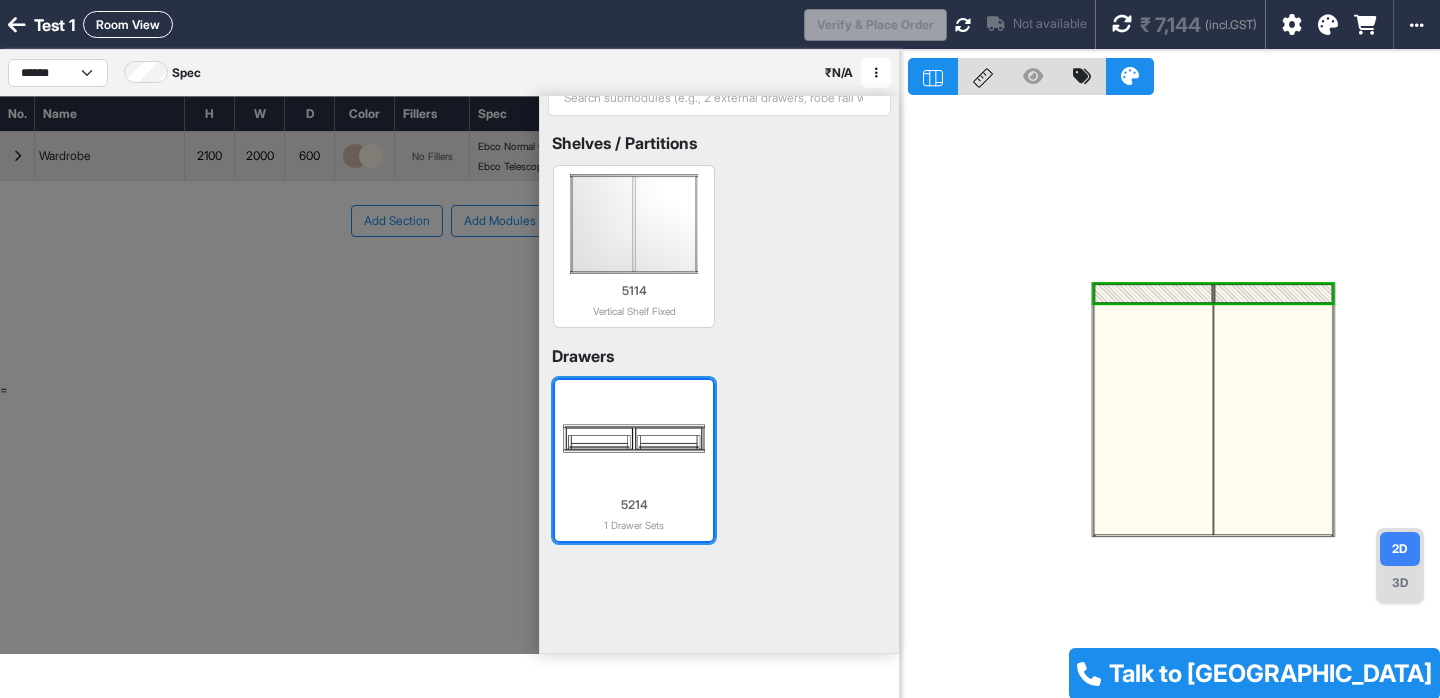 click at bounding box center (633, 438) 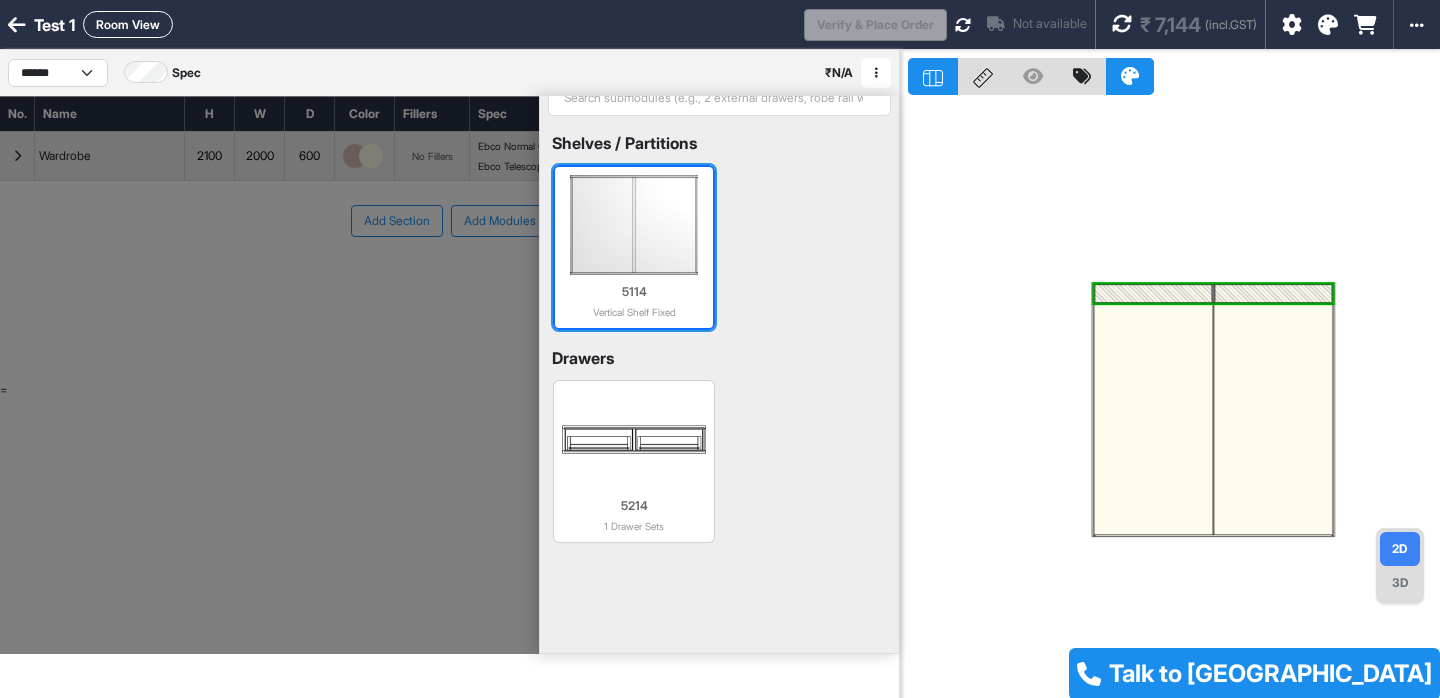 scroll, scrollTop: 0, scrollLeft: 0, axis: both 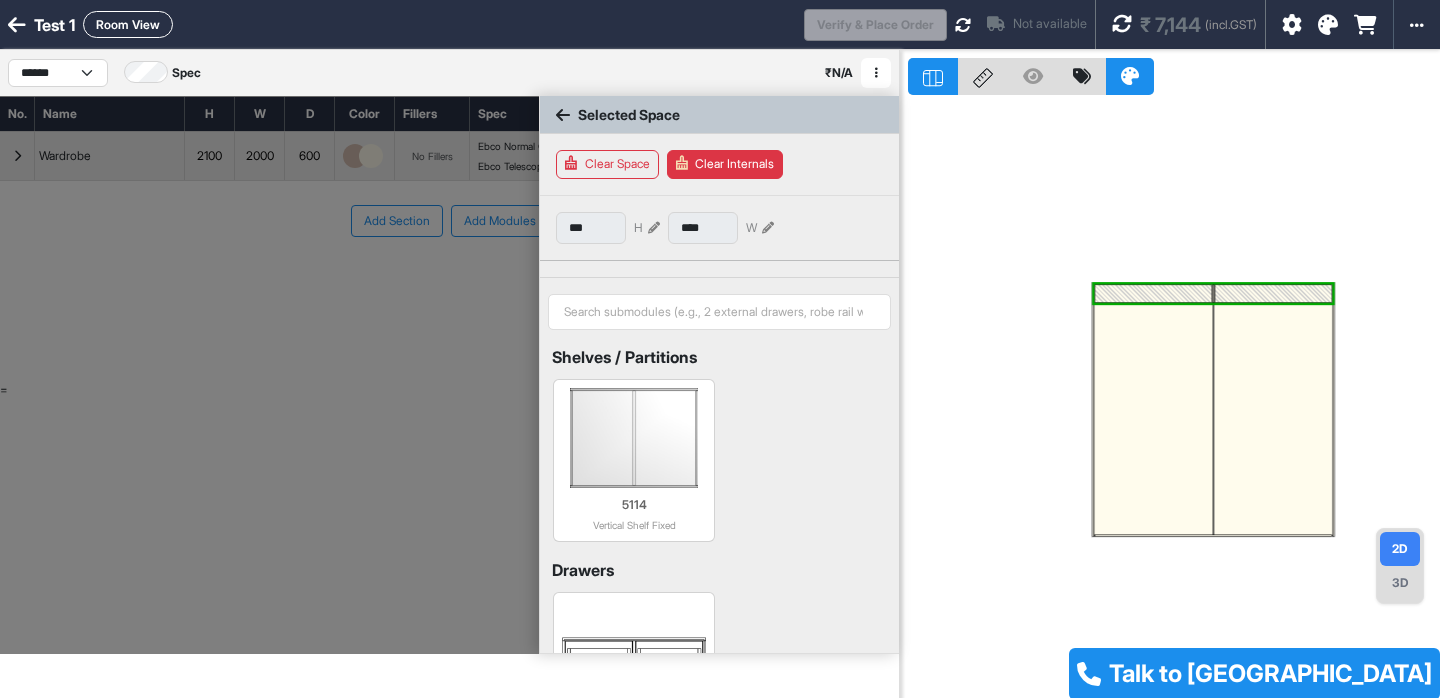 click on "Clear Space" at bounding box center (607, 164) 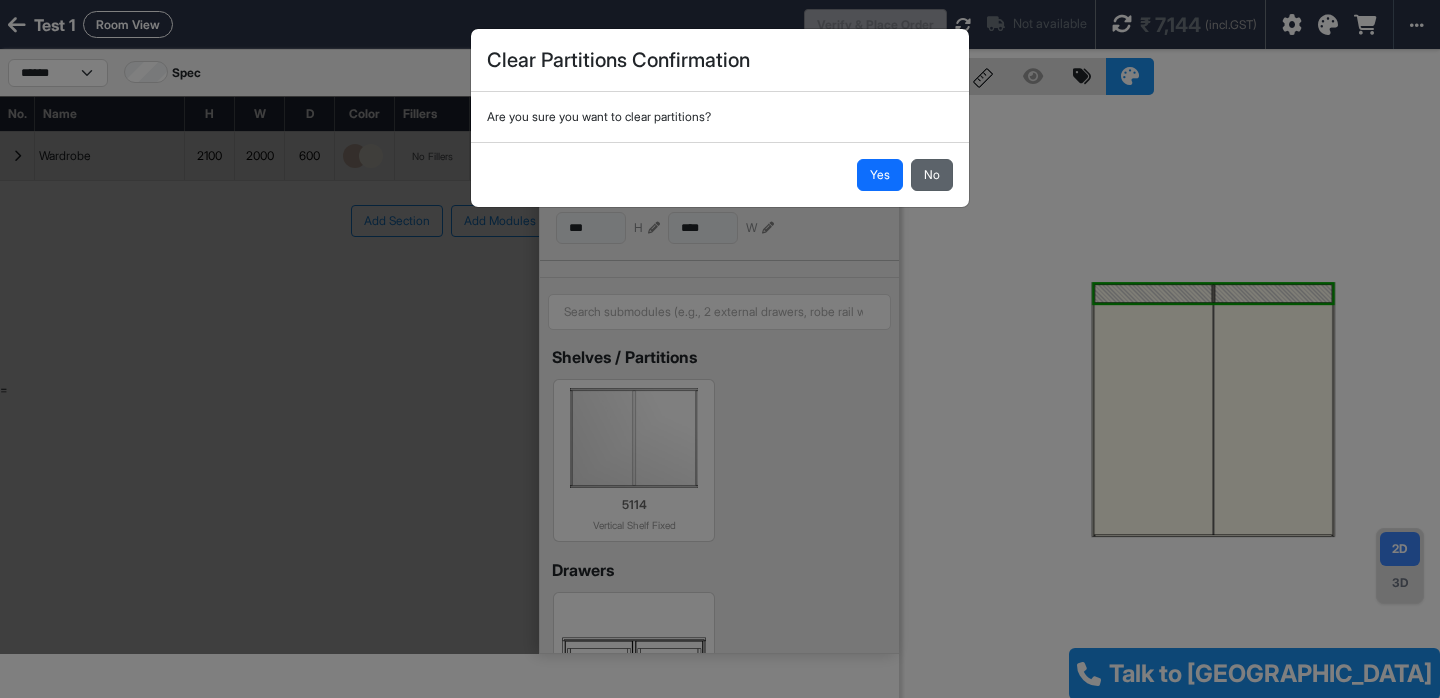 click on "No" at bounding box center [932, 175] 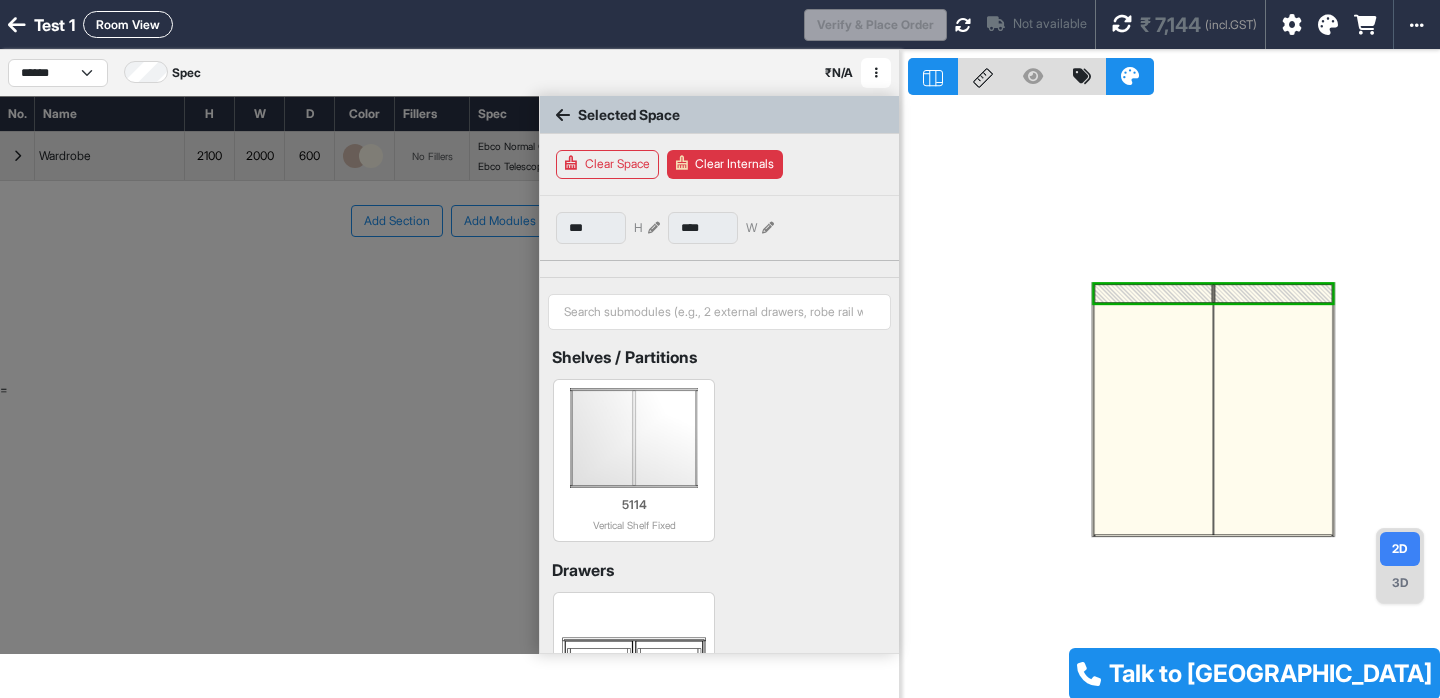 click on "Clear Internals" at bounding box center [725, 164] 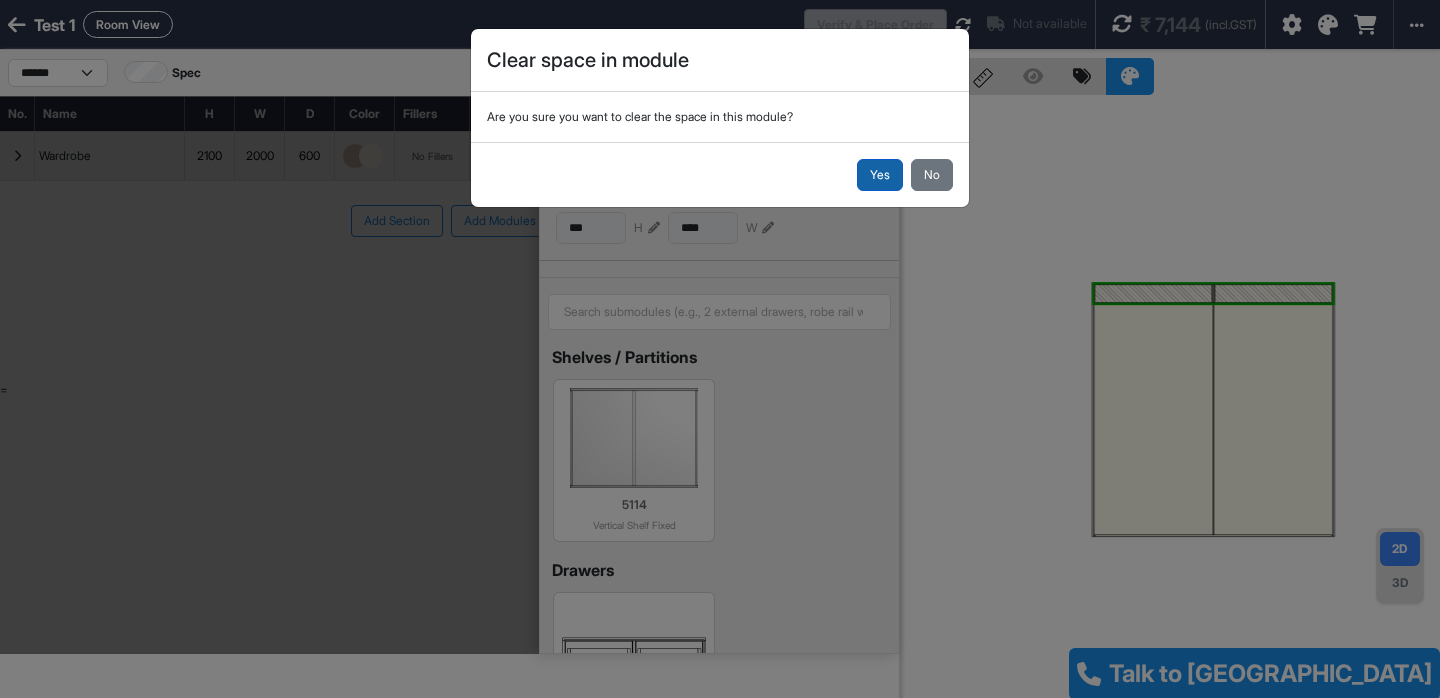 click on "Yes" at bounding box center (880, 175) 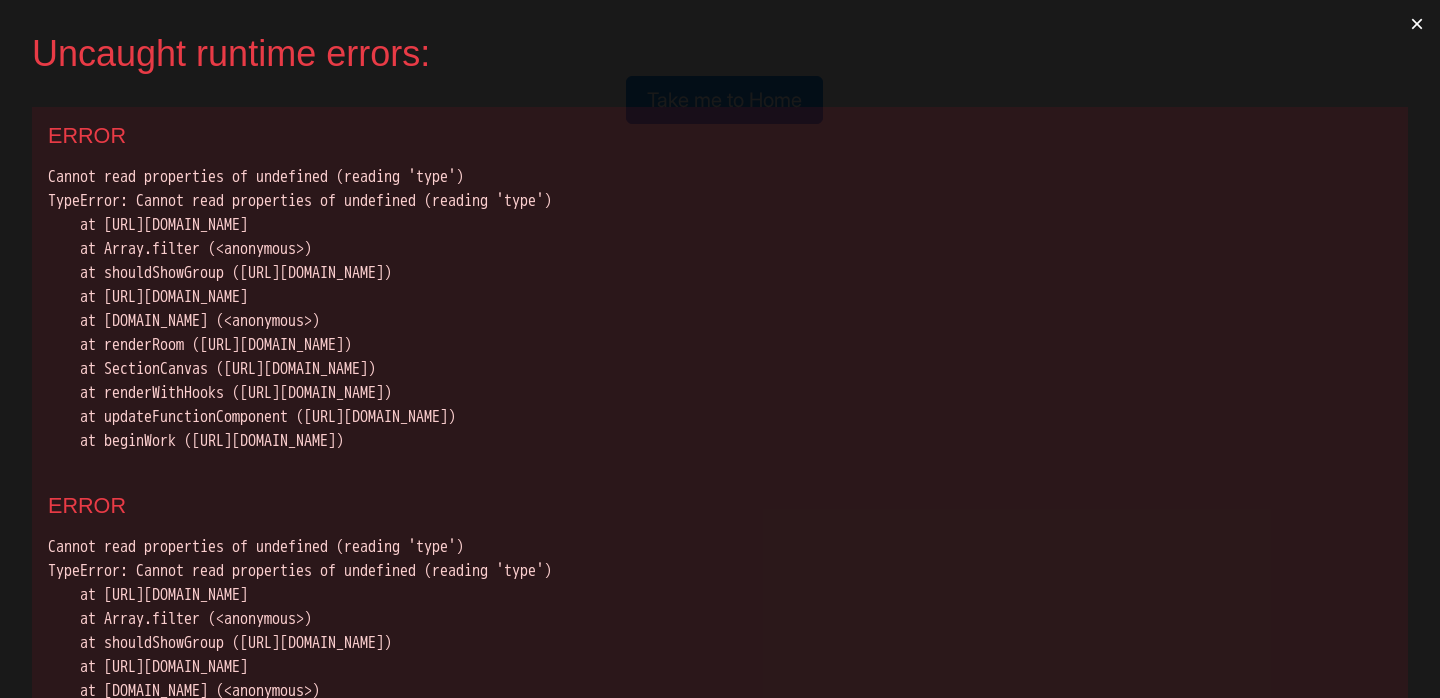 scroll, scrollTop: 0, scrollLeft: 0, axis: both 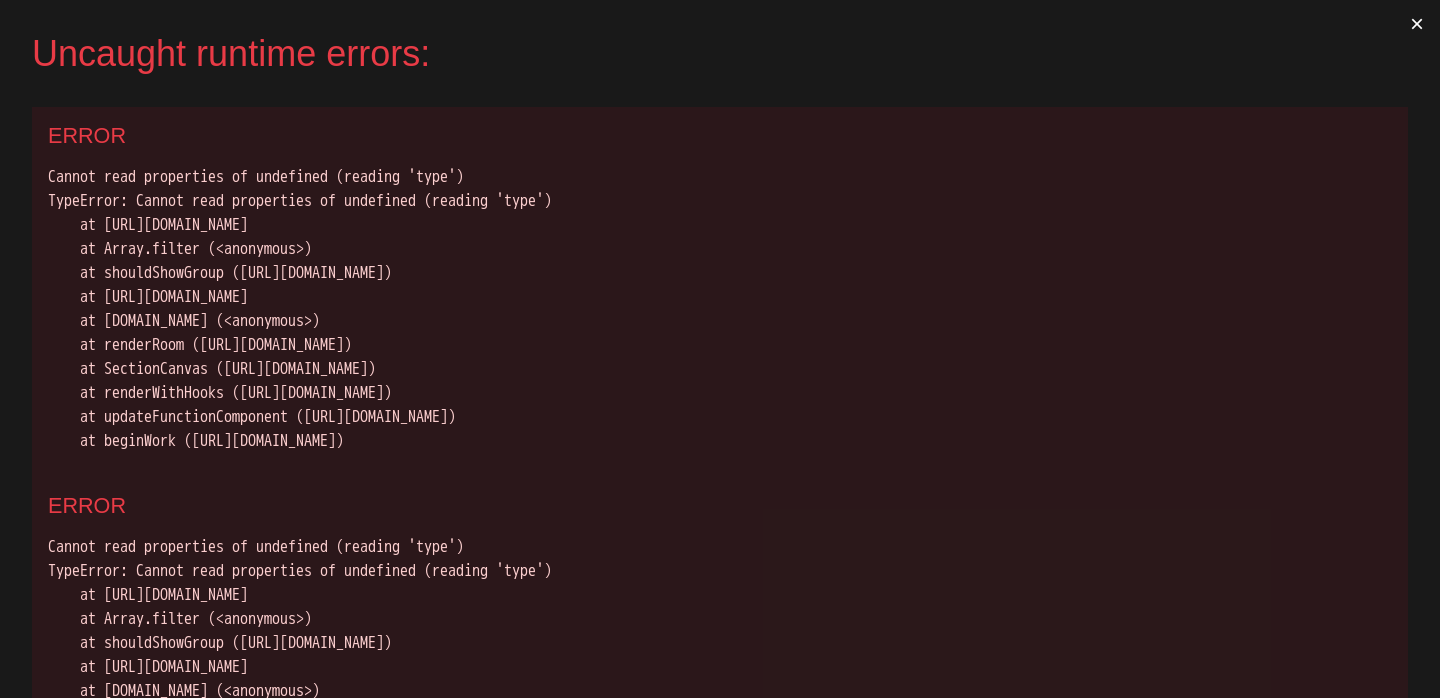 select on "****" 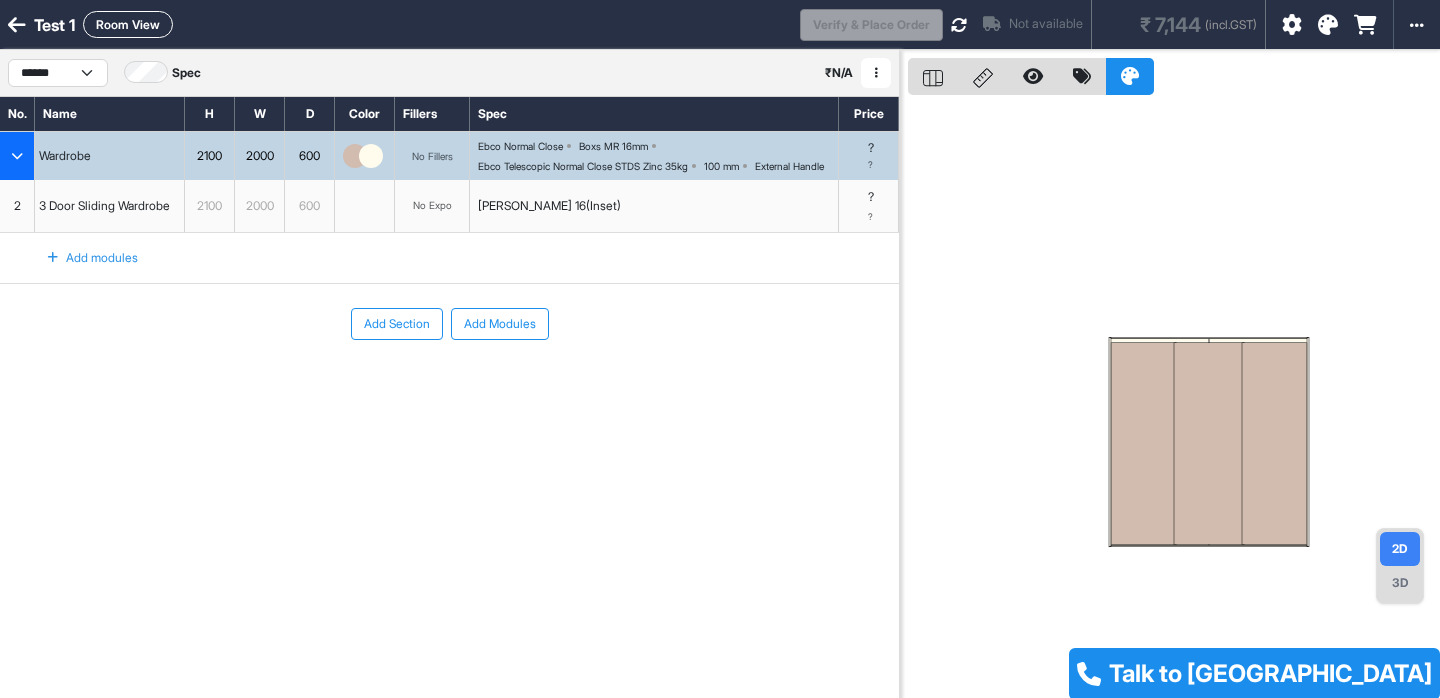 select on "****" 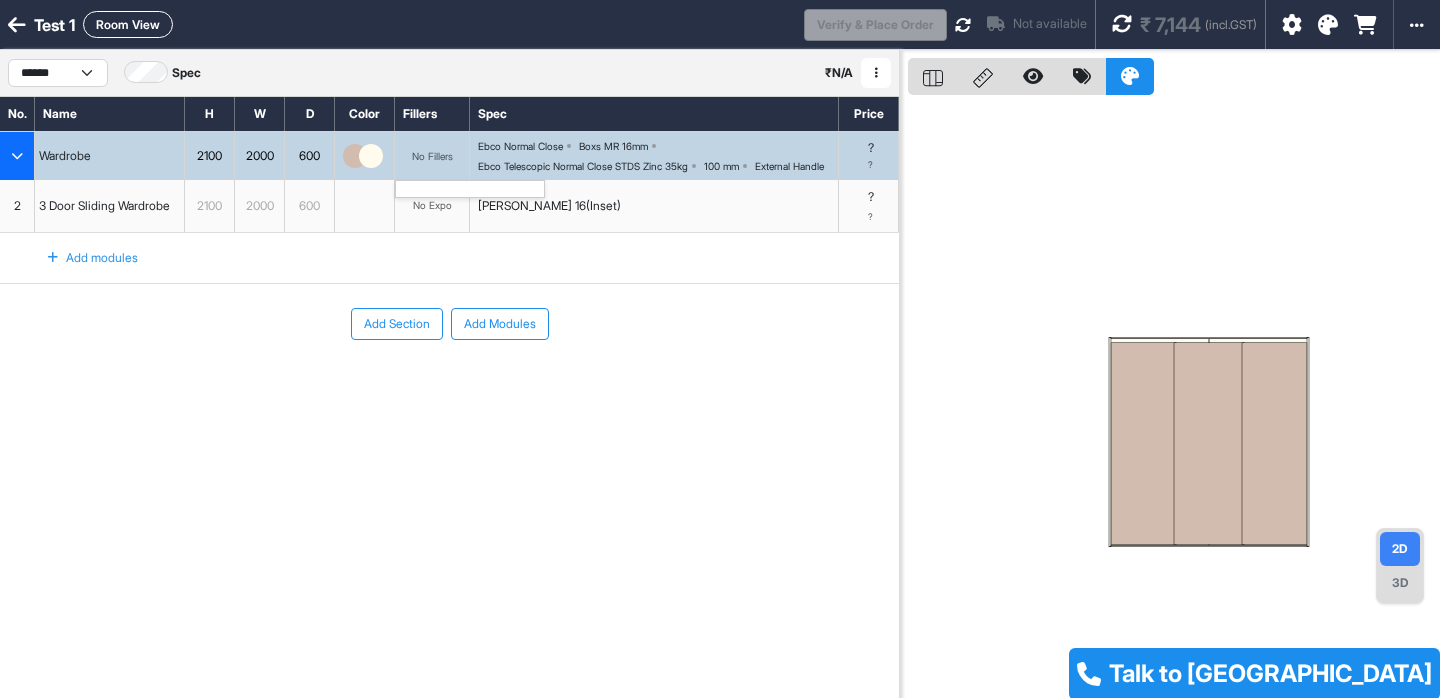 click on "No Fillers" at bounding box center [432, 156] 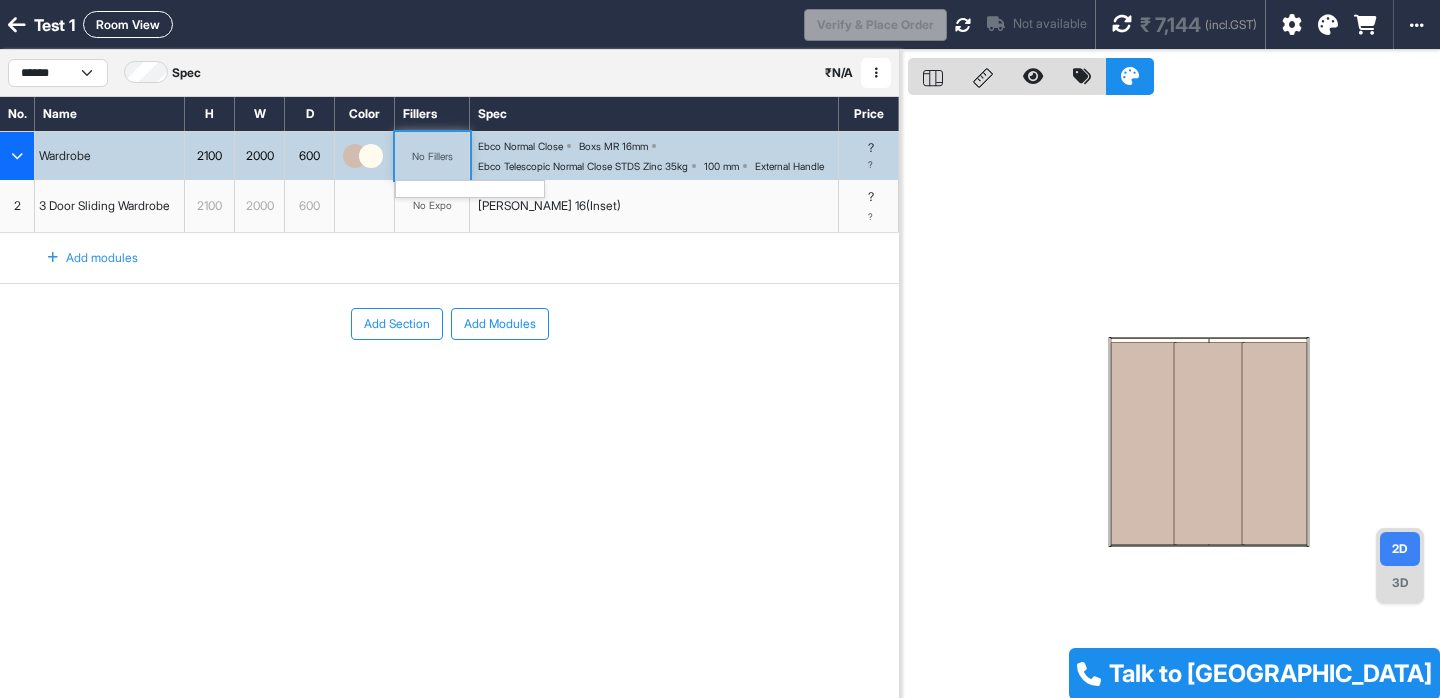 click on "No Fillers" at bounding box center (432, 156) 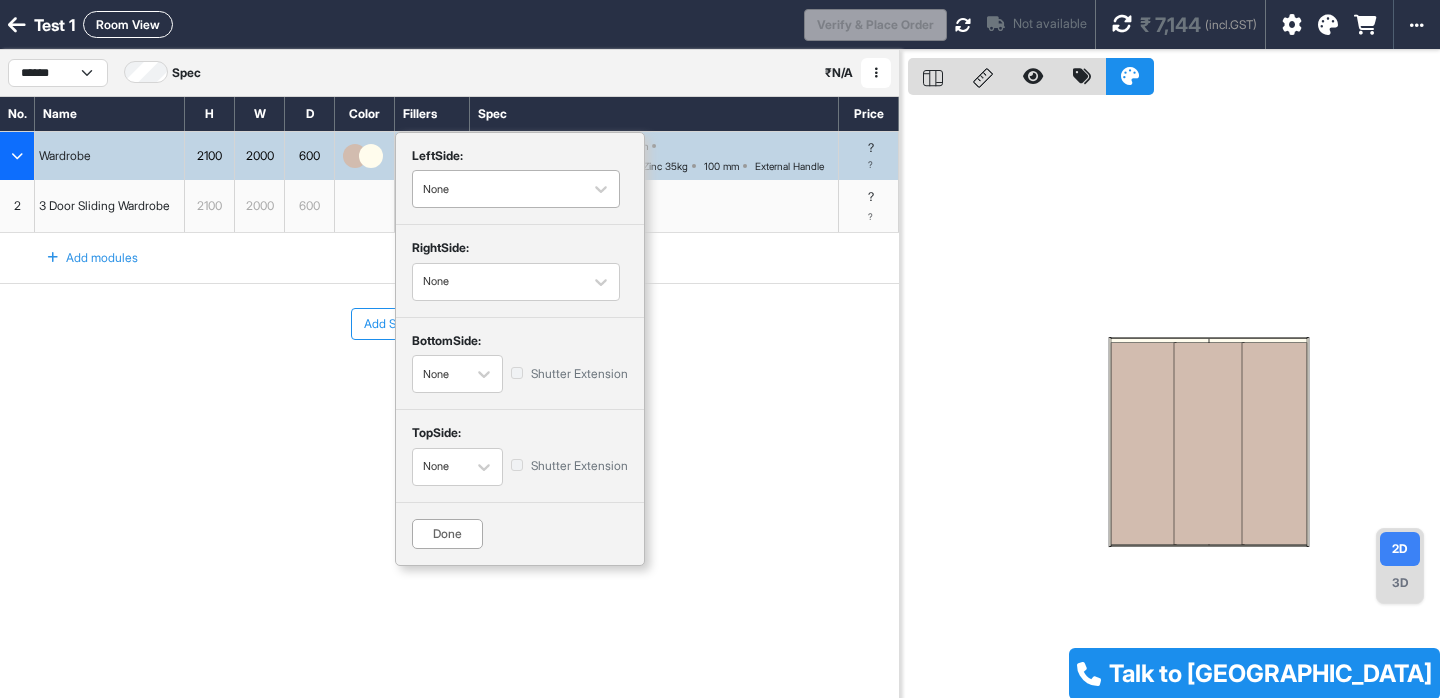 click on "None" at bounding box center [516, 189] 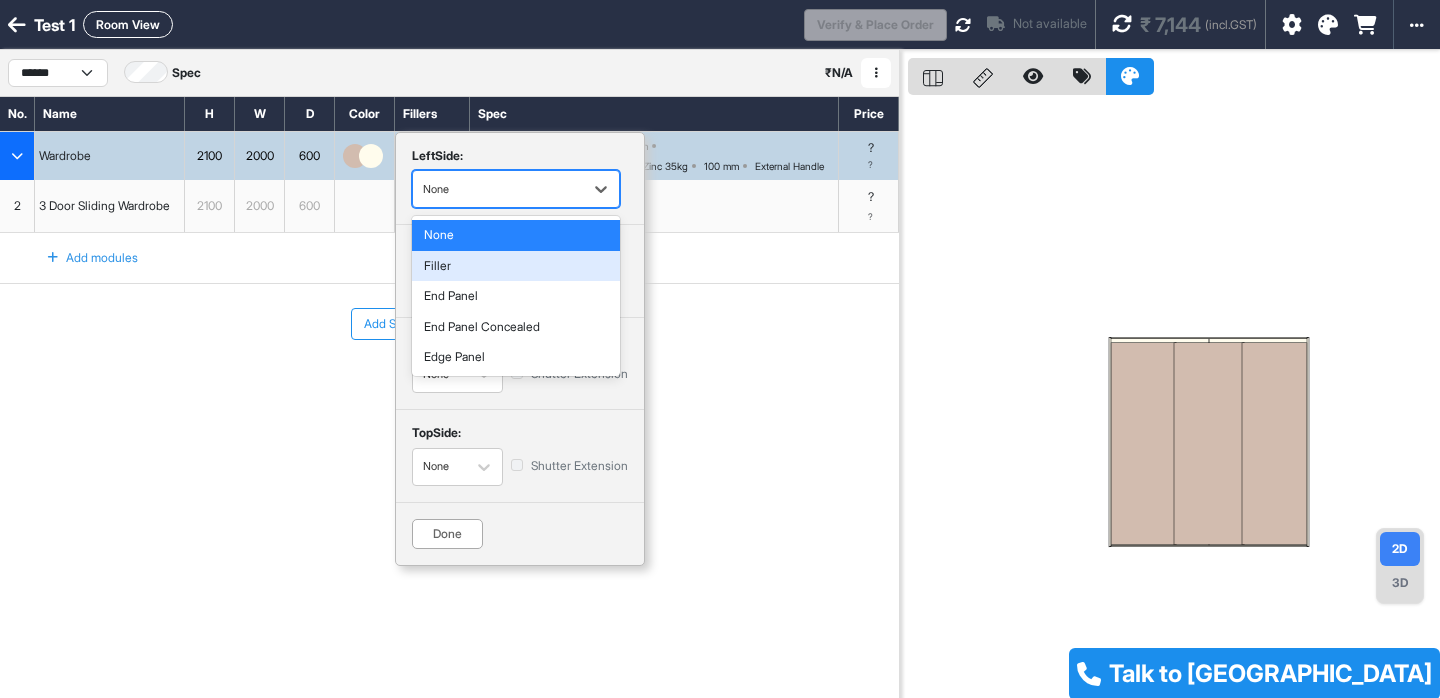 click on "Filler" at bounding box center [516, 266] 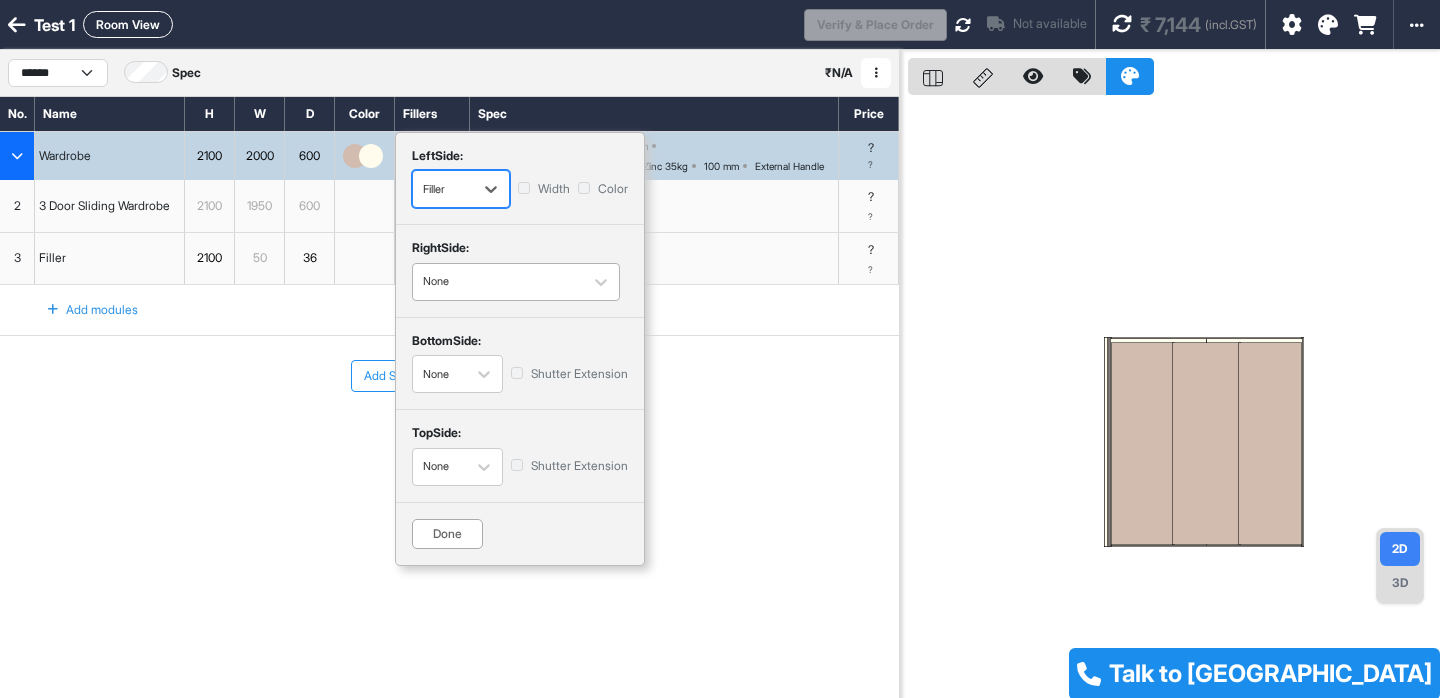 click on "None" at bounding box center (498, 281) 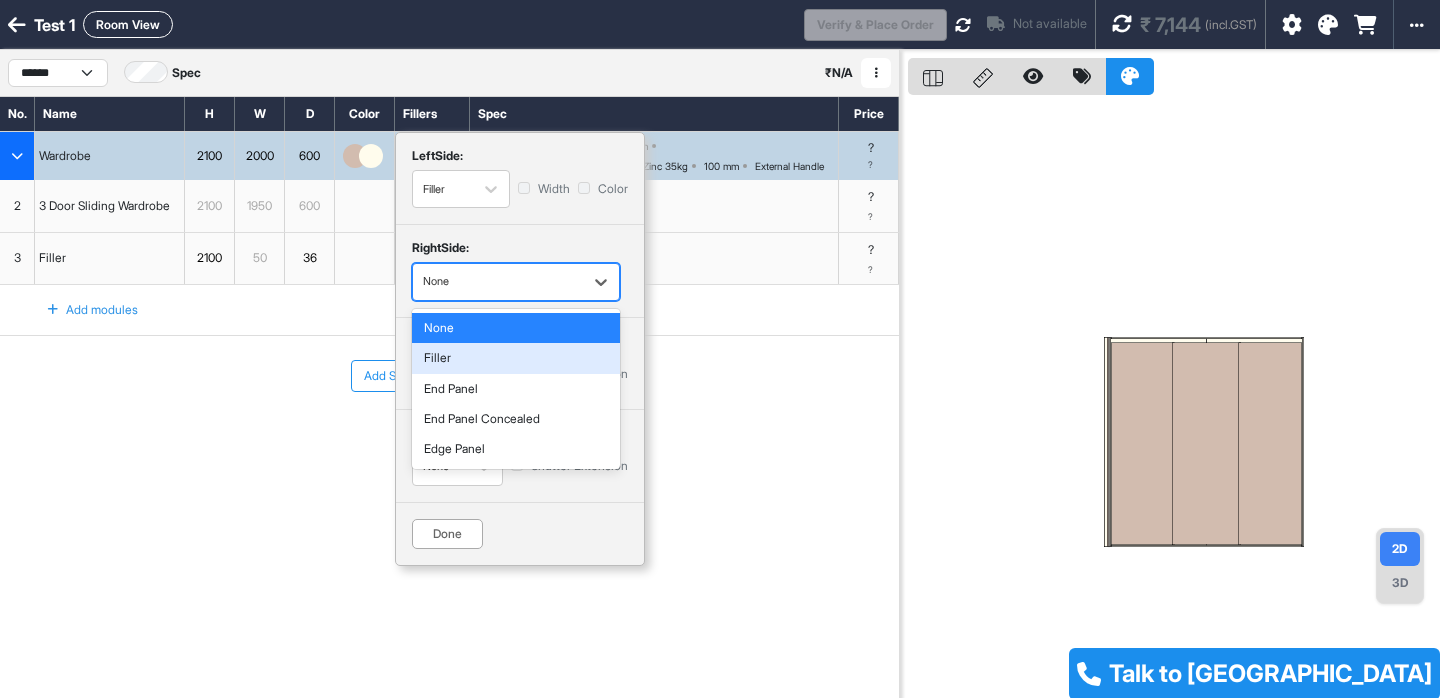 click on "Filler" at bounding box center [516, 358] 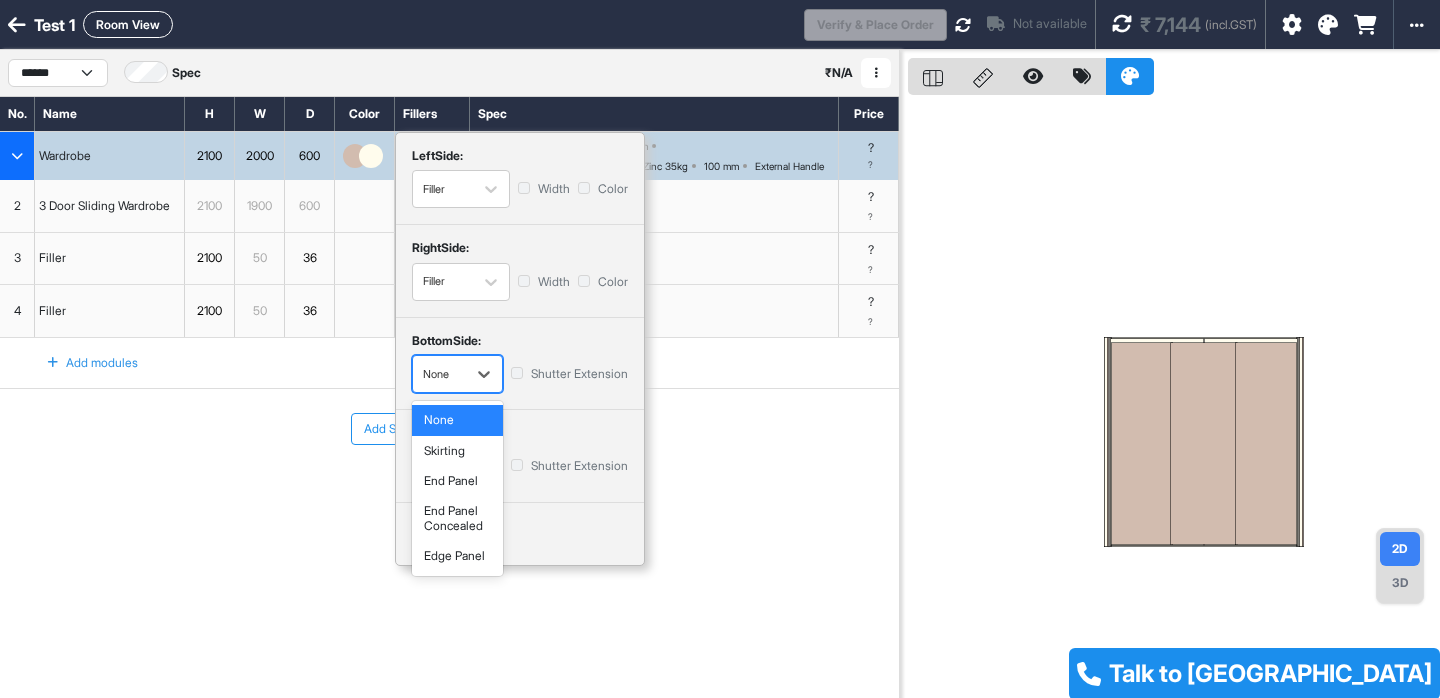 click at bounding box center [439, 374] 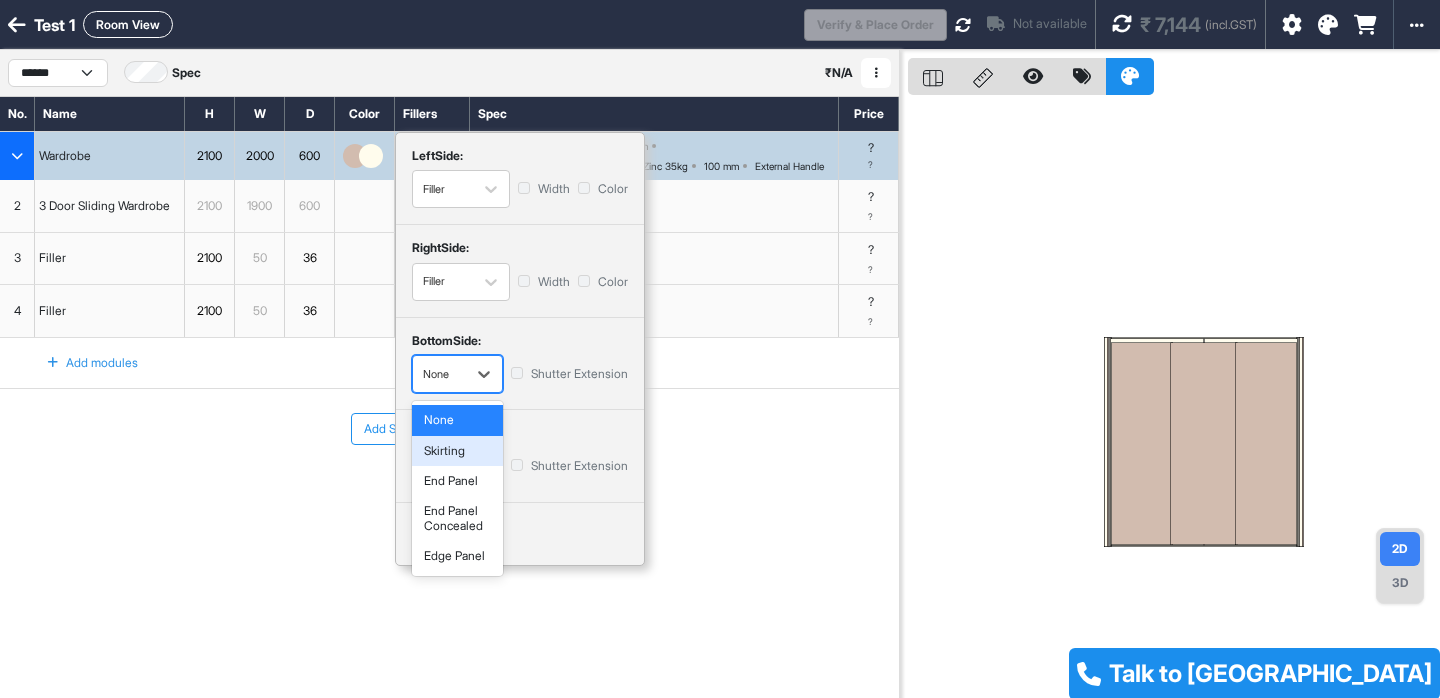 click on "Skirting" at bounding box center (457, 451) 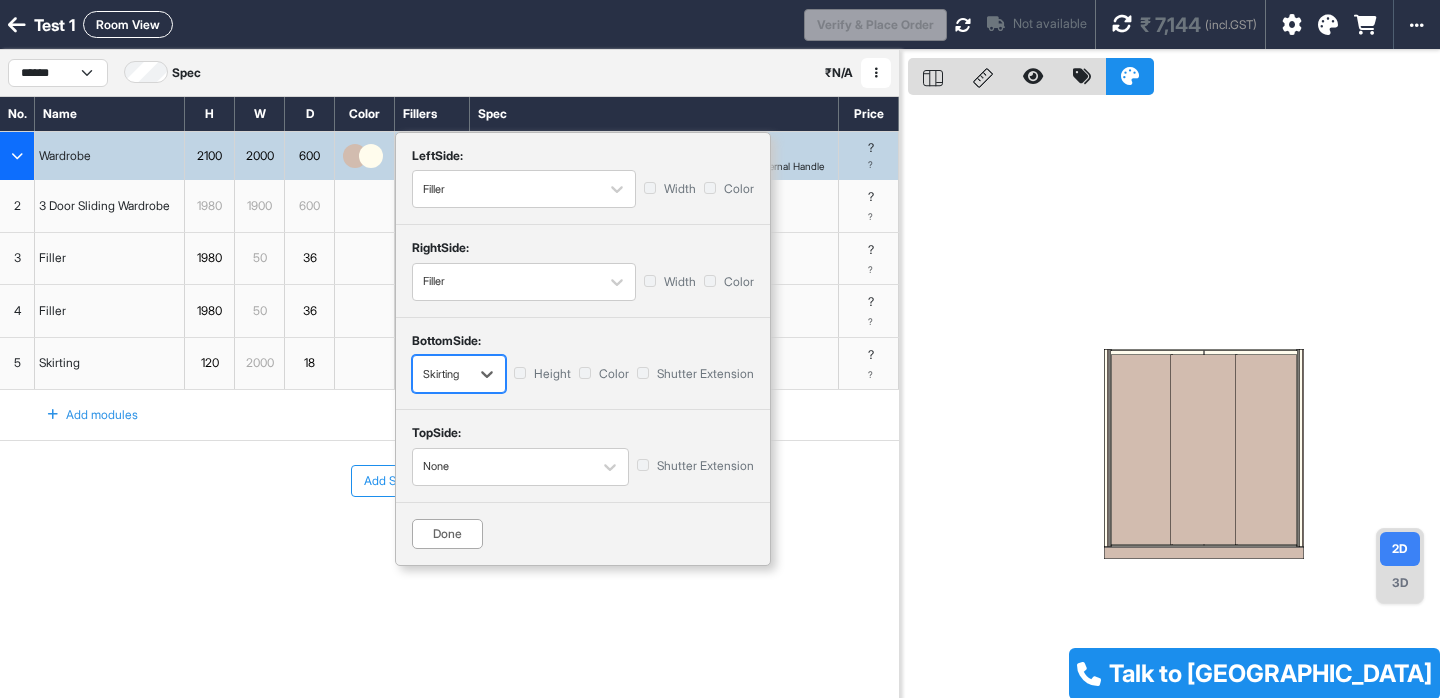 scroll, scrollTop: 50, scrollLeft: 0, axis: vertical 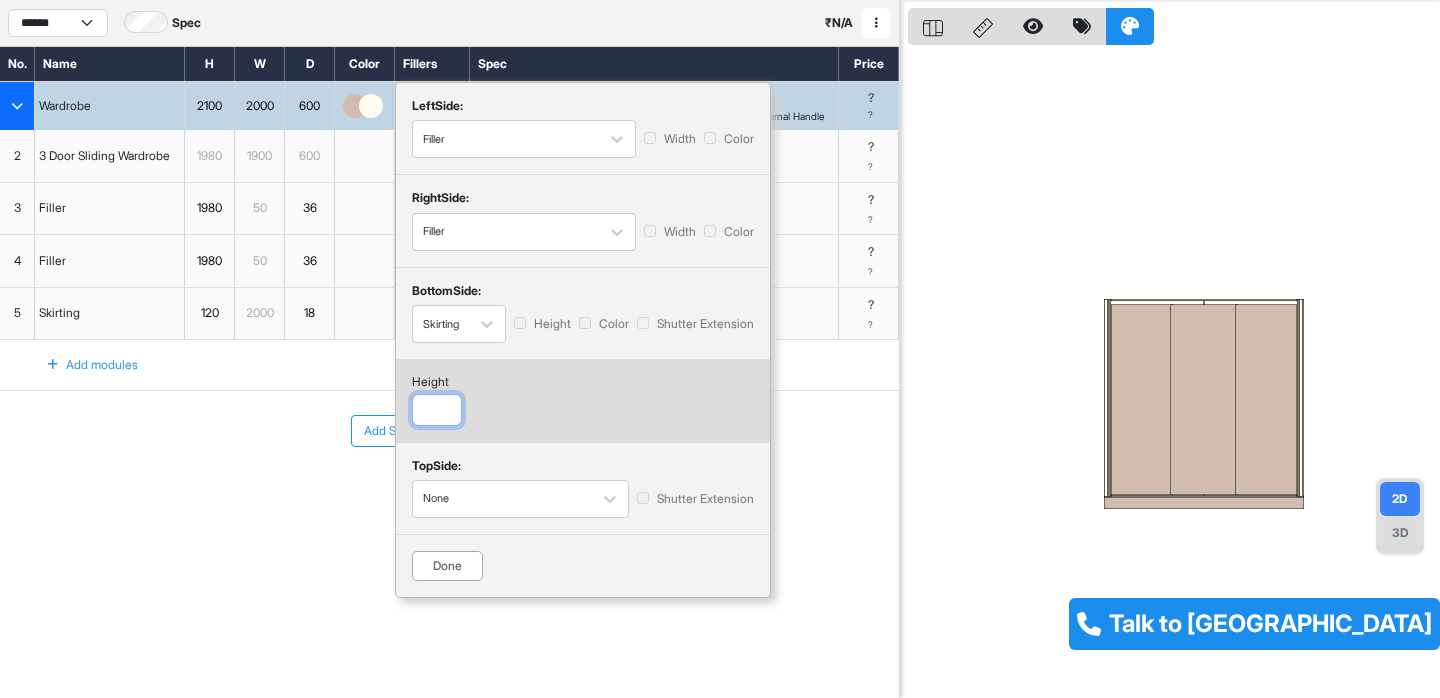 click at bounding box center (437, 410) 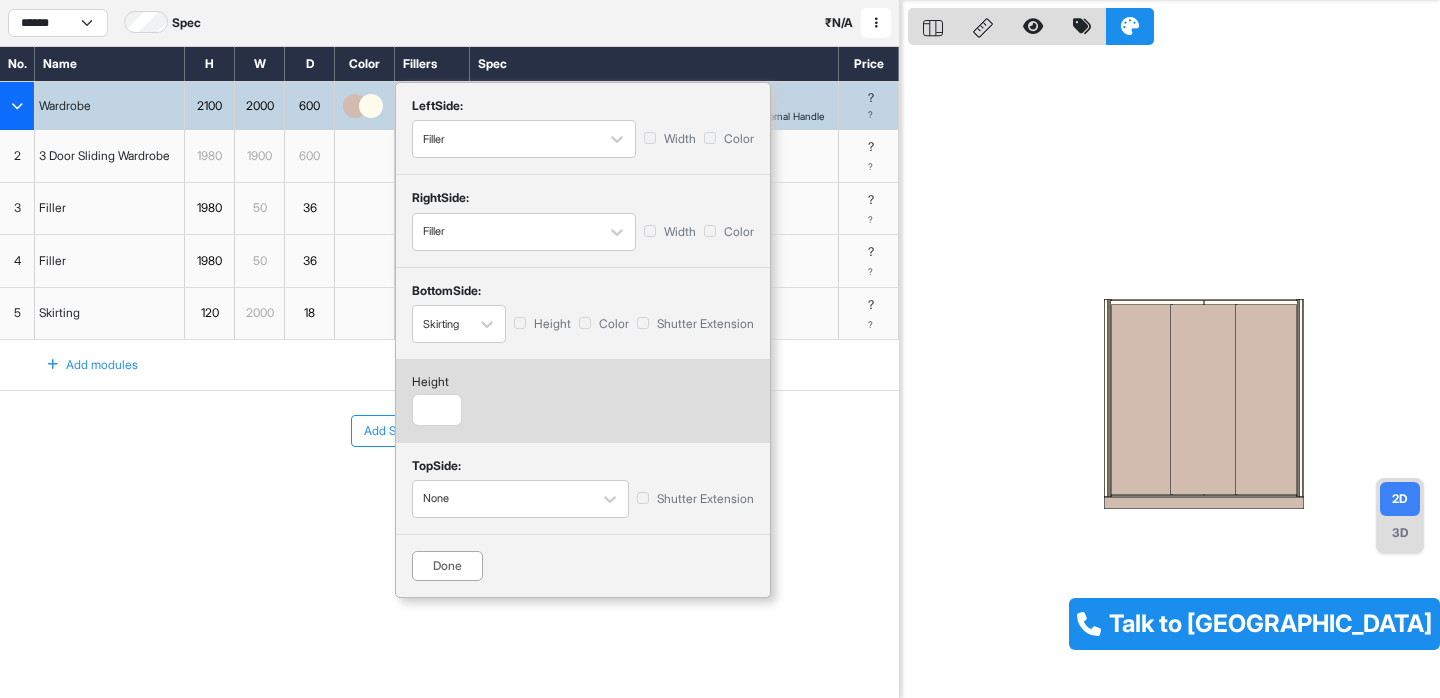 click on "height ***" at bounding box center [583, 400] 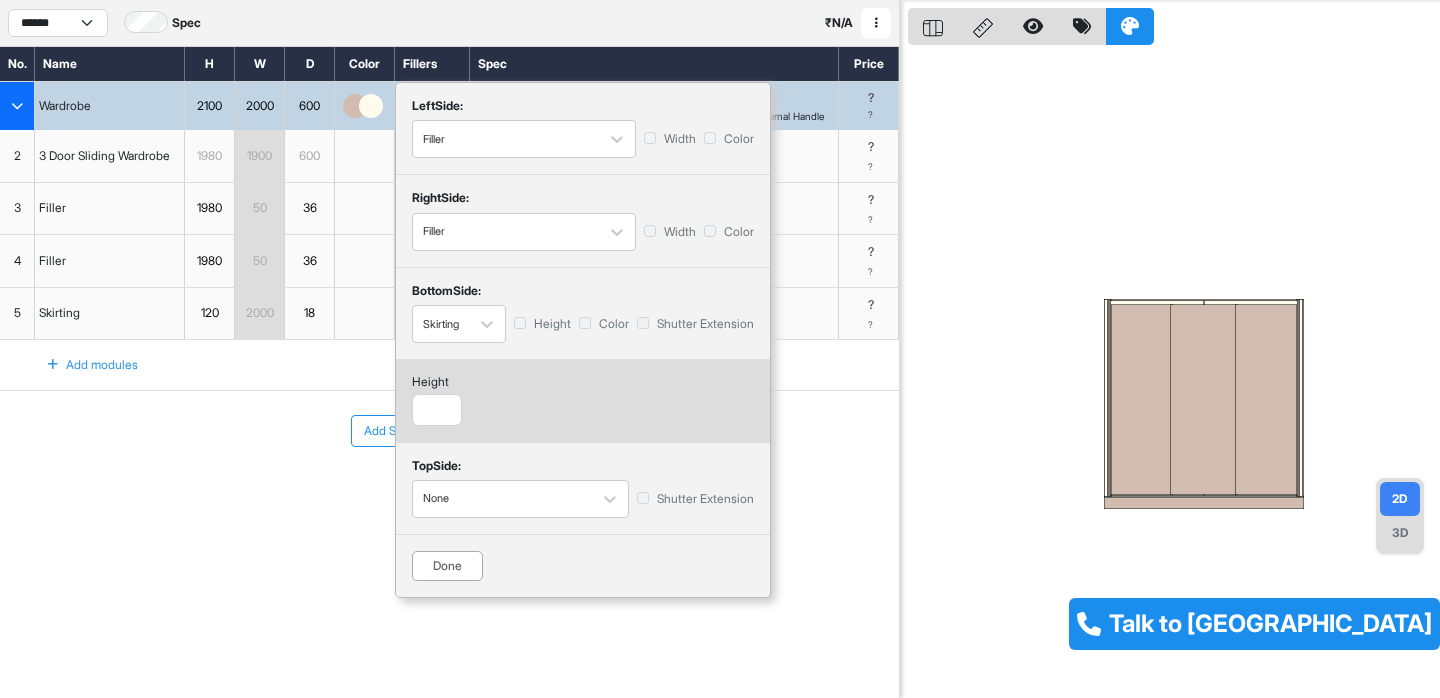click on "Done" at bounding box center (447, 566) 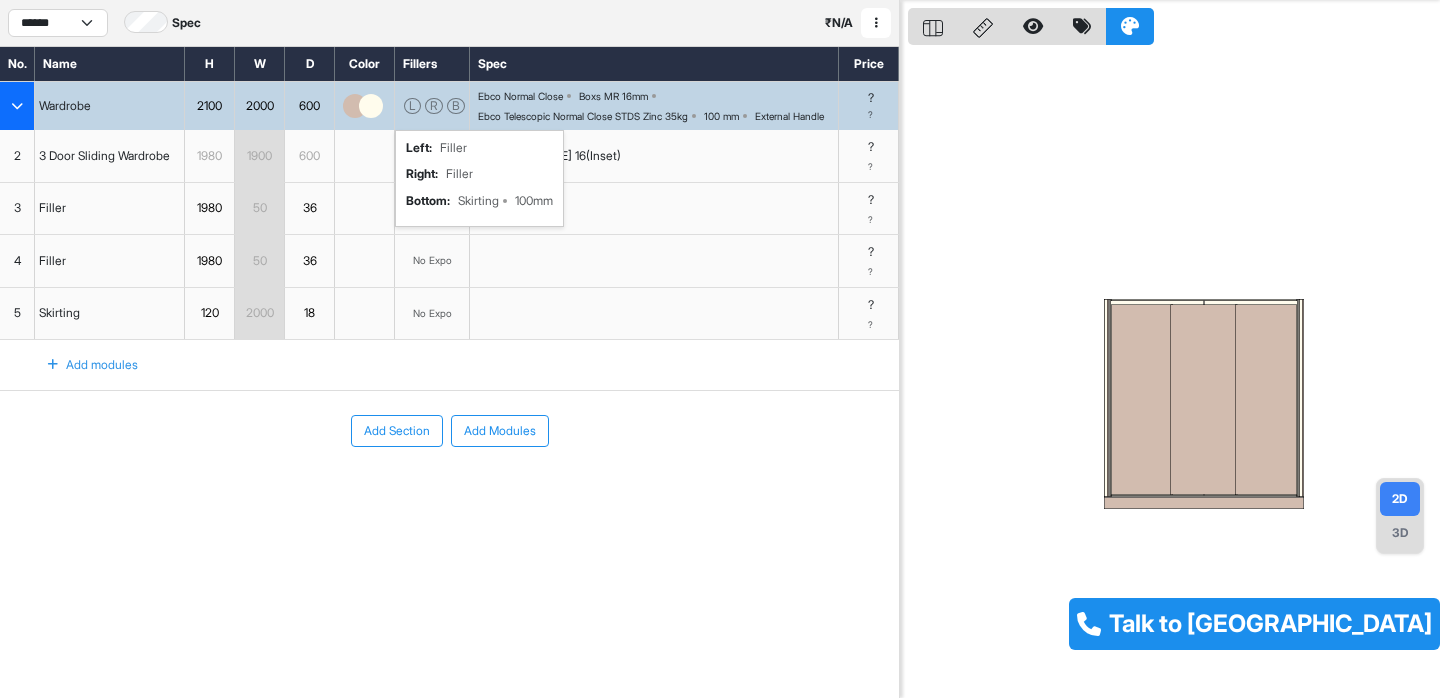 click on "L R B" at bounding box center [432, 106] 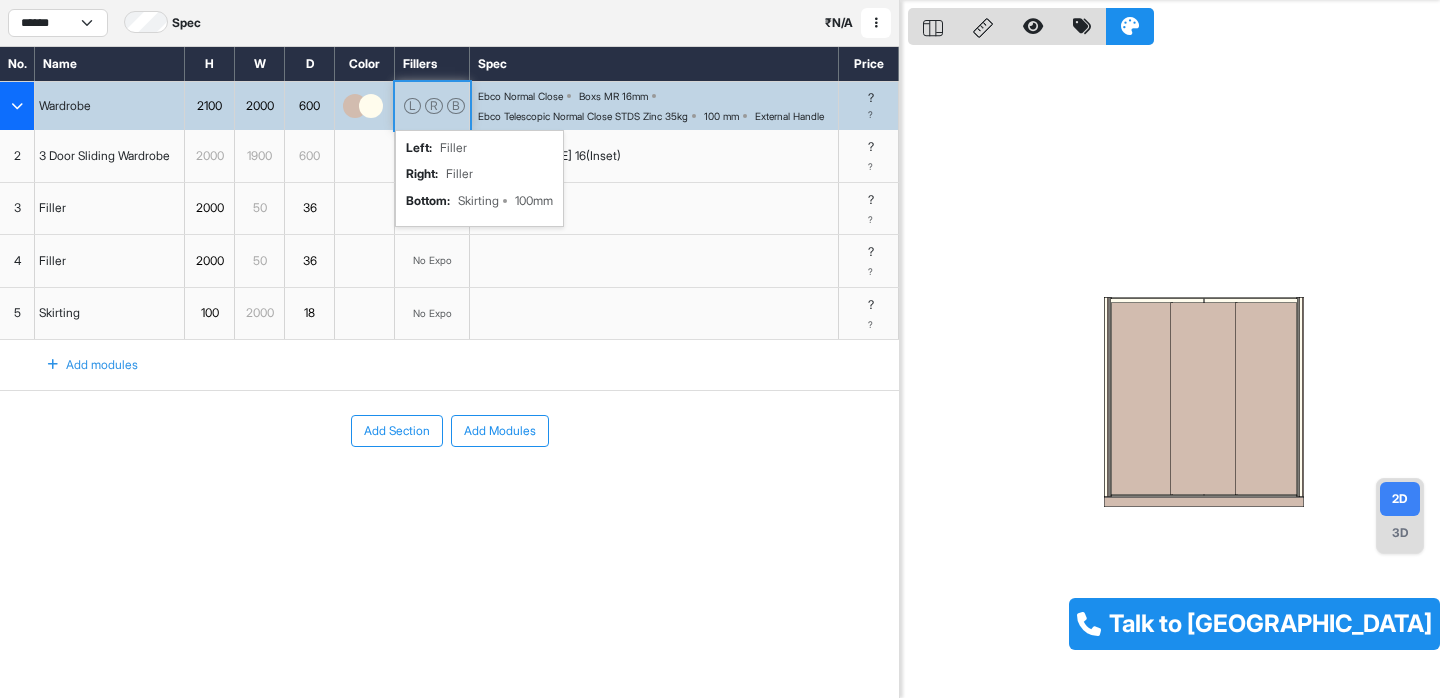 click on "B" at bounding box center (456, 106) 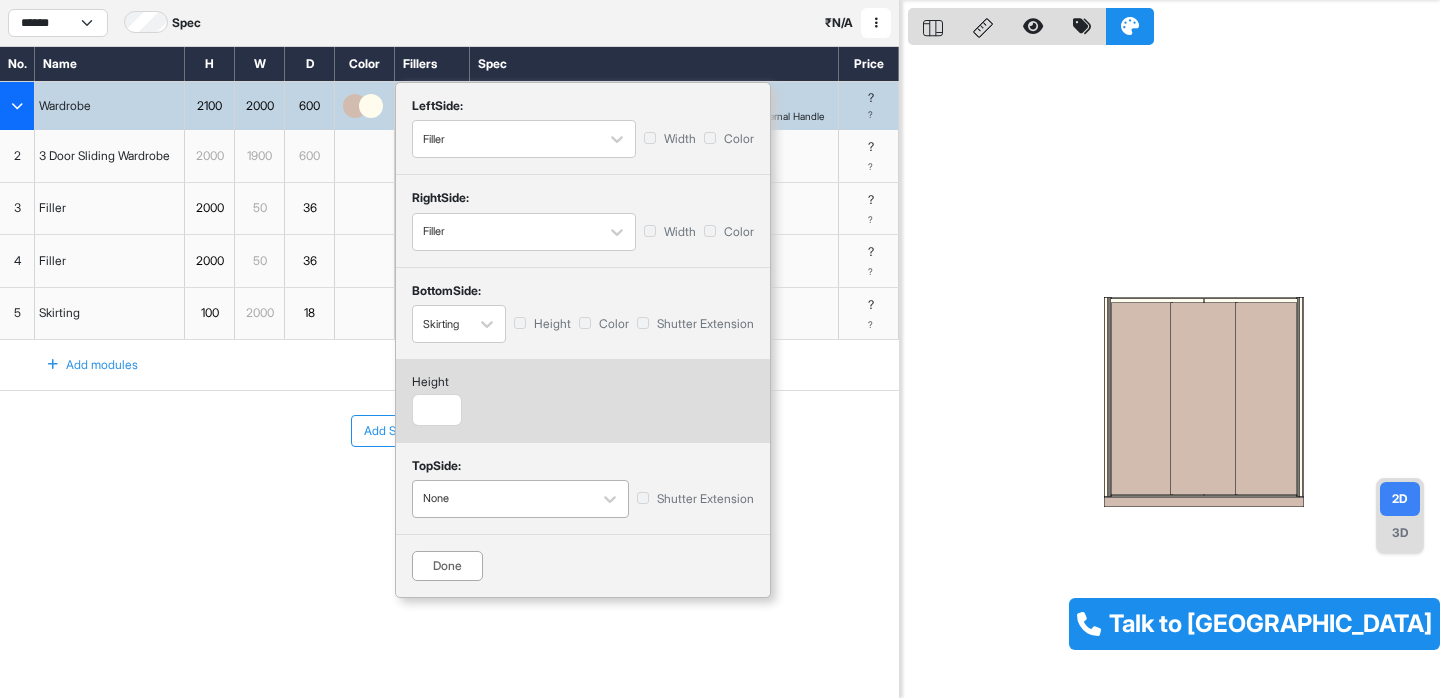 click on "None" at bounding box center (502, 498) 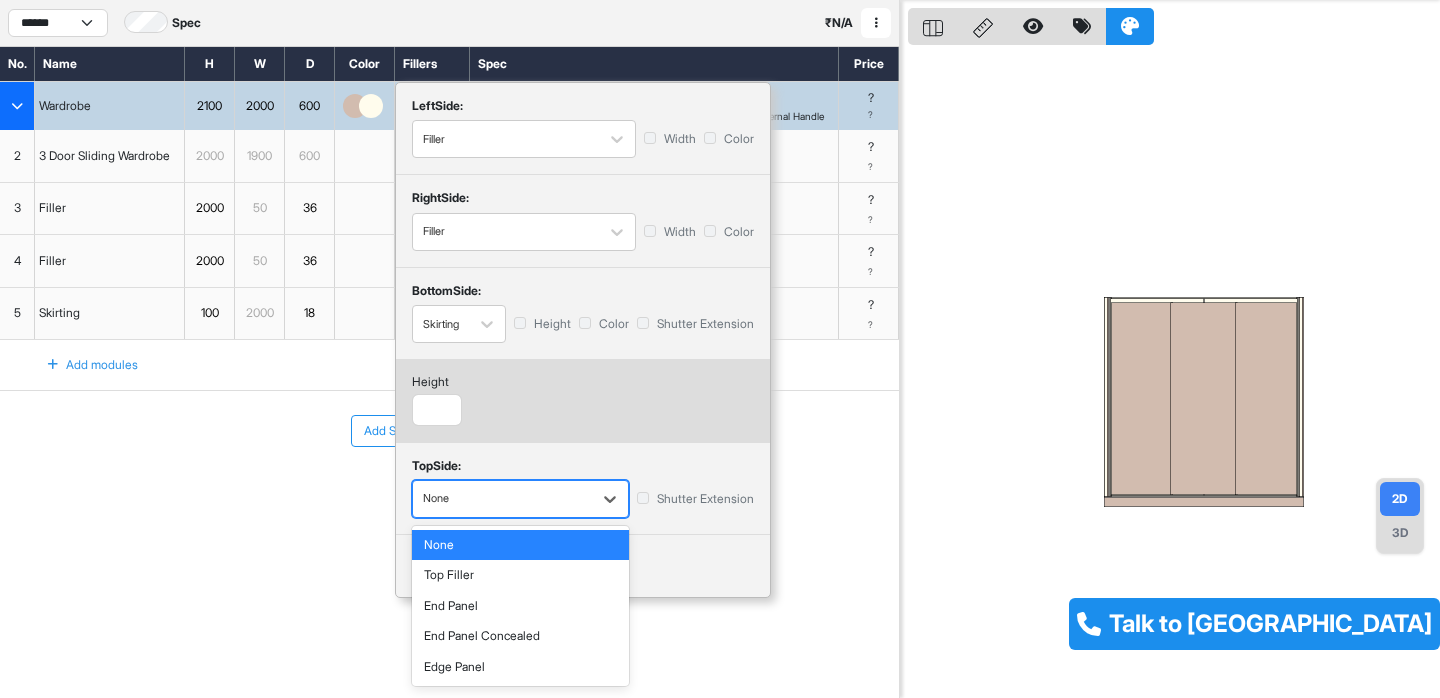 click on "height ***" at bounding box center [583, 400] 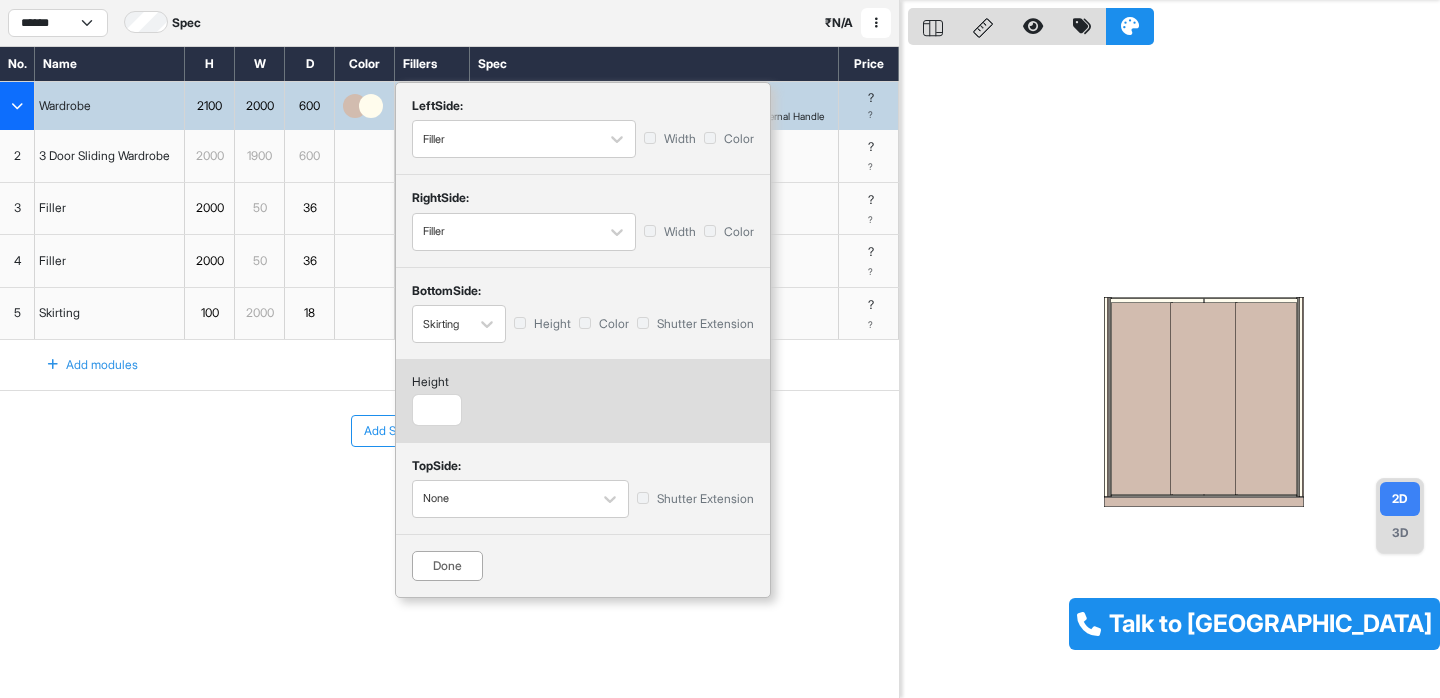 click on "Done" at bounding box center (447, 566) 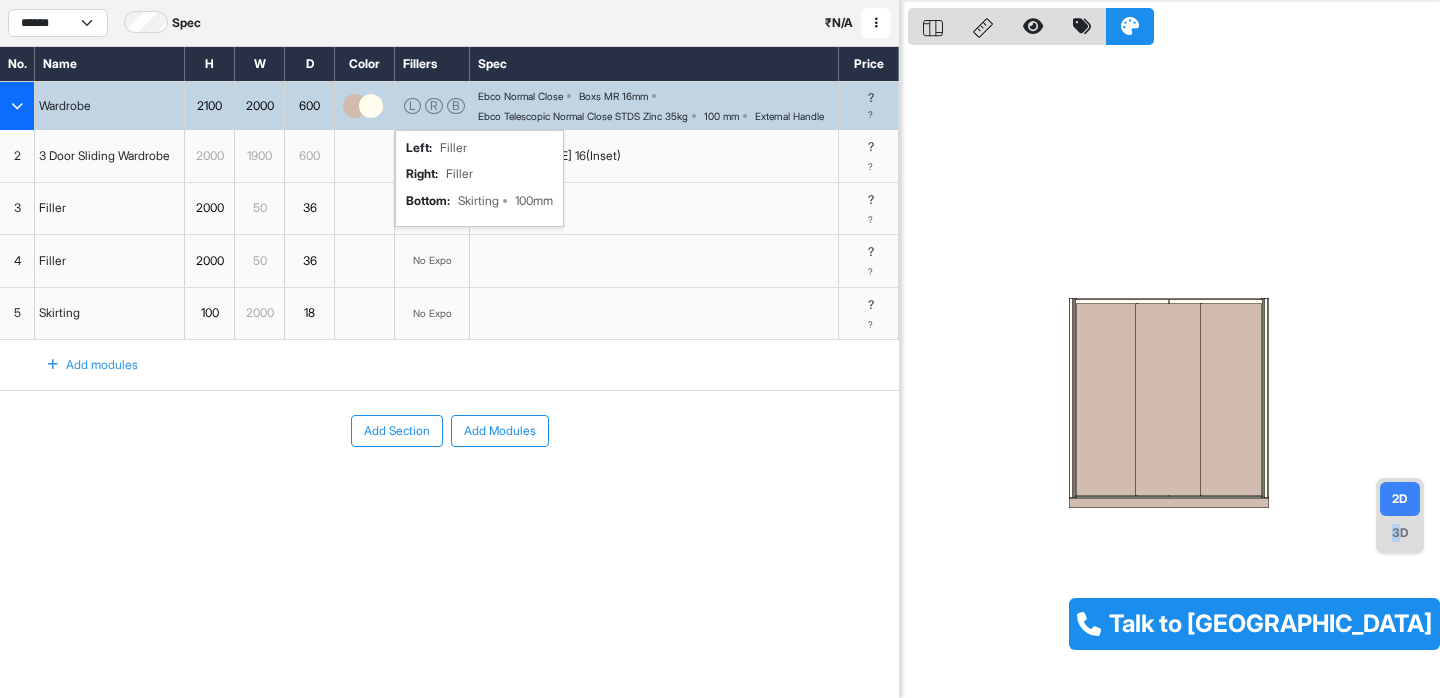 click on "3D" at bounding box center (1400, 533) 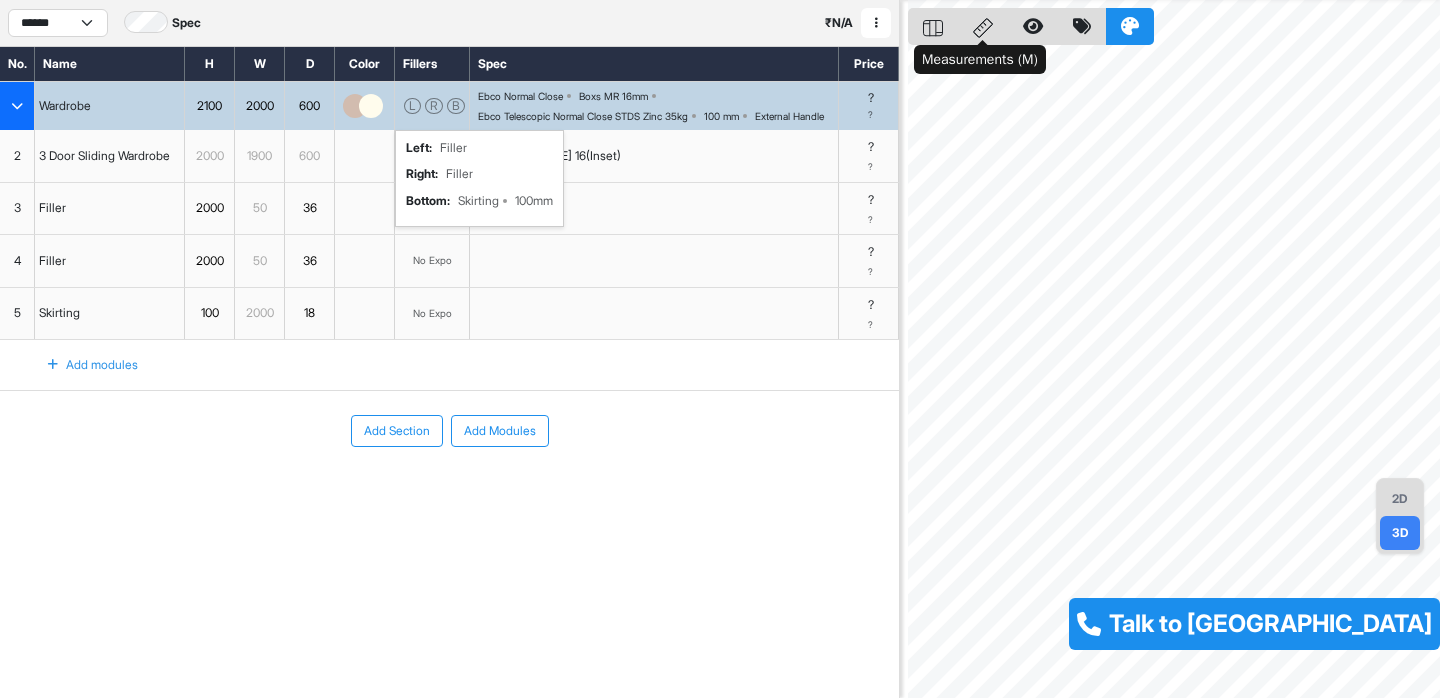 click 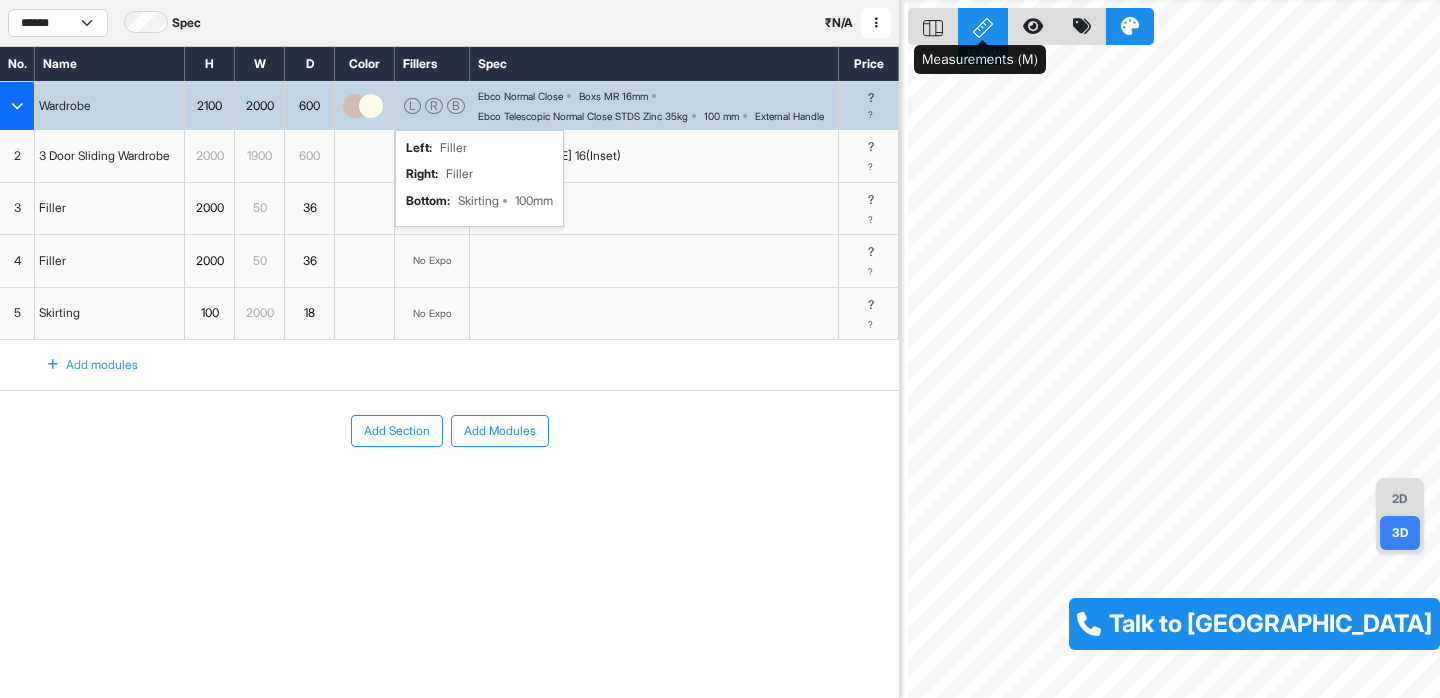 click 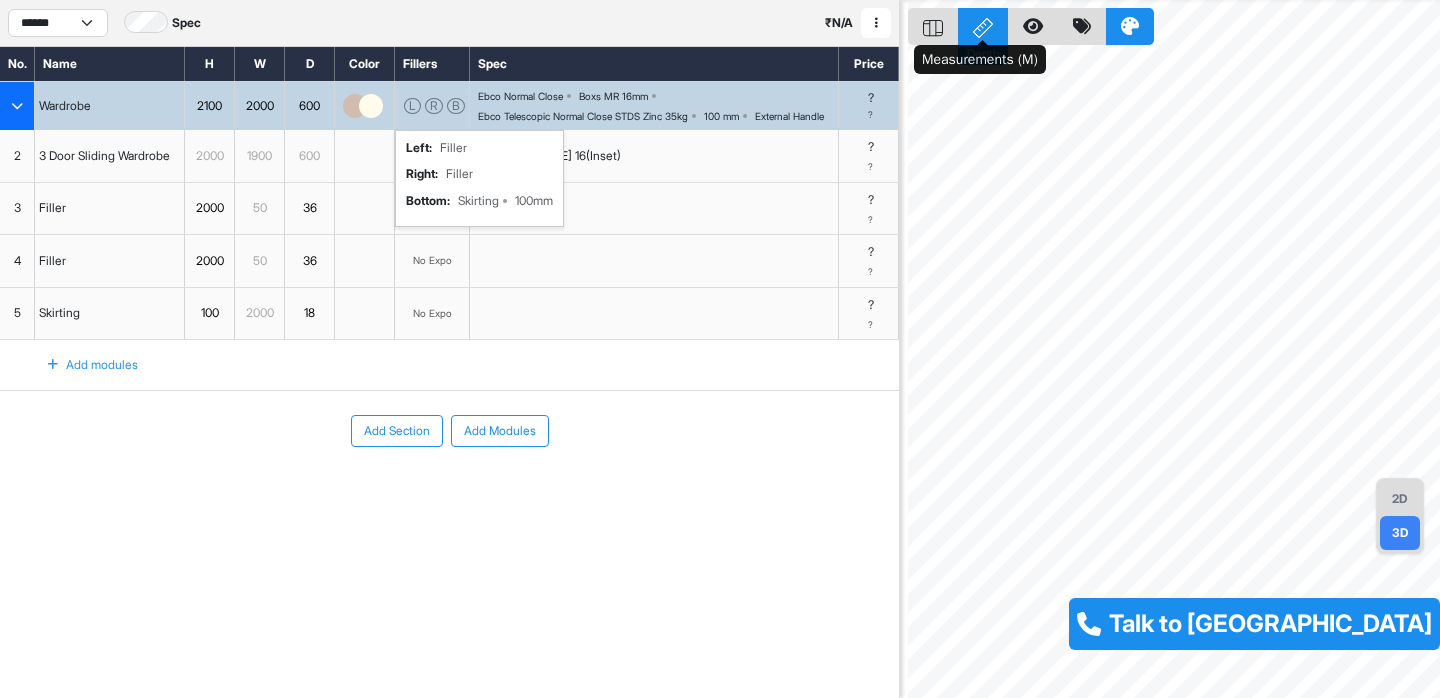 click 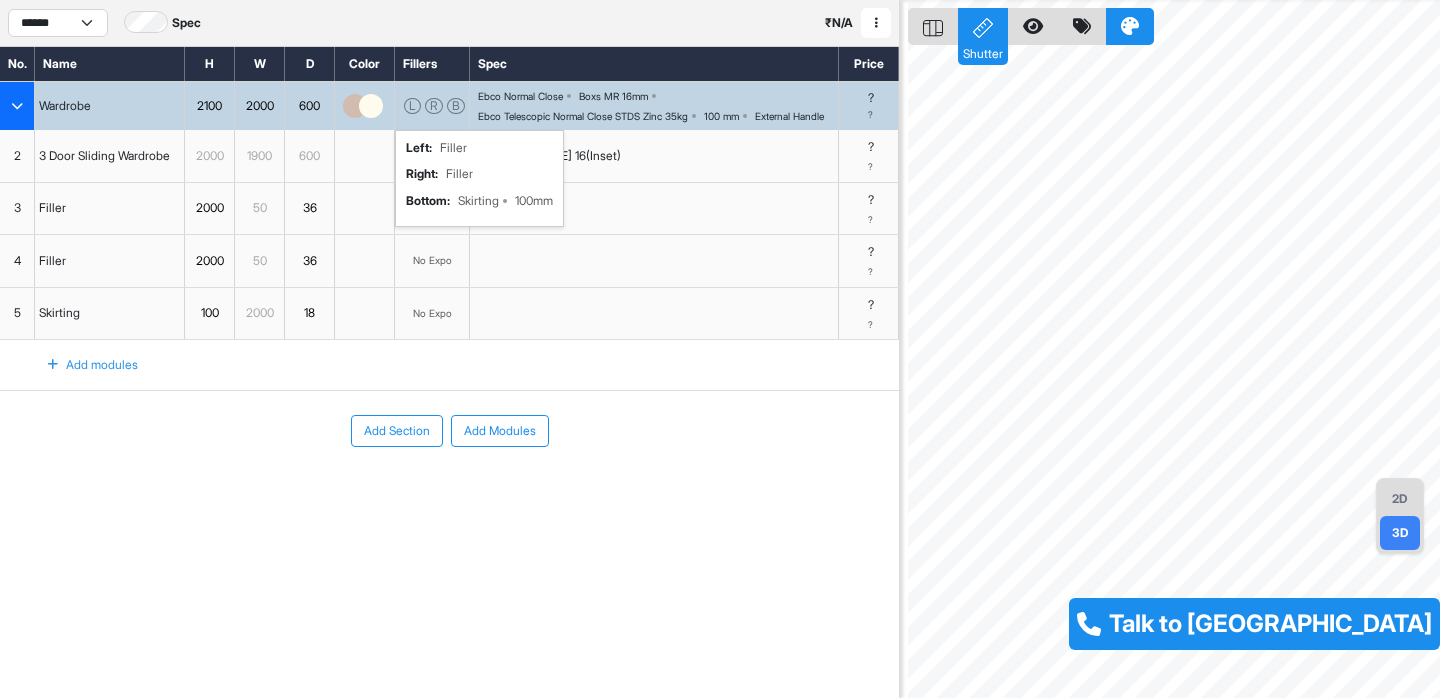 click 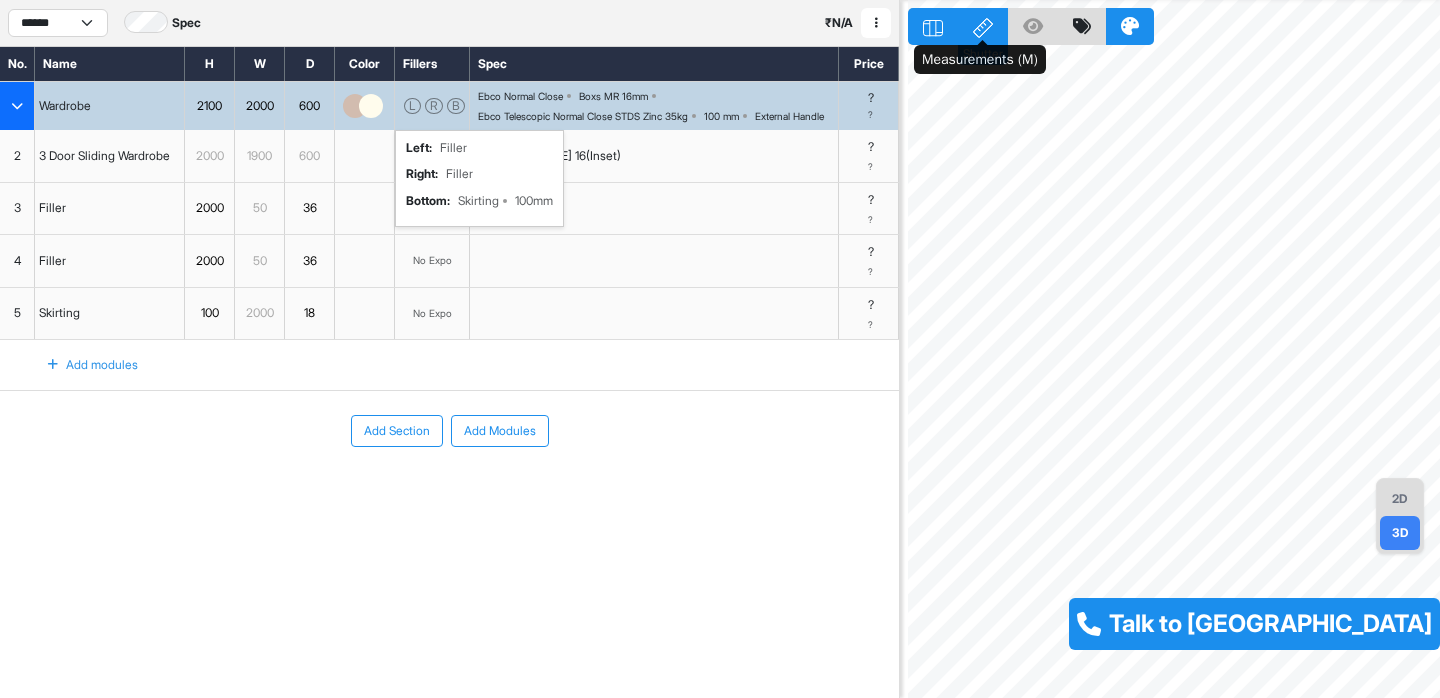 click 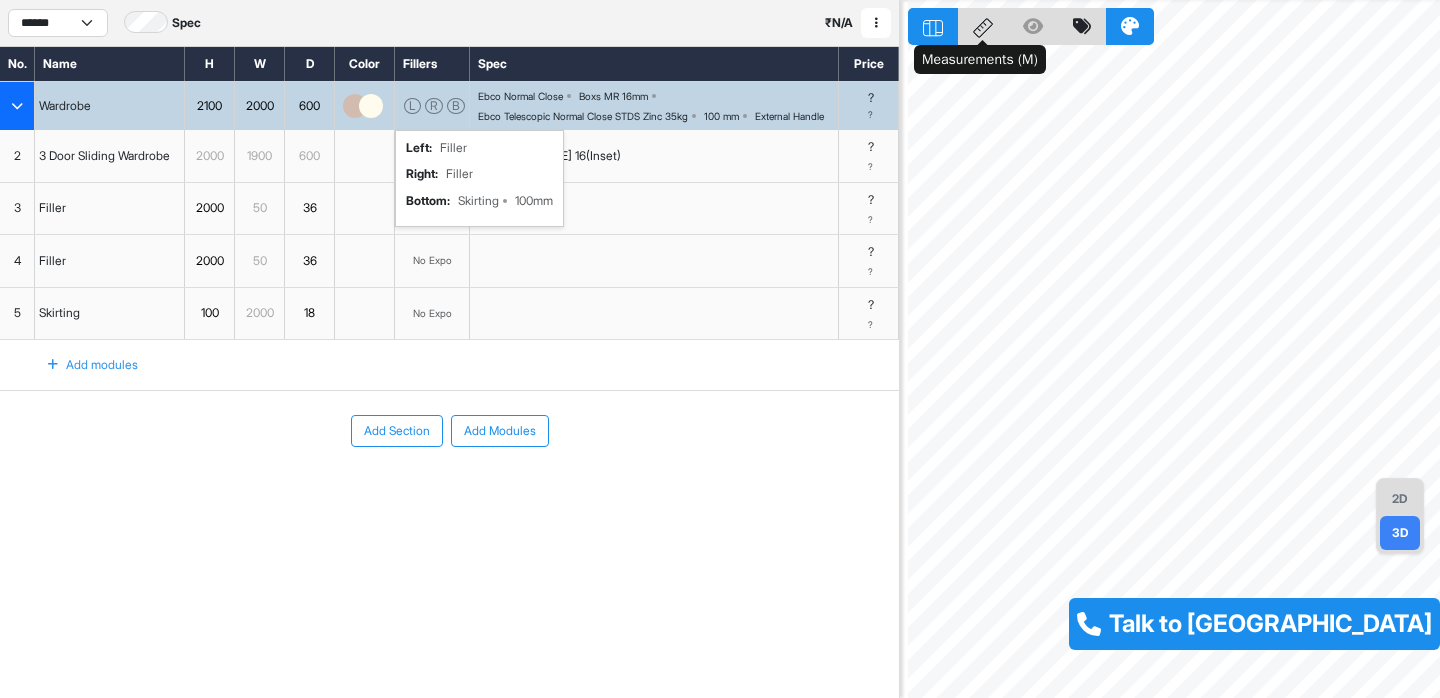 click 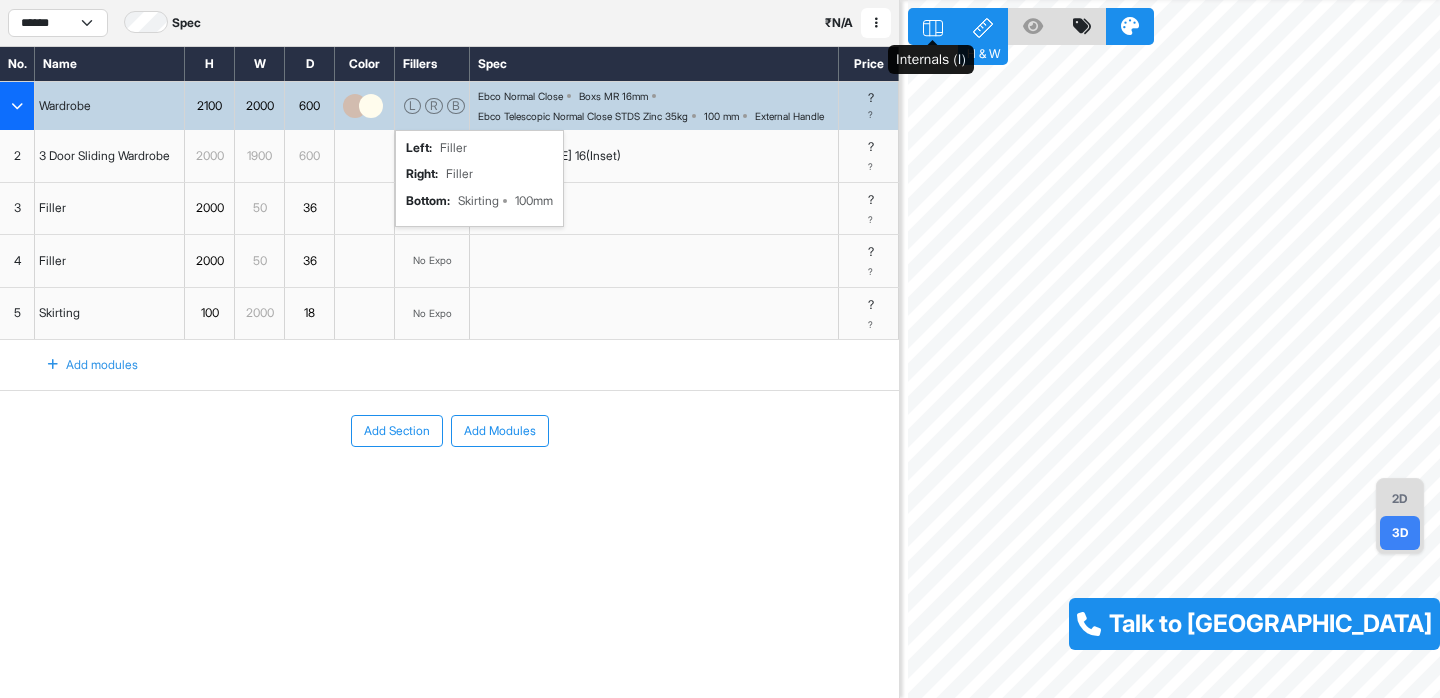 click at bounding box center (933, 26) 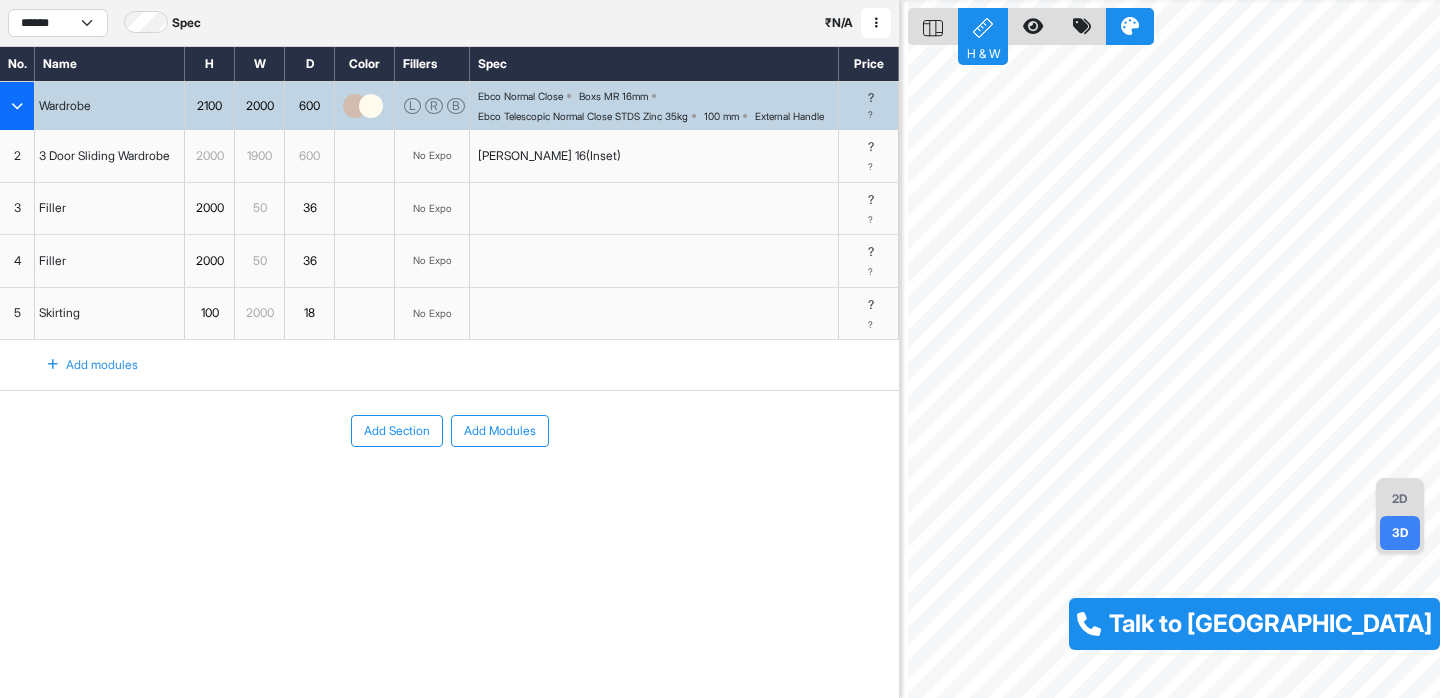 click on "Ebco Normal Close" at bounding box center [520, 96] 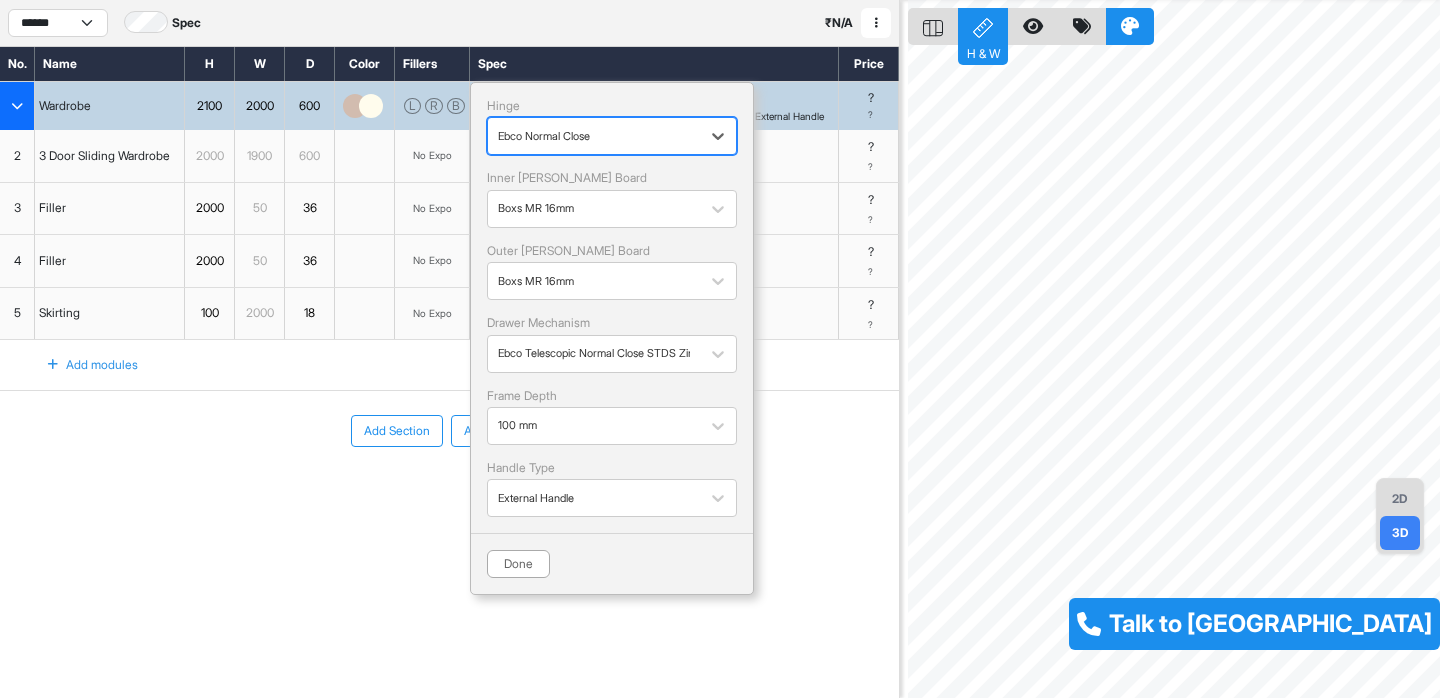 click at bounding box center [594, 136] 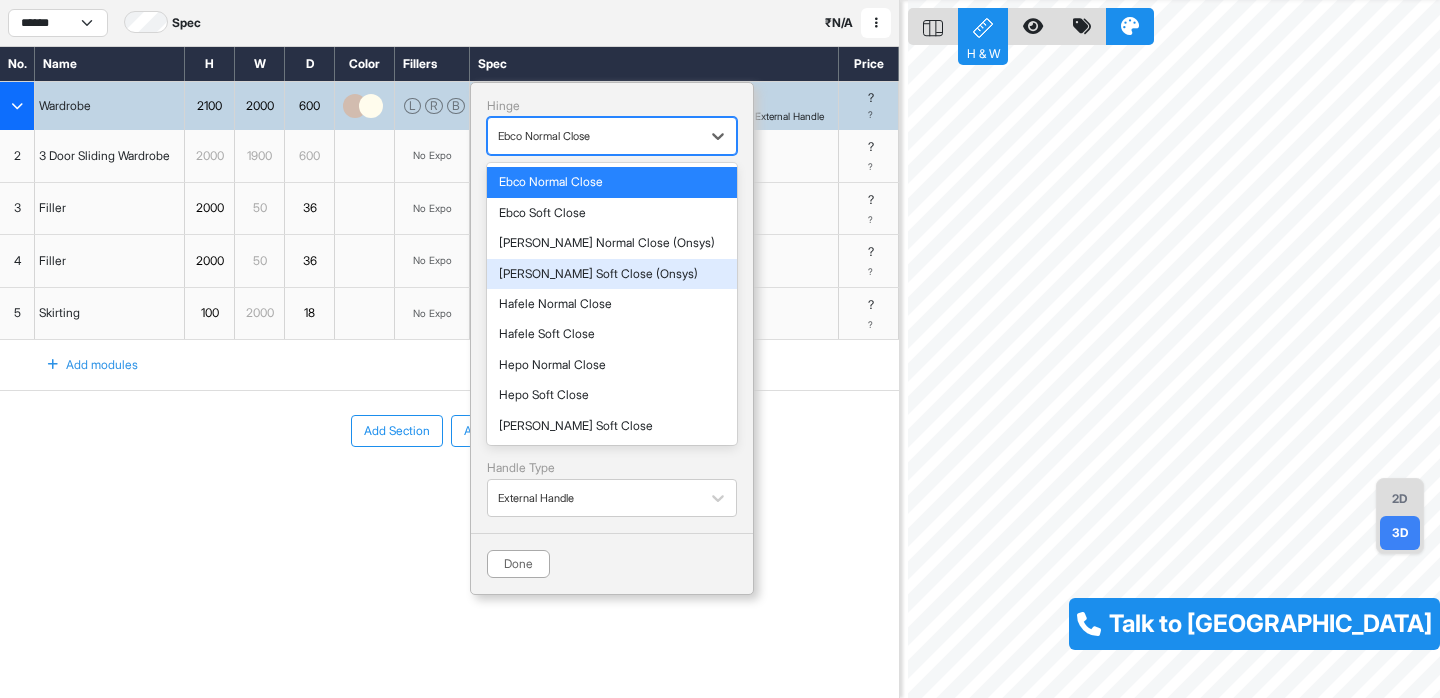 click on "Hettich Soft Close (Onsys)" at bounding box center [612, 274] 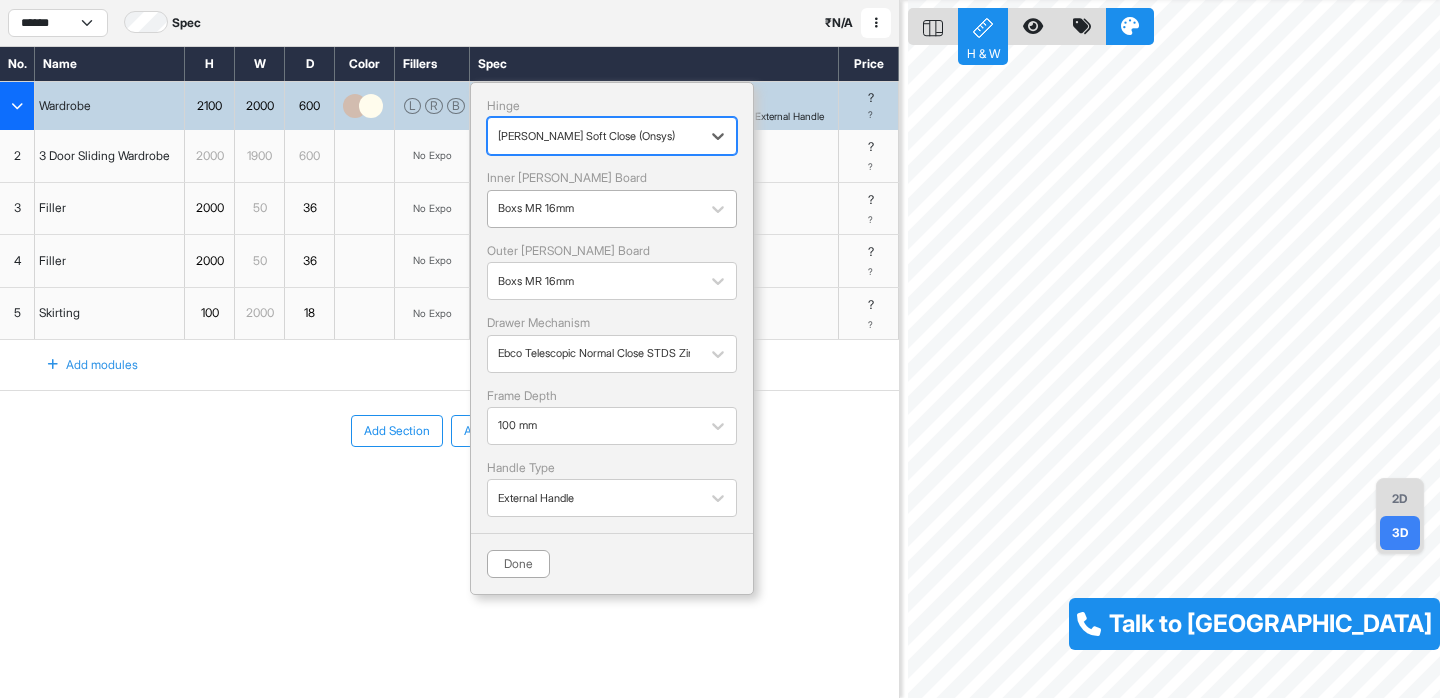 click at bounding box center (594, 209) 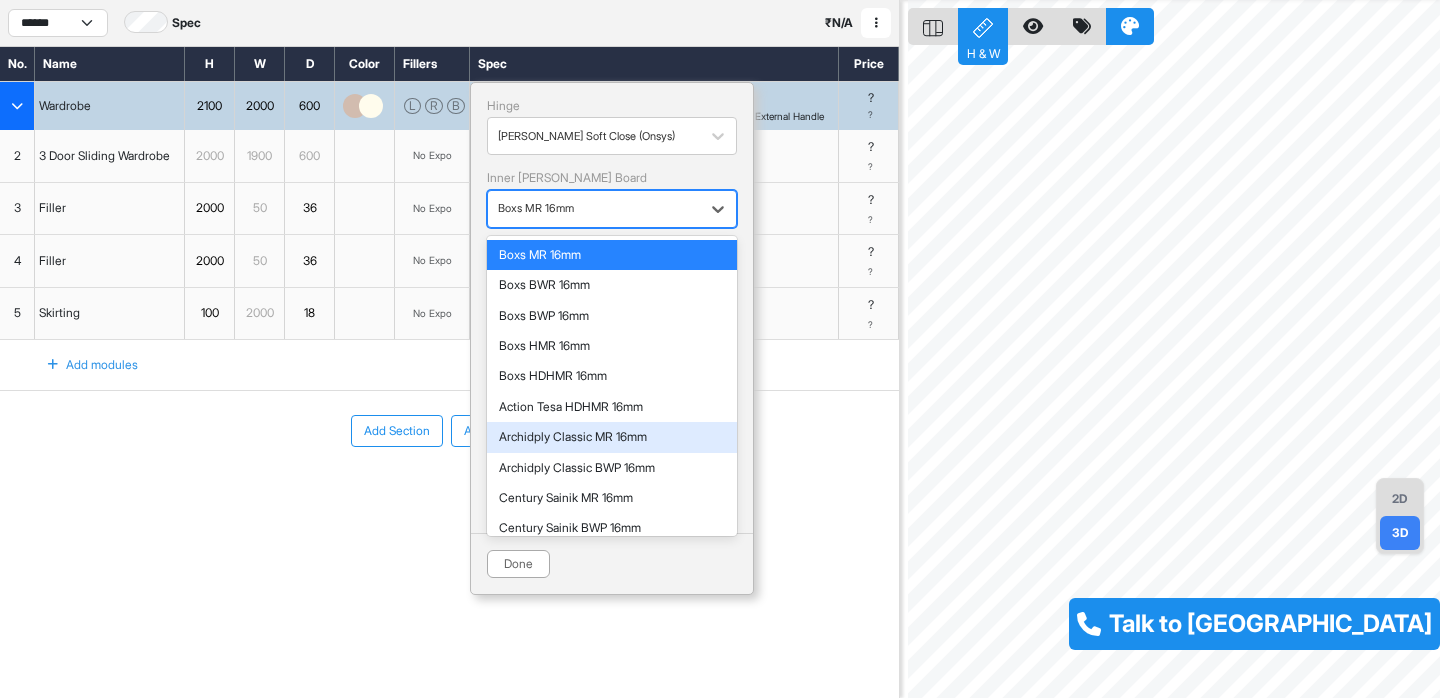 scroll, scrollTop: 695, scrollLeft: 0, axis: vertical 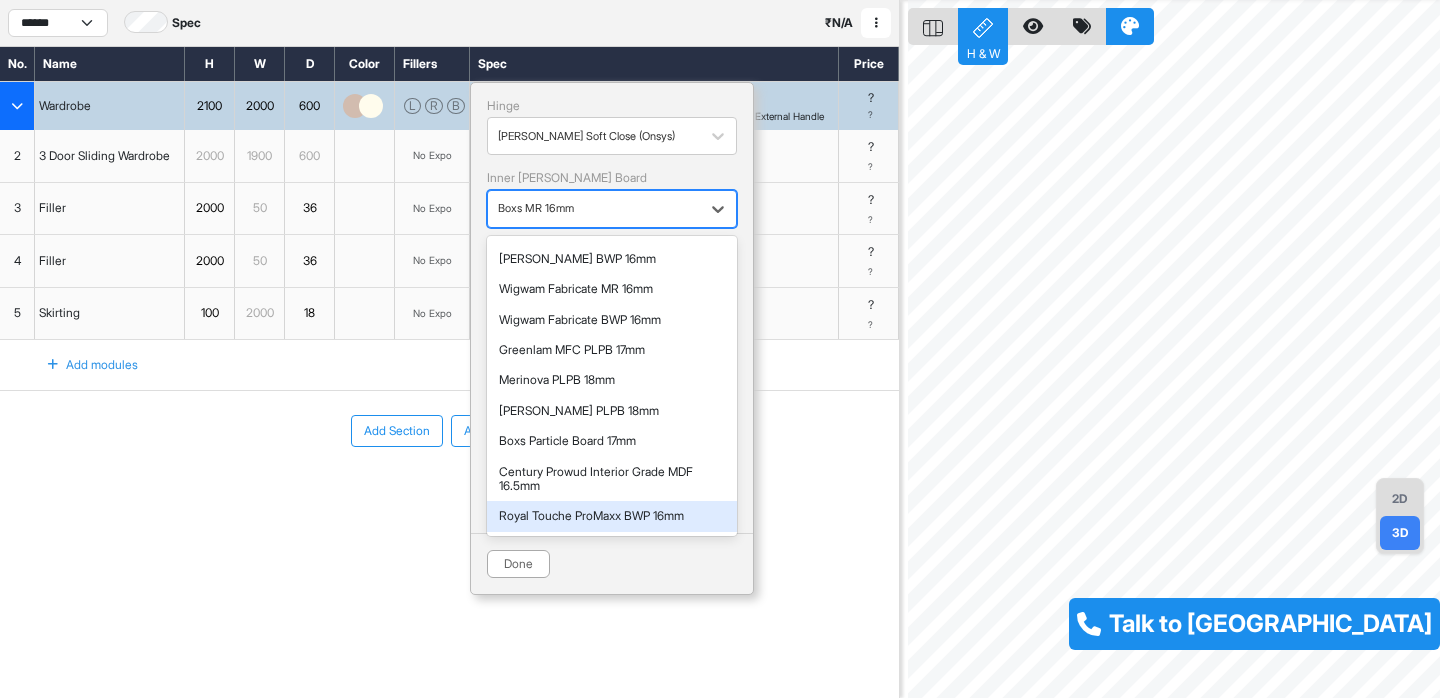 click on "Royal Touche ProMaxx BWP 16mm" at bounding box center [612, 516] 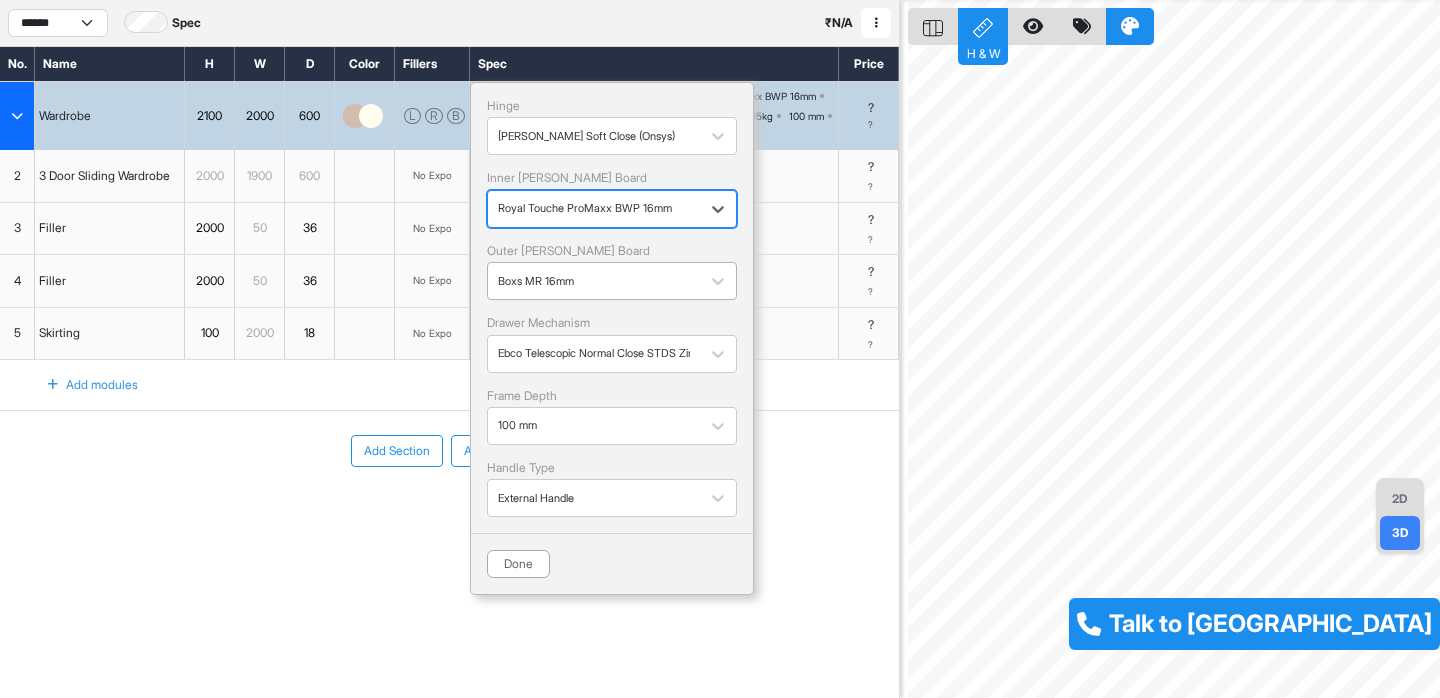 click at bounding box center [594, 281] 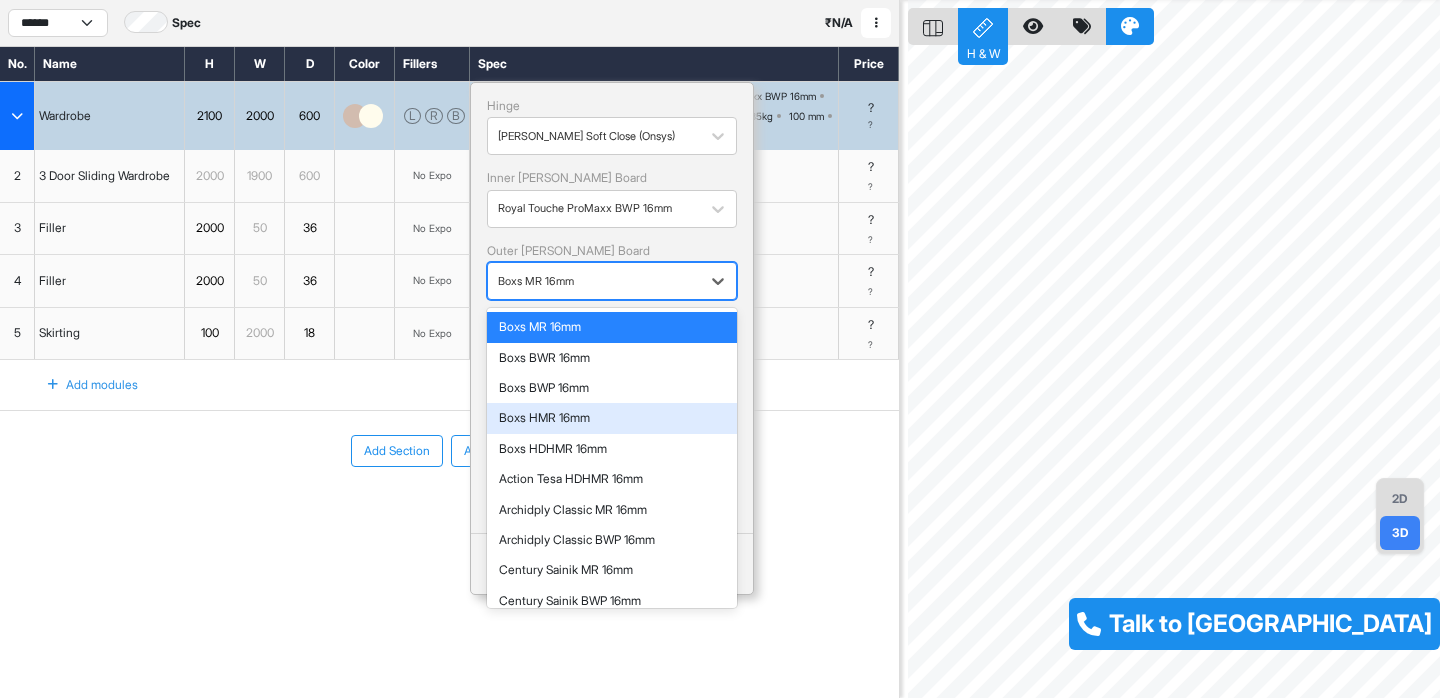 scroll, scrollTop: 695, scrollLeft: 0, axis: vertical 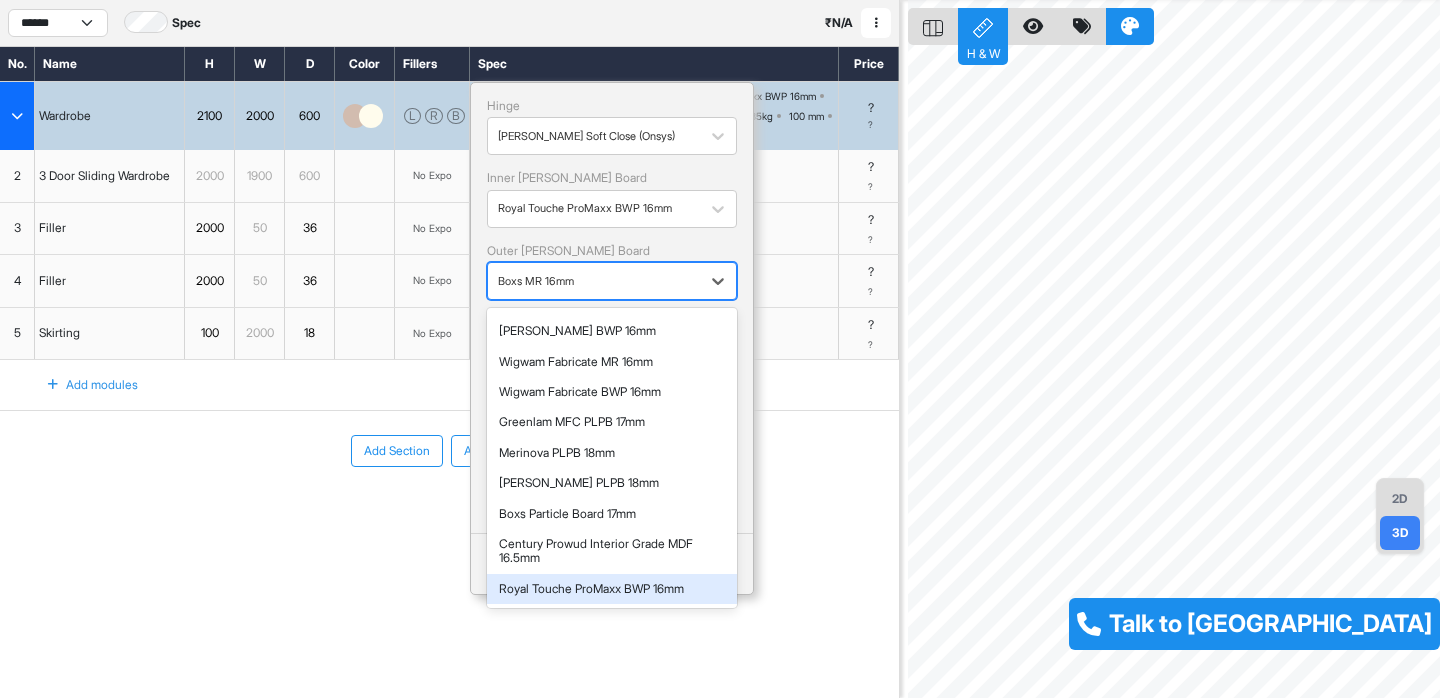 click on "Royal Touche ProMaxx BWP 16mm" at bounding box center (612, 589) 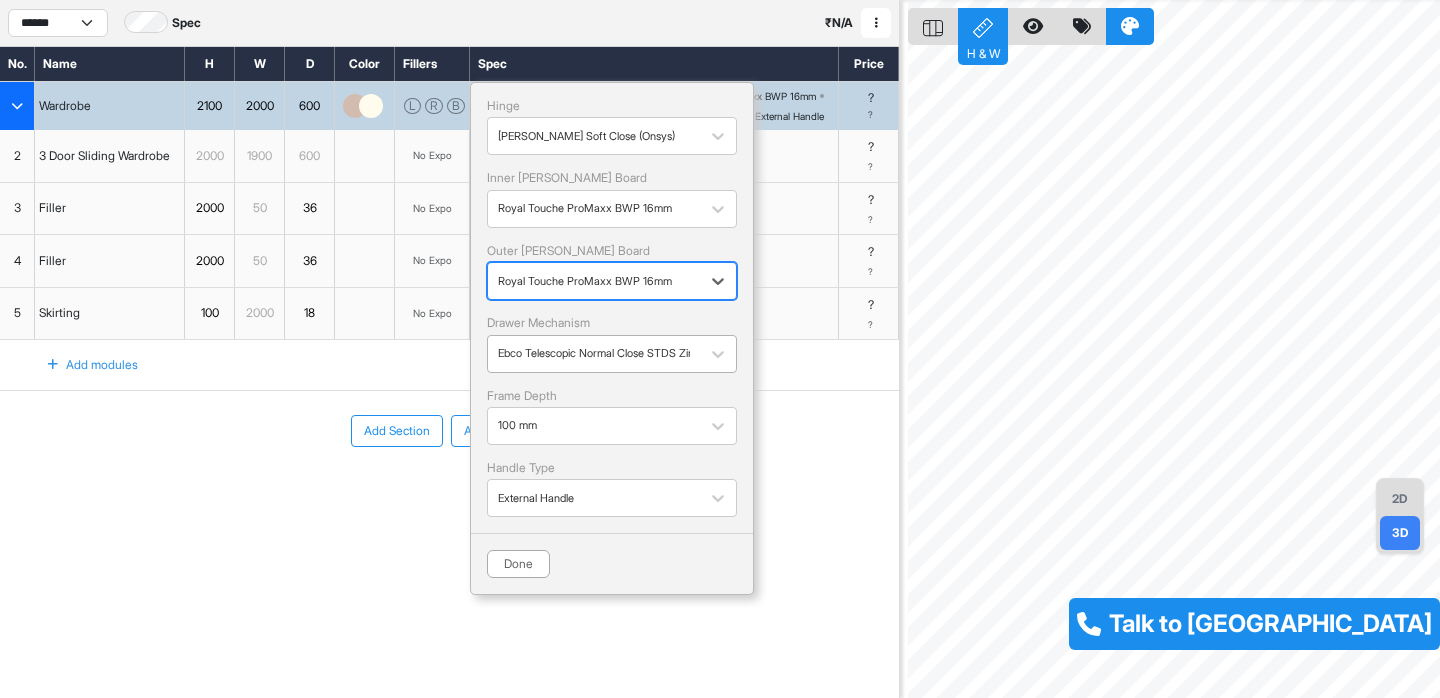 click at bounding box center [594, 353] 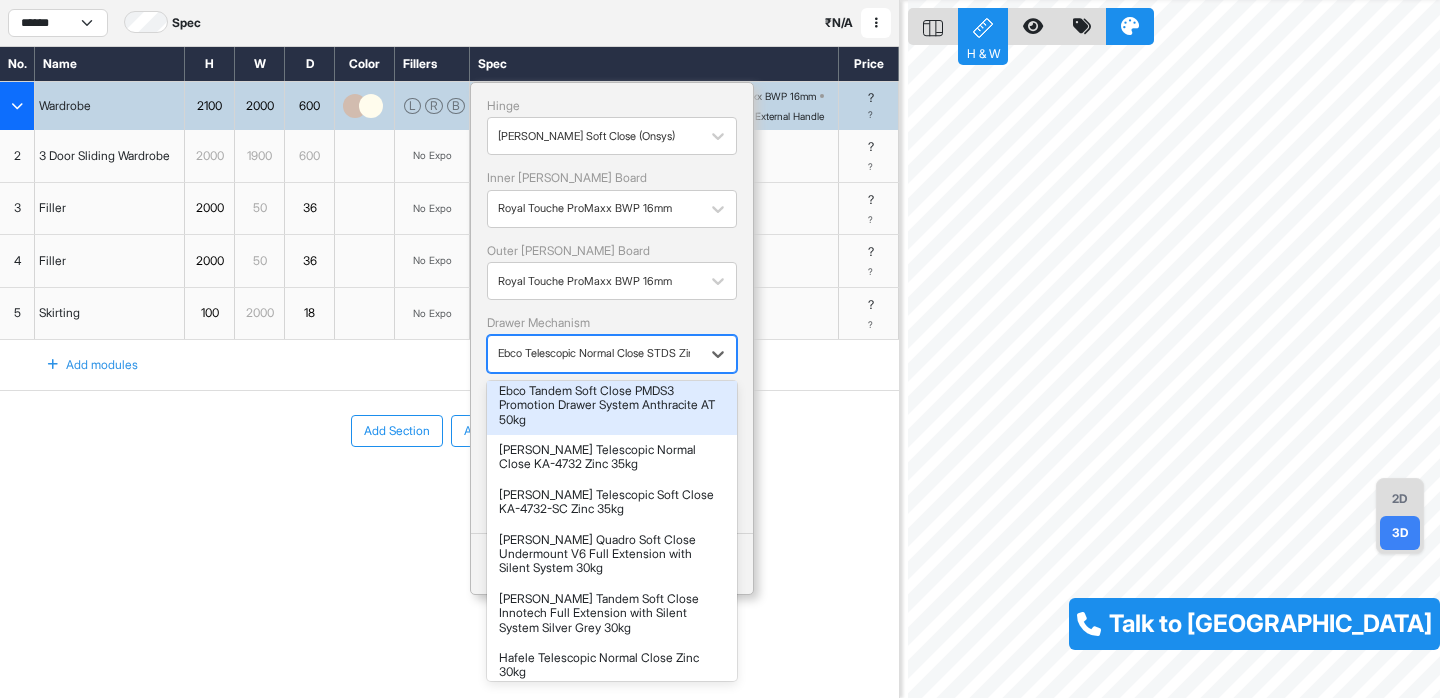 scroll, scrollTop: 153, scrollLeft: 0, axis: vertical 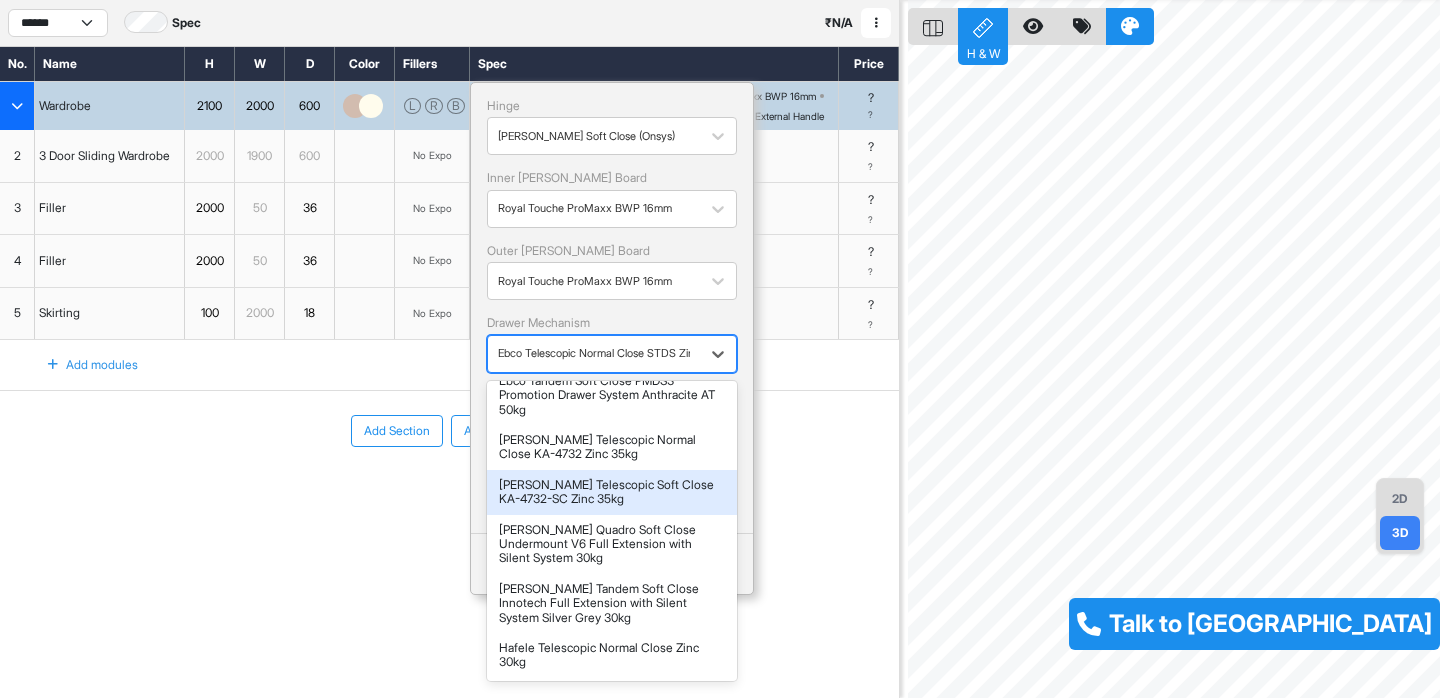 click on "Hettich Telescopic Soft Close KA-4732-SC Zinc 35kg" at bounding box center (612, 492) 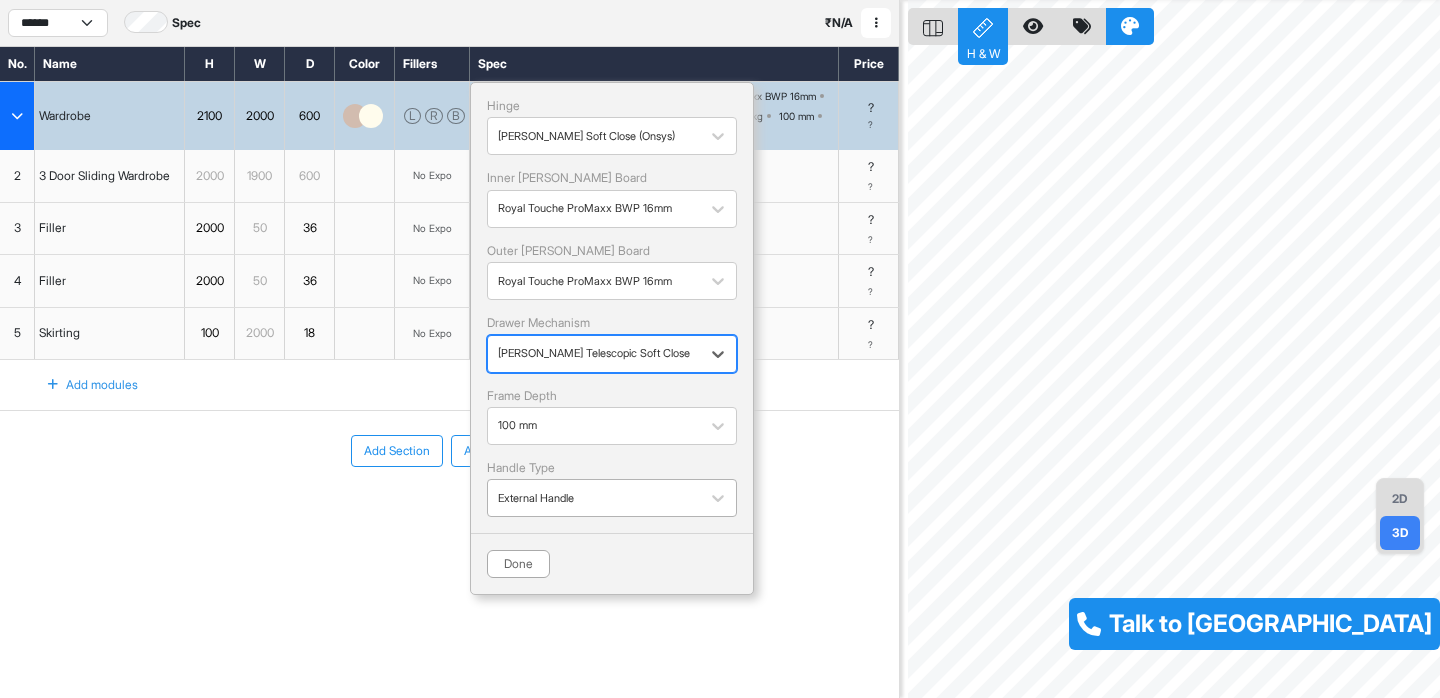 click on "External Handle" at bounding box center [594, 498] 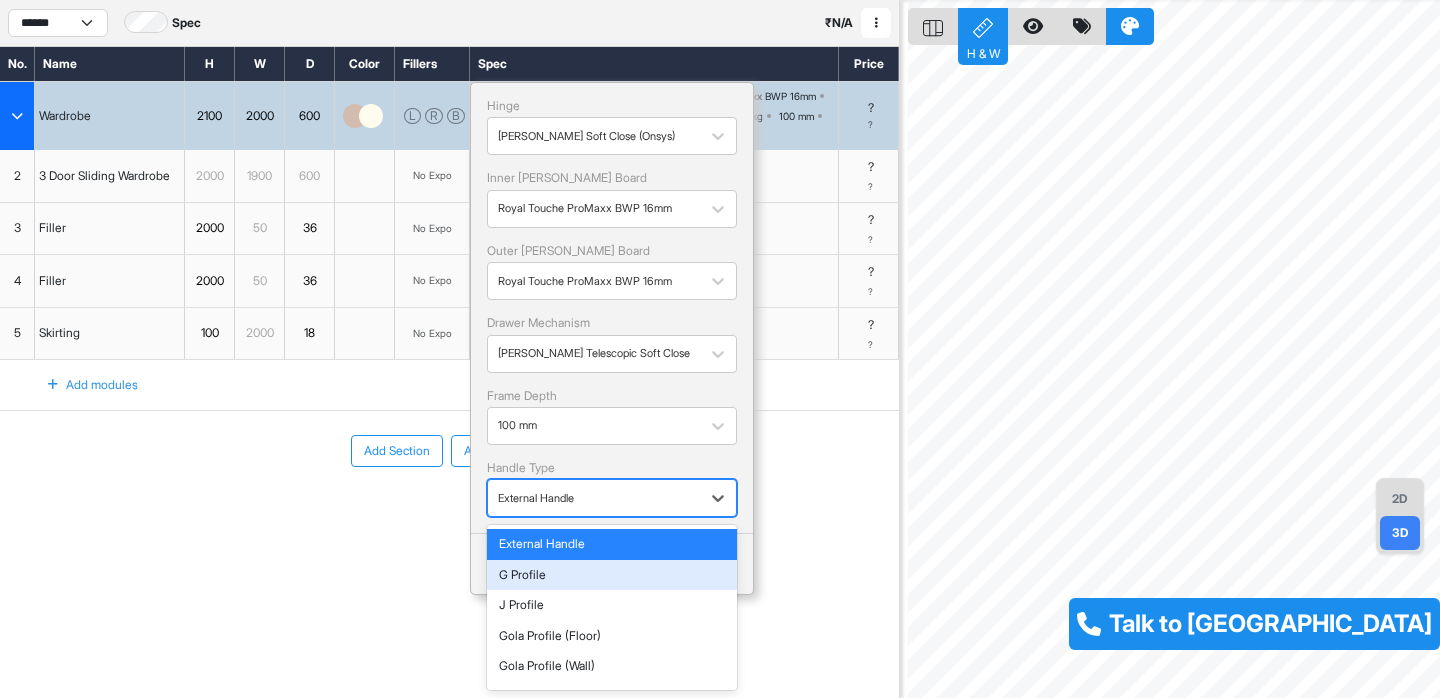 click on "G Profile" at bounding box center [612, 575] 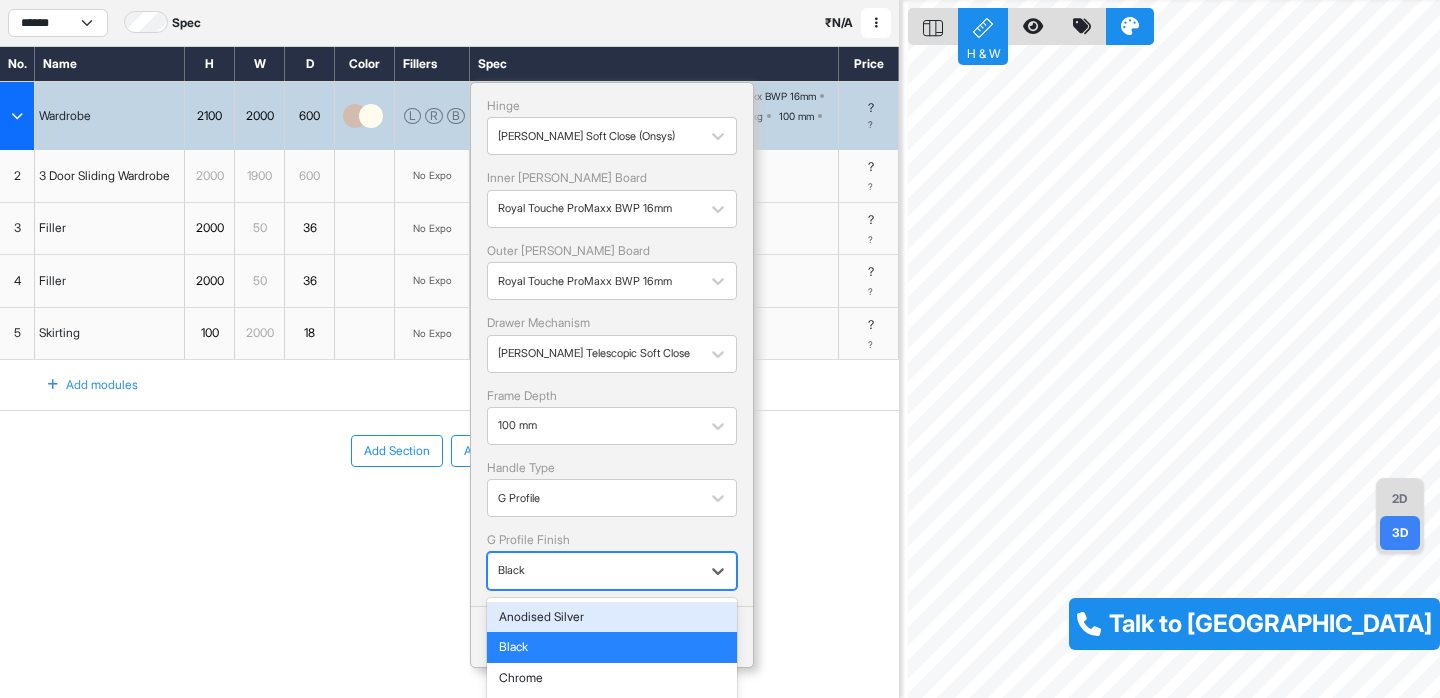 click at bounding box center [594, 571] 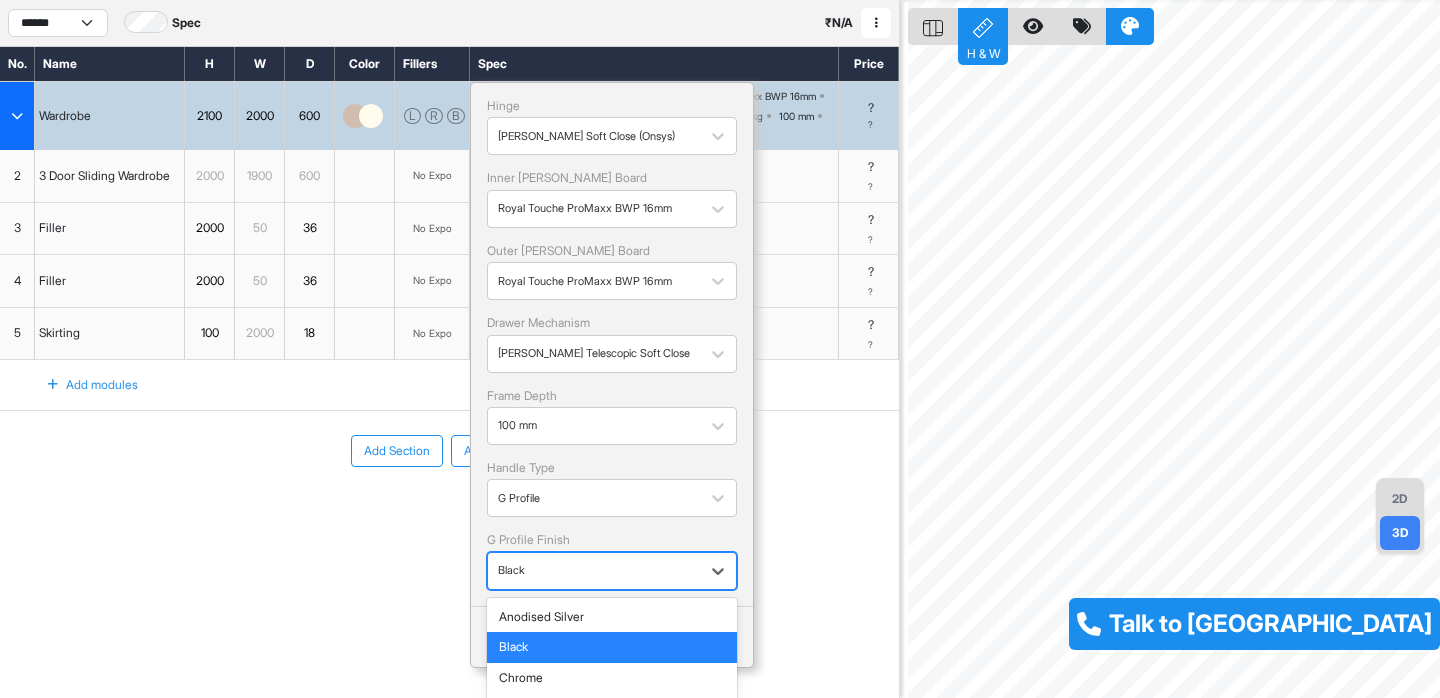 click on "Black" at bounding box center [612, 647] 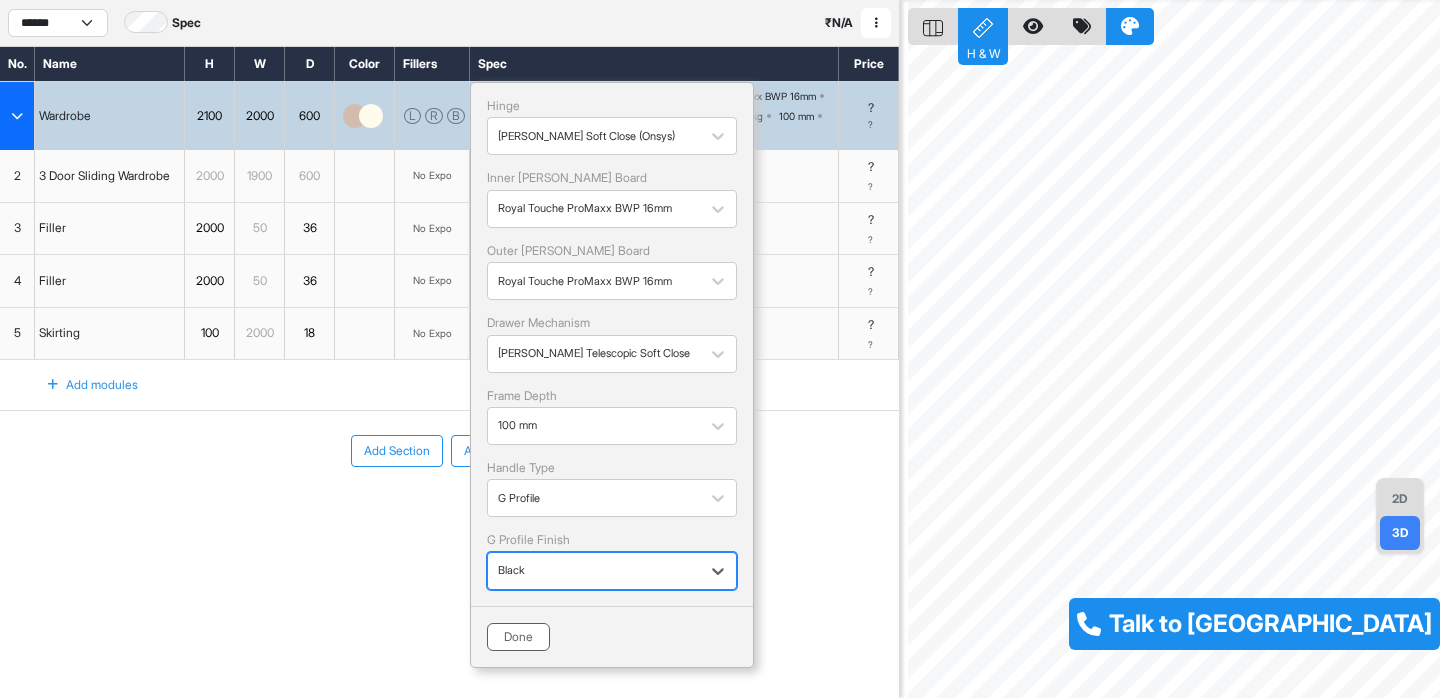 click on "Done" at bounding box center (518, 637) 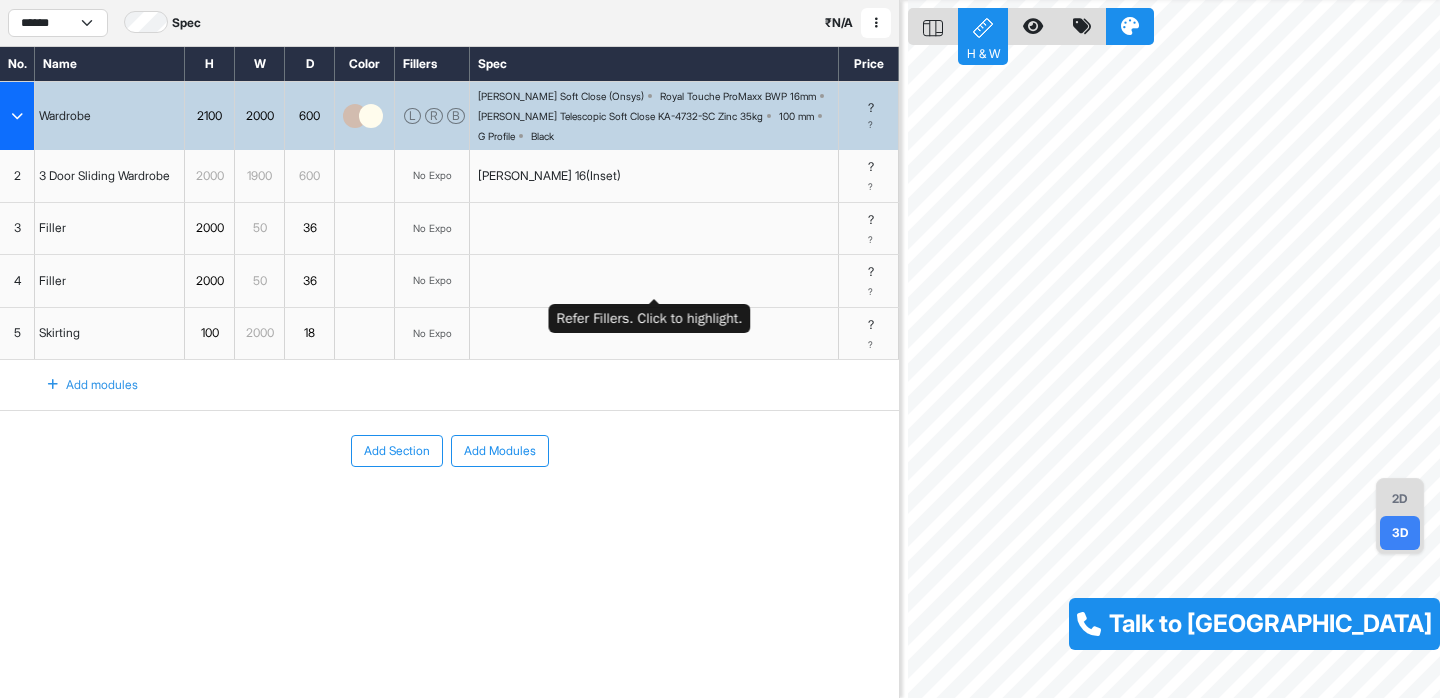 scroll, scrollTop: 0, scrollLeft: 0, axis: both 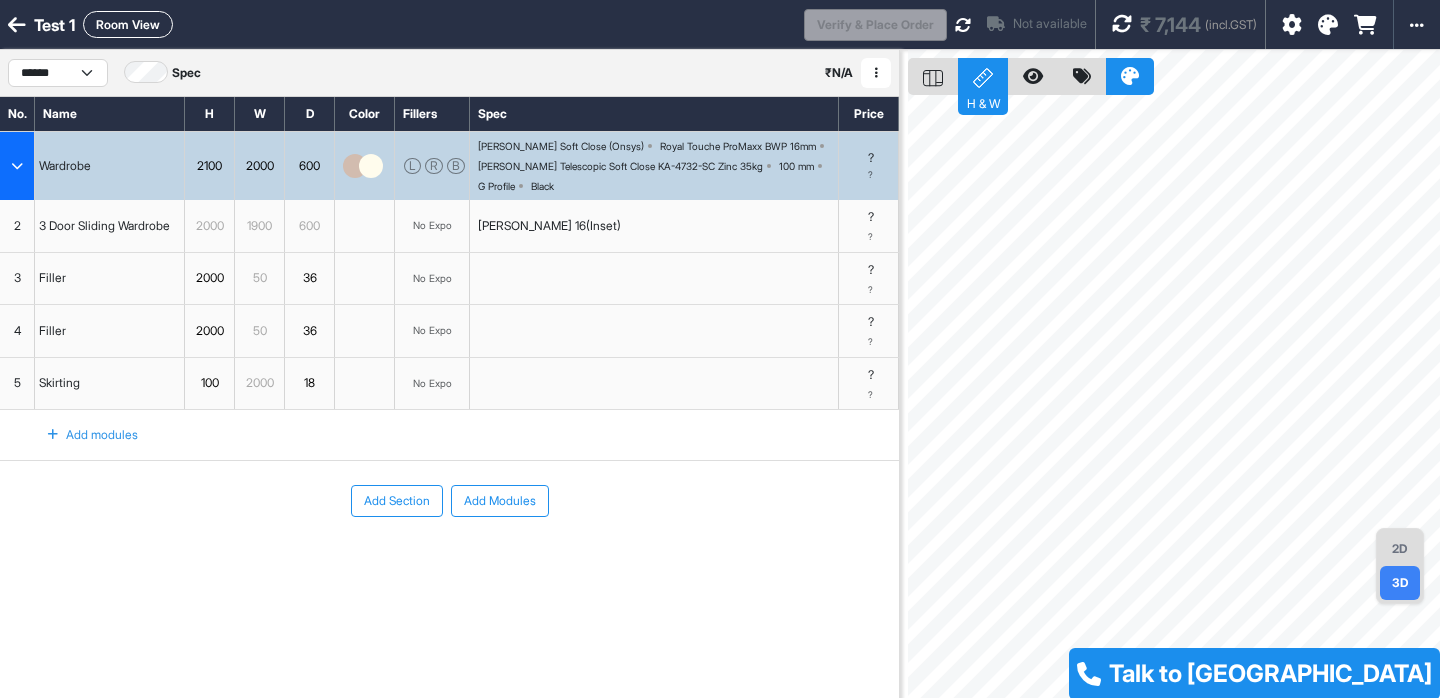 click at bounding box center [1122, 24] 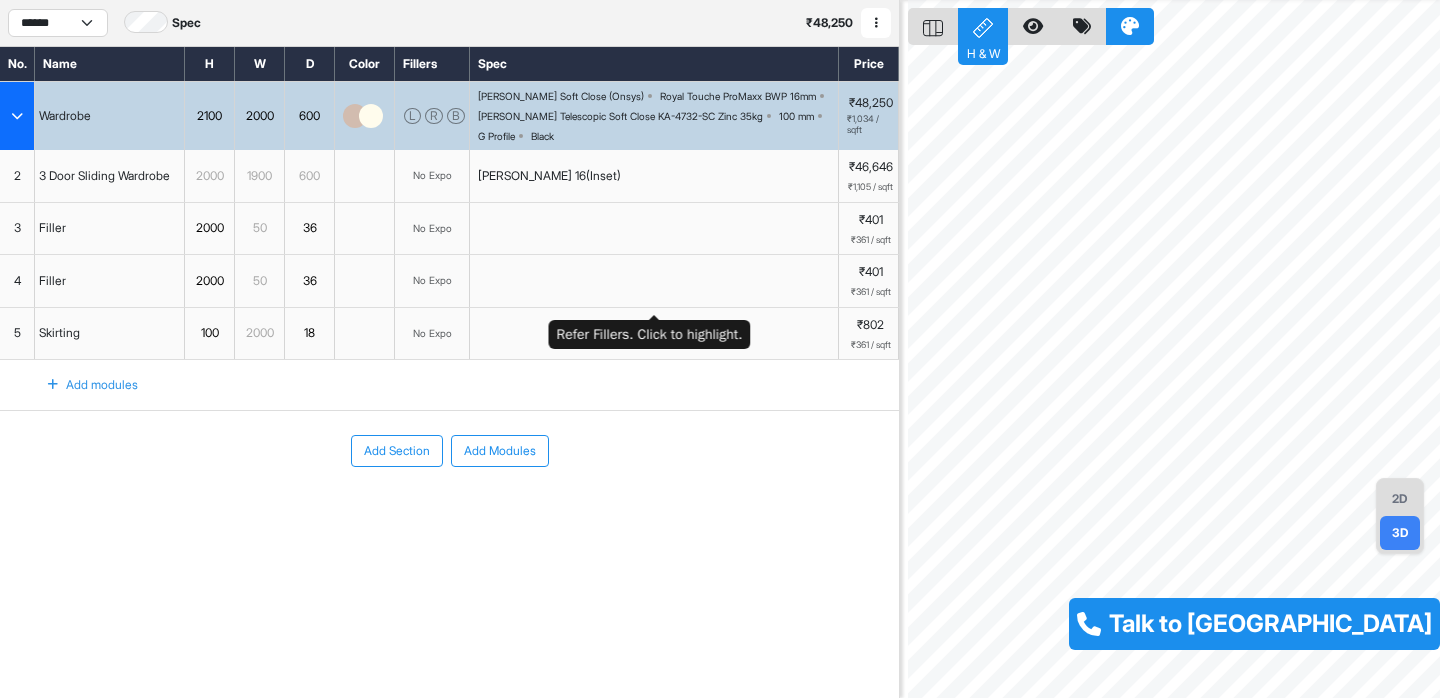 scroll, scrollTop: 0, scrollLeft: 0, axis: both 